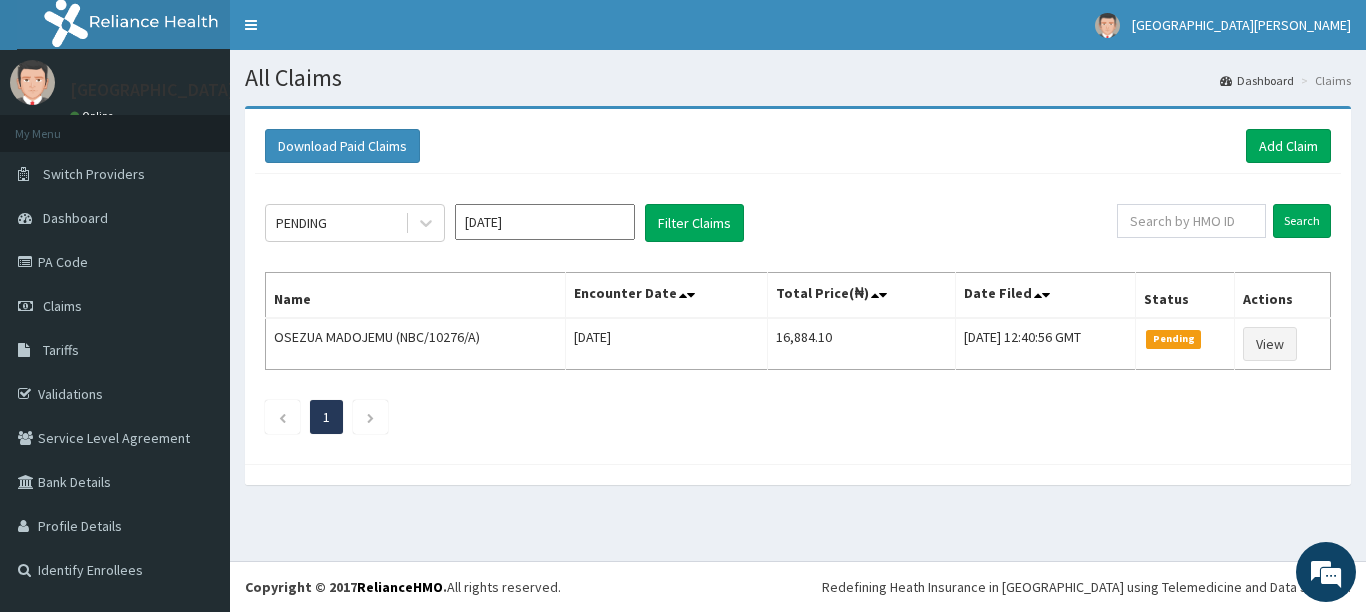scroll, scrollTop: 0, scrollLeft: 0, axis: both 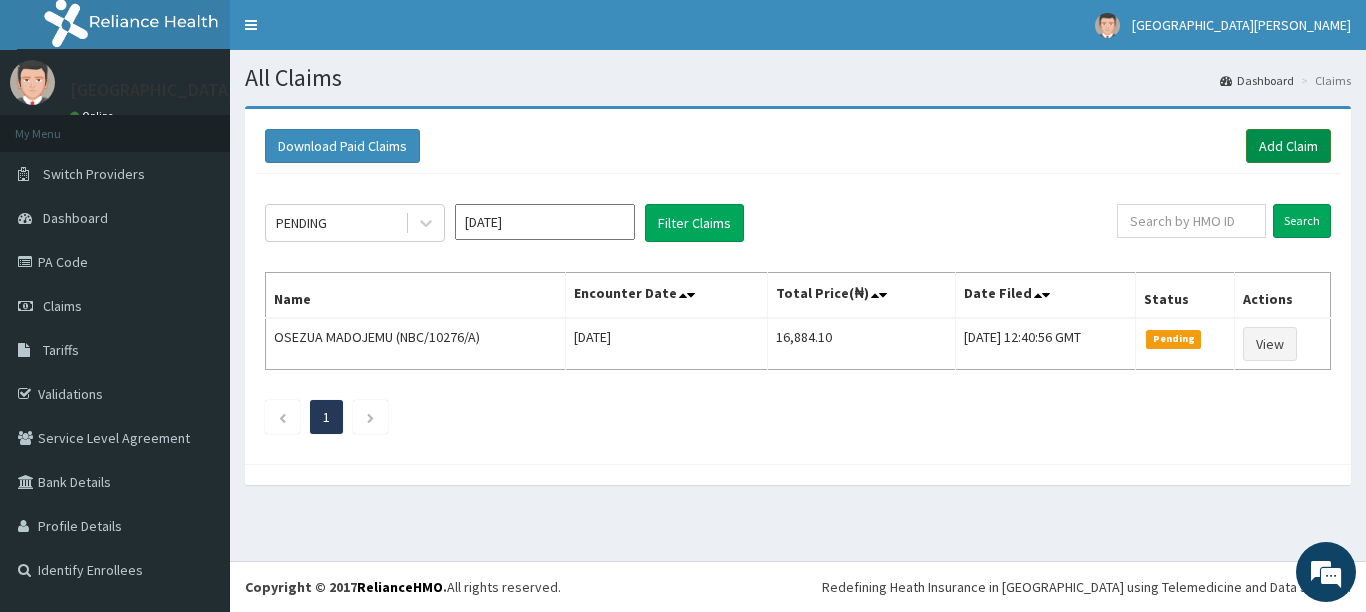 click on "Add Claim" at bounding box center [1288, 146] 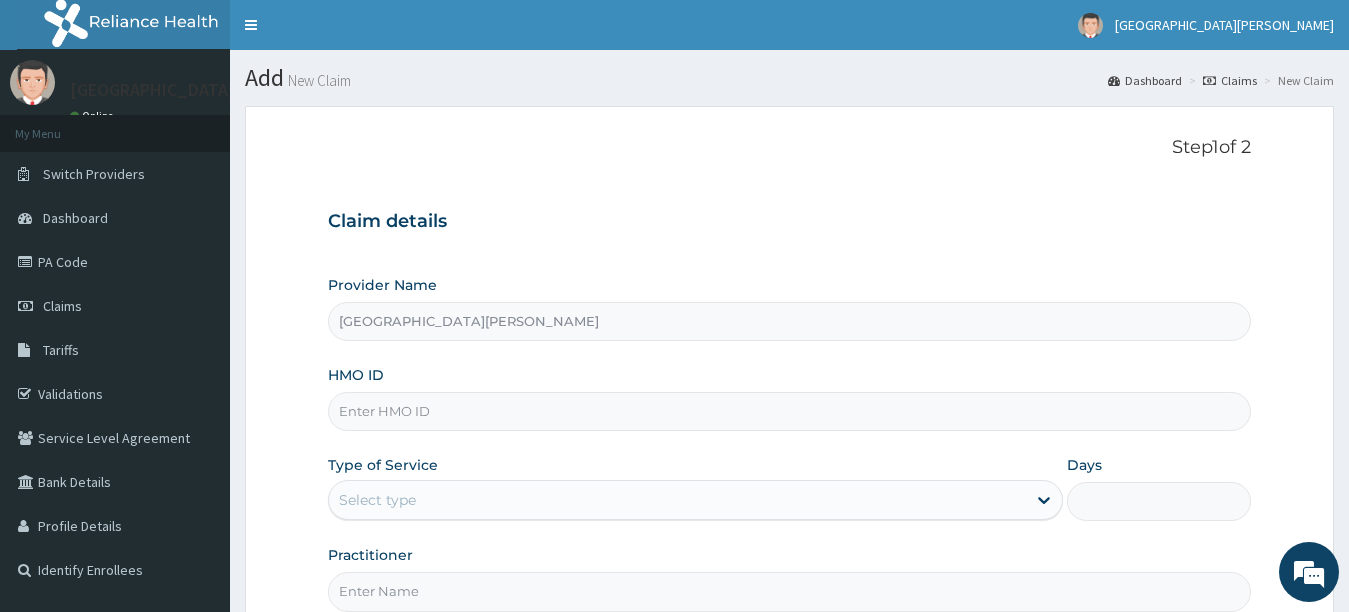 scroll, scrollTop: 0, scrollLeft: 0, axis: both 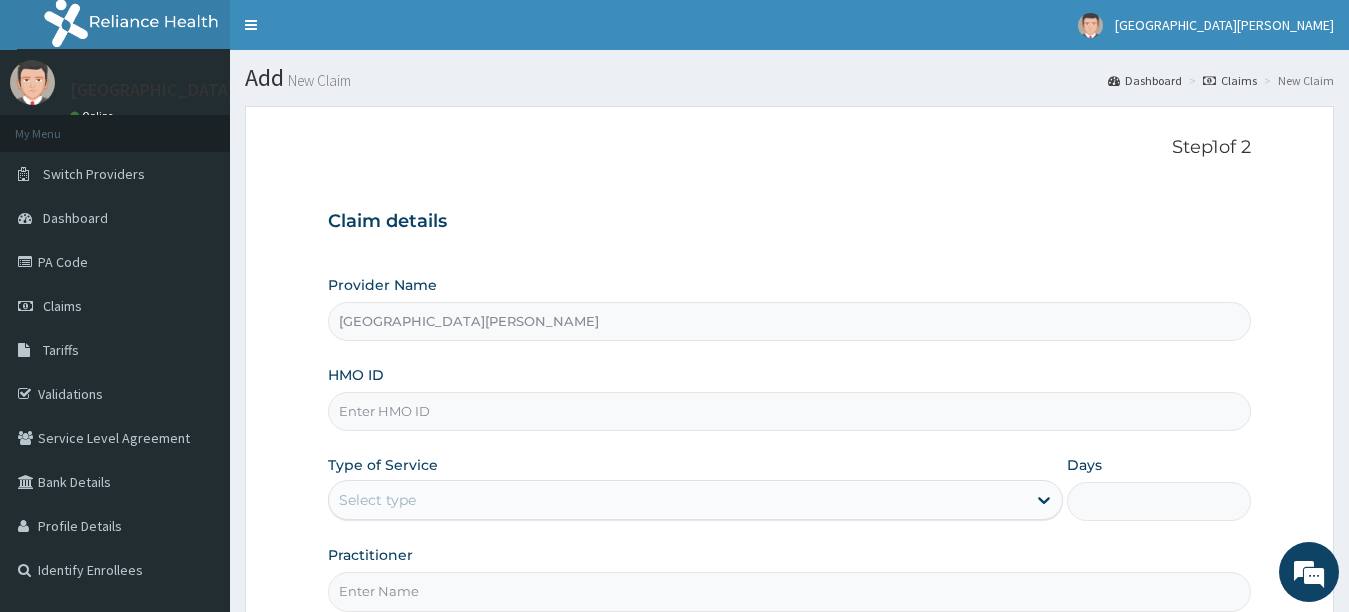 click on "HMO ID" at bounding box center [790, 411] 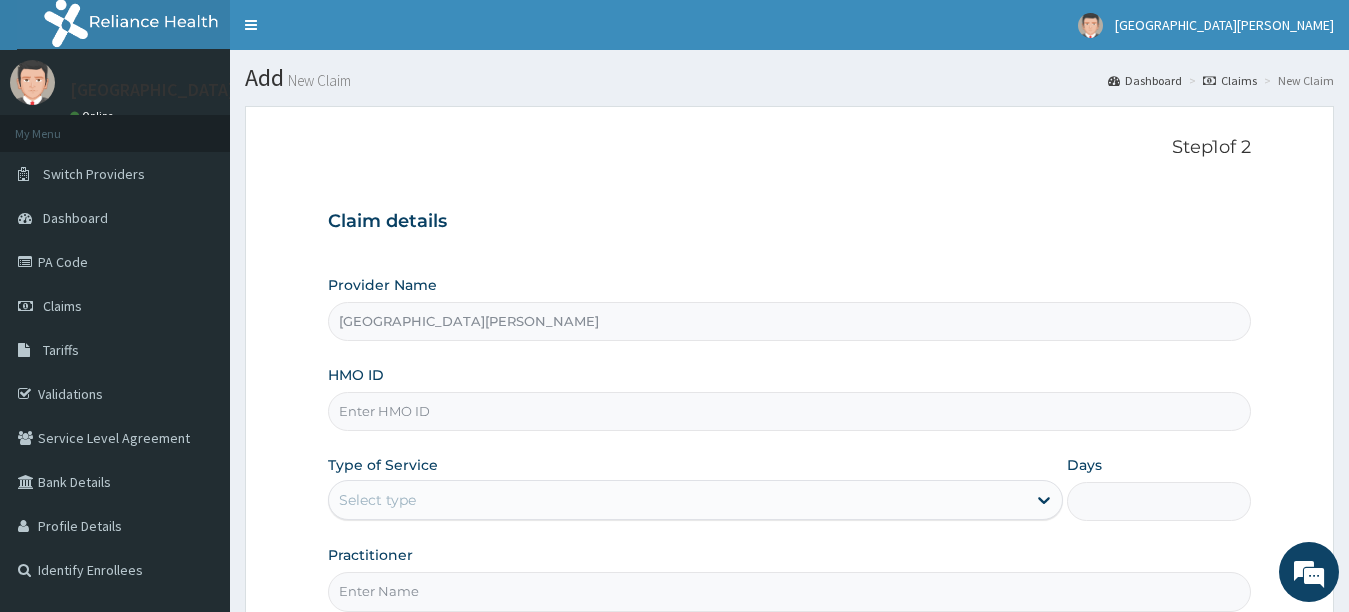 scroll, scrollTop: 0, scrollLeft: 0, axis: both 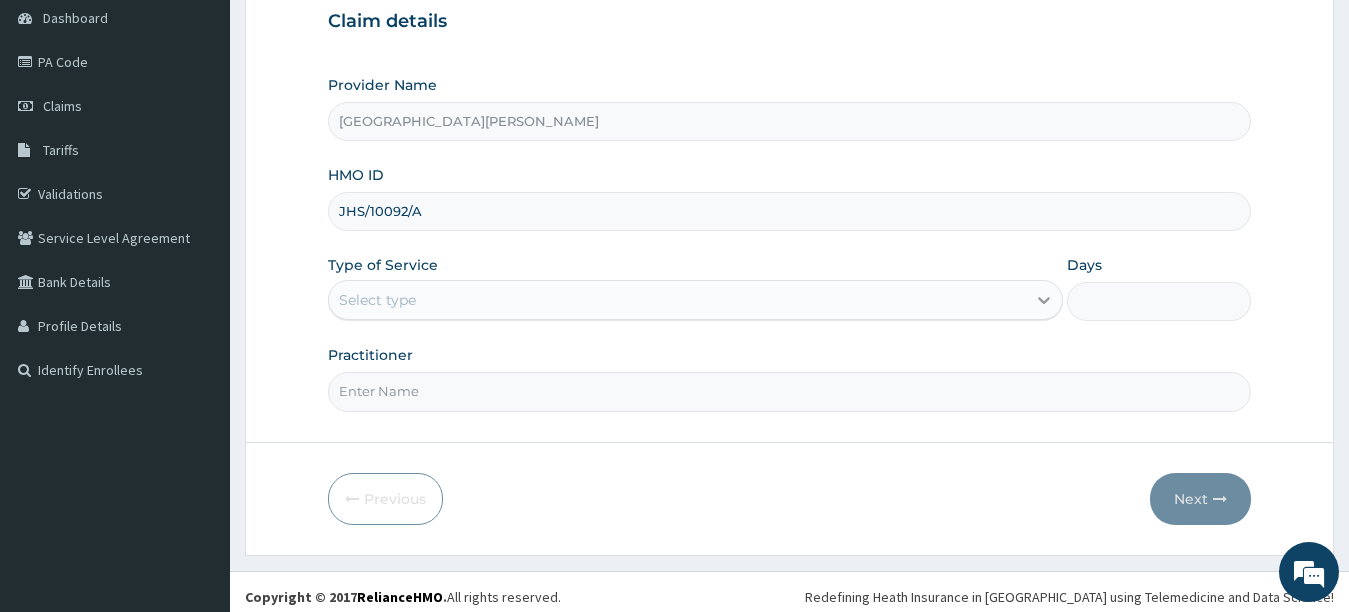 type on "JHS/10092/A" 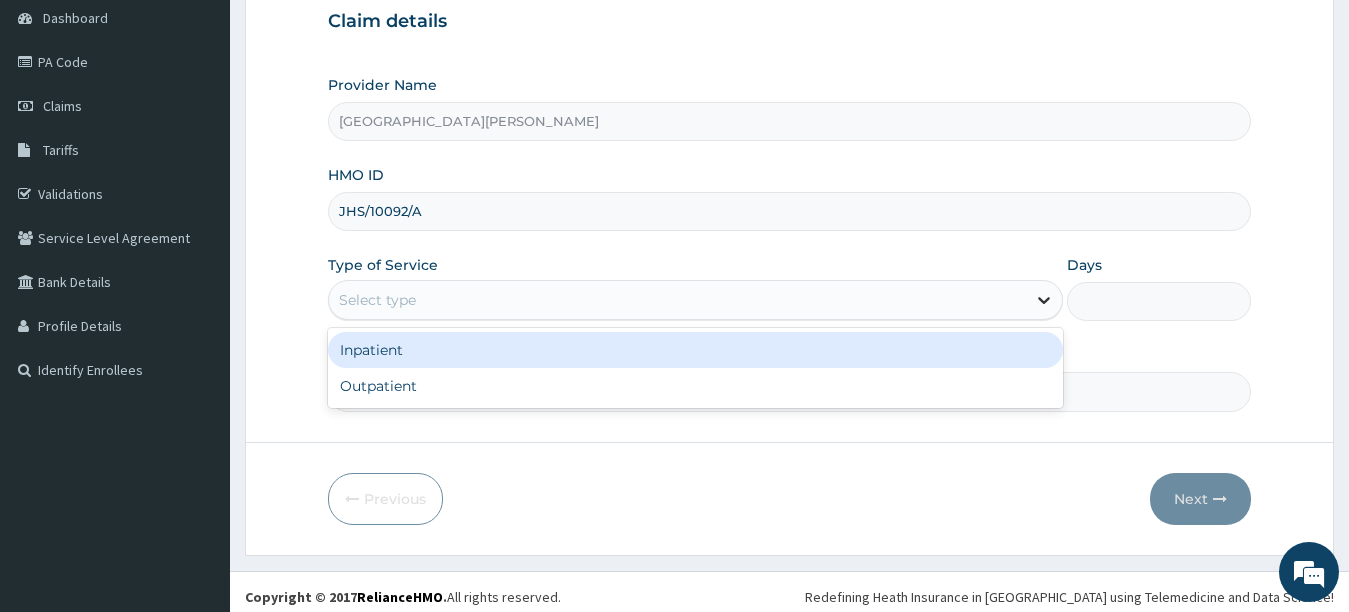 click at bounding box center (1044, 300) 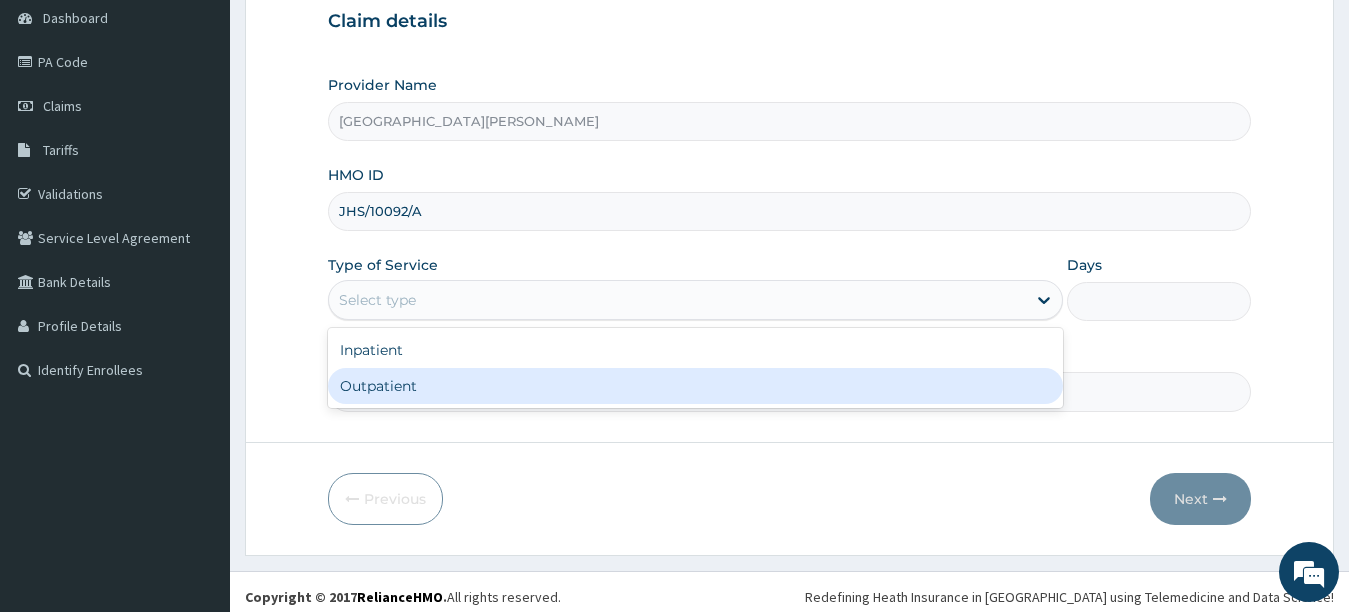 click on "Outpatient" at bounding box center (696, 386) 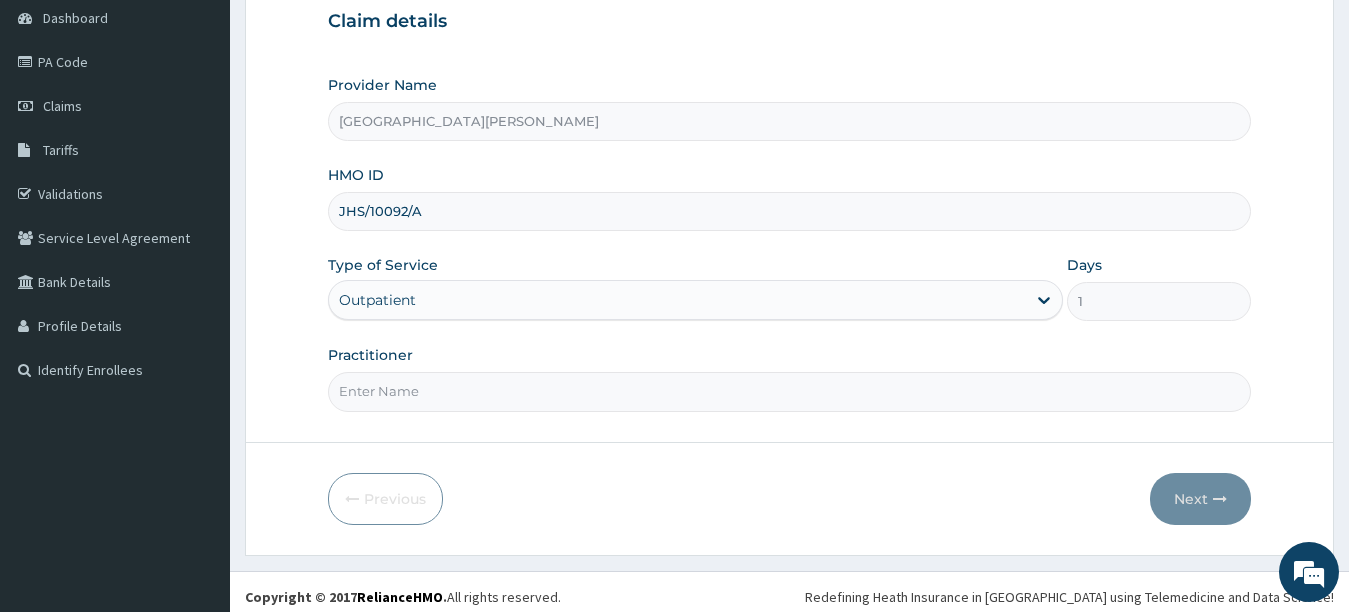 click on "Practitioner" at bounding box center (790, 391) 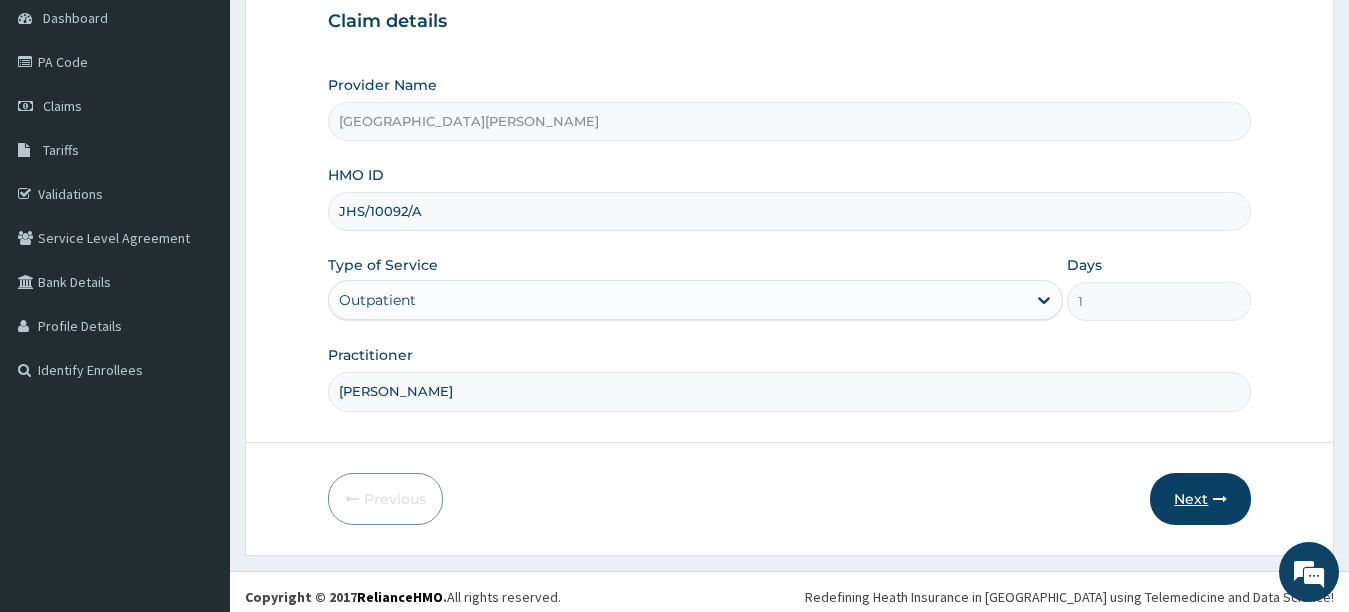 type on "Emmanuel" 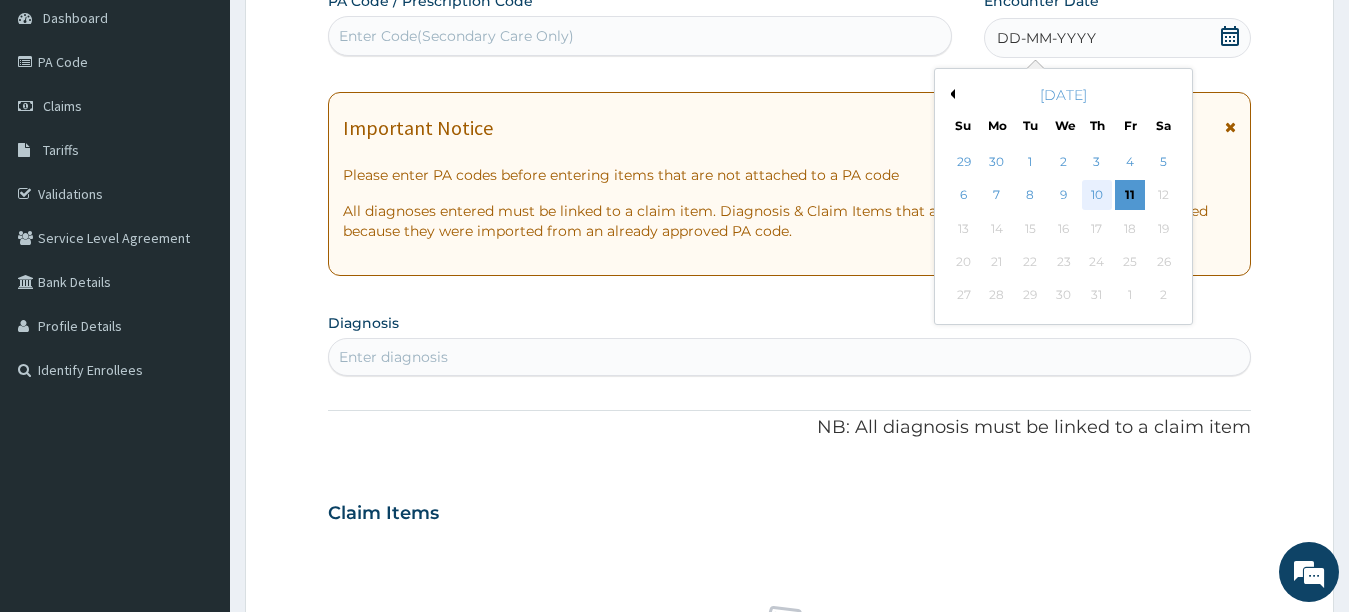 click on "10" at bounding box center [1097, 196] 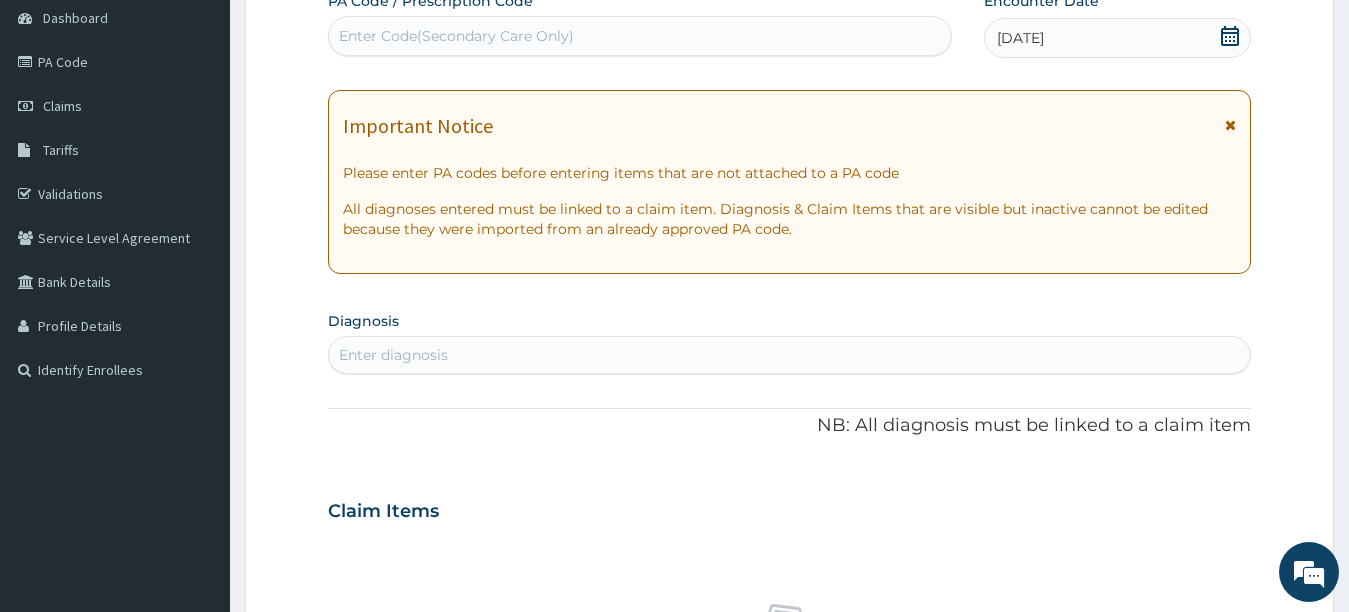 click at bounding box center [1230, 125] 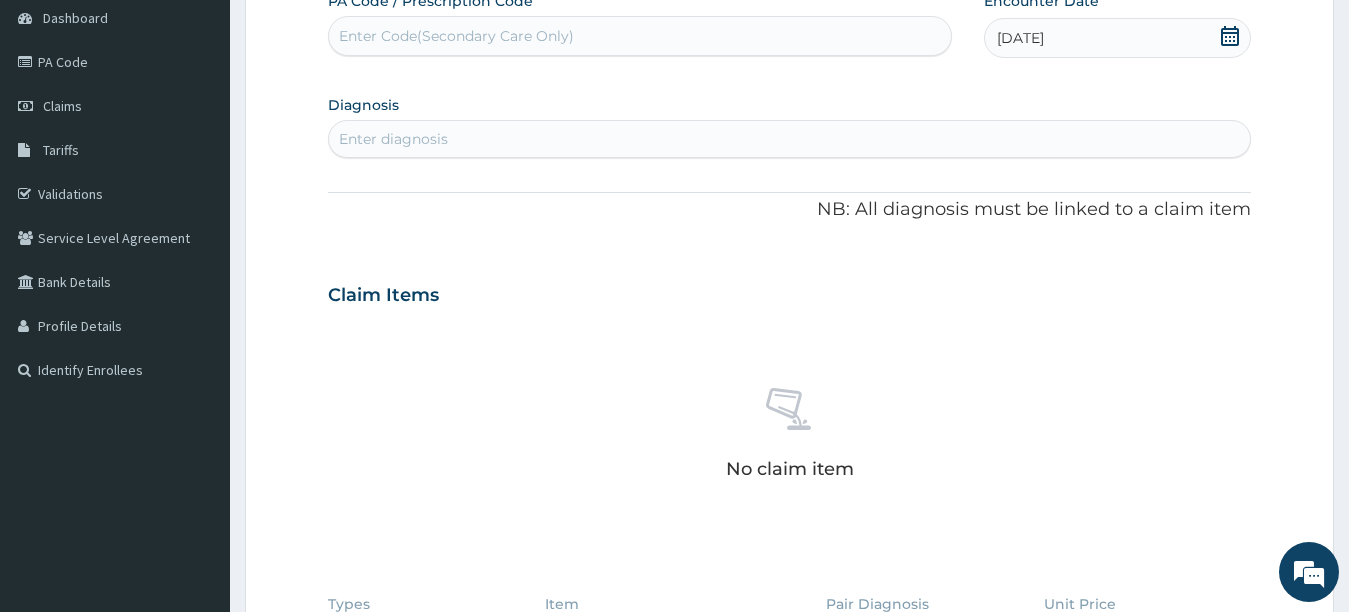 click on "Enter diagnosis" at bounding box center (790, 139) 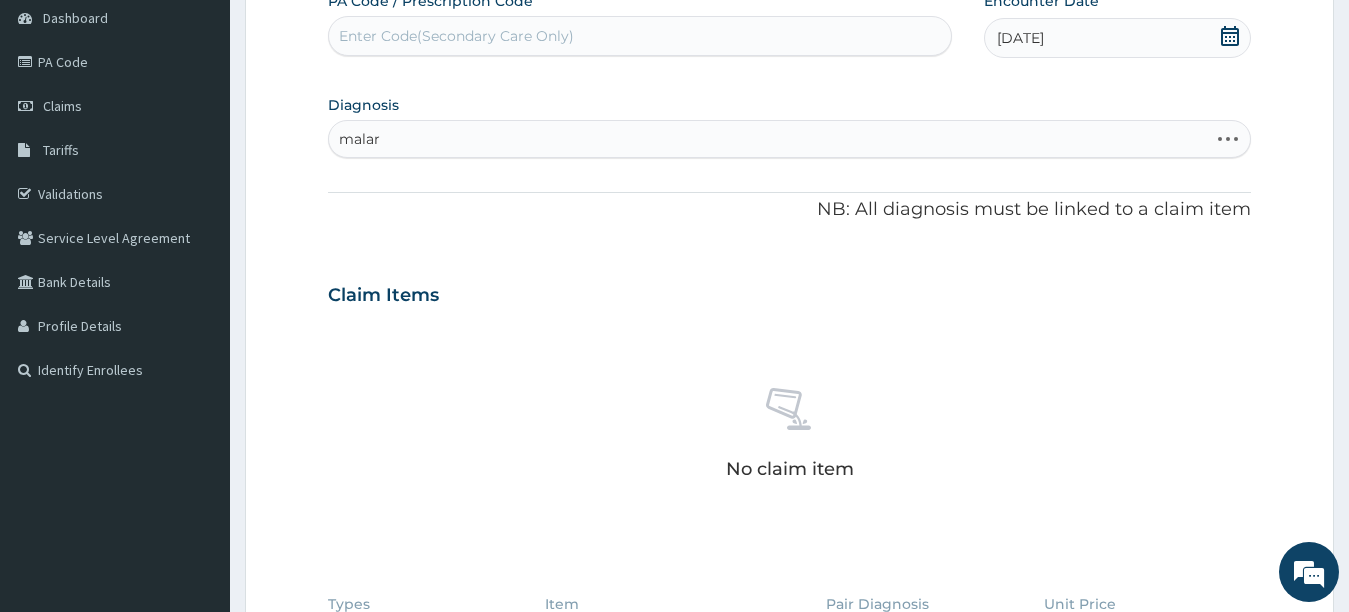 type on "malari" 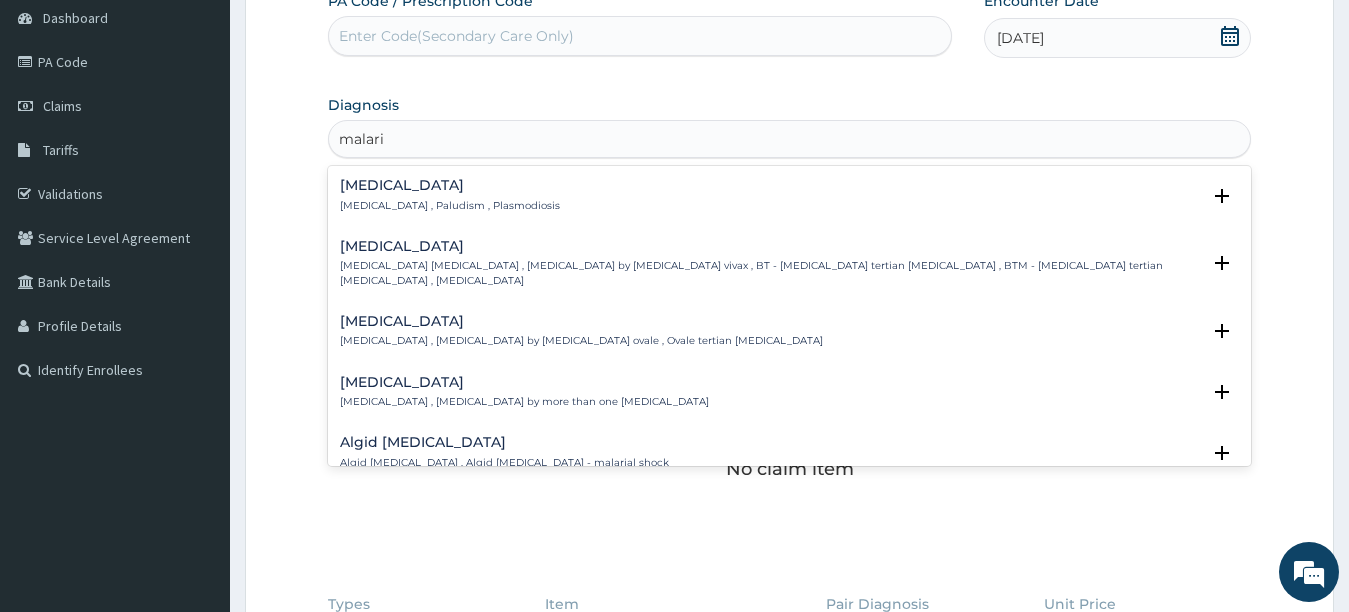 click on "Malaria" at bounding box center (450, 185) 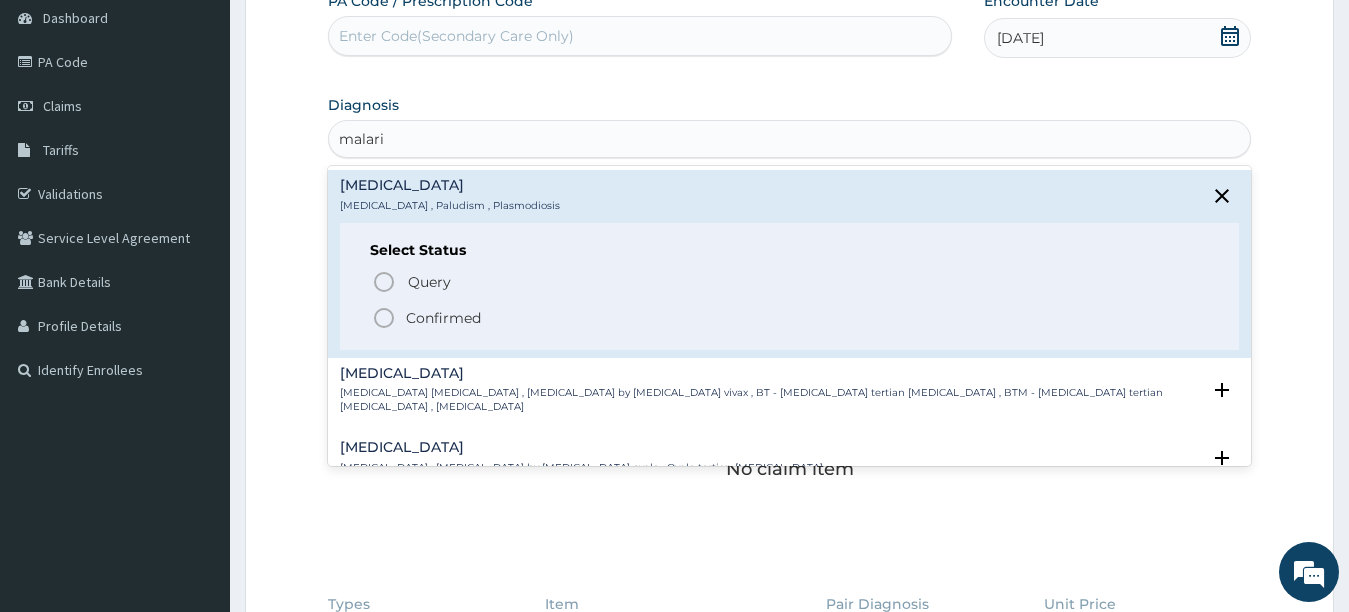 click on "Confirmed" at bounding box center [443, 318] 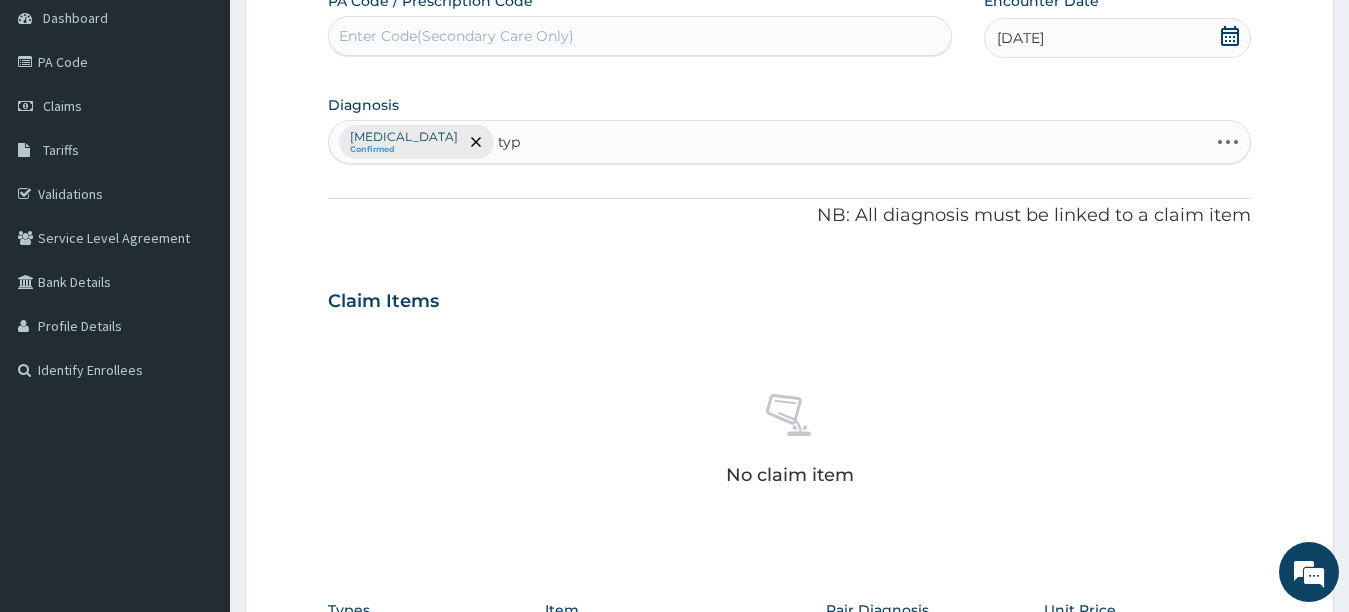 type on "typh" 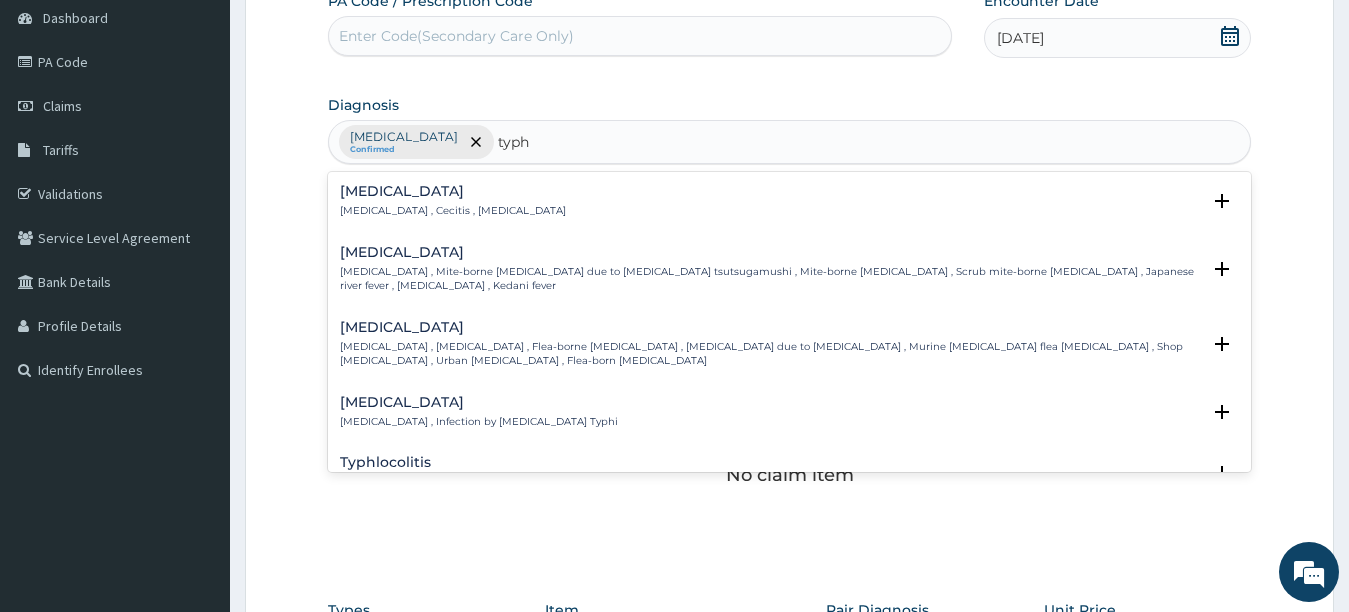 click on "Typhoid fever" at bounding box center (479, 402) 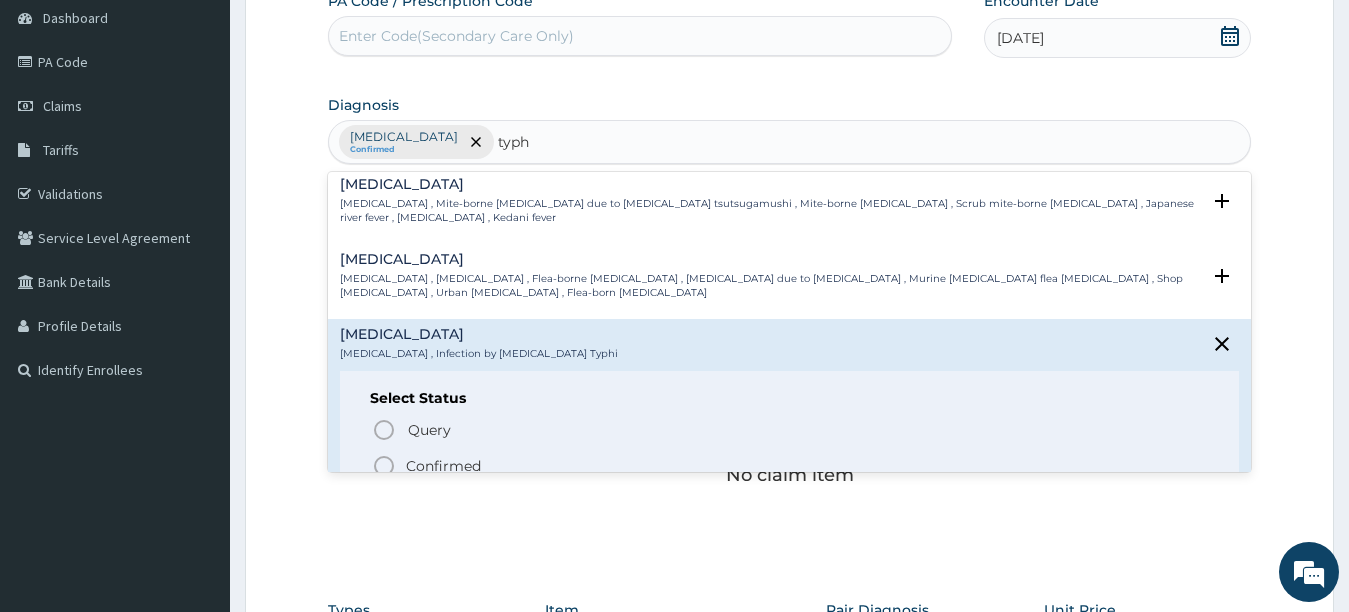scroll, scrollTop: 80, scrollLeft: 0, axis: vertical 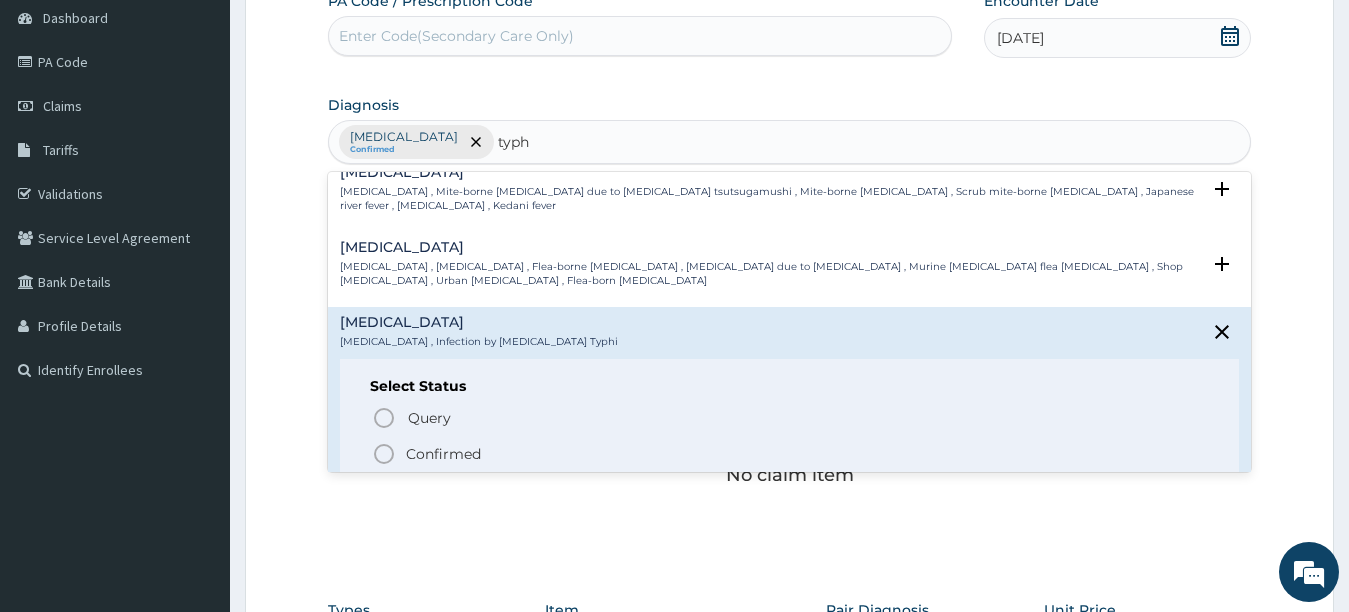 click 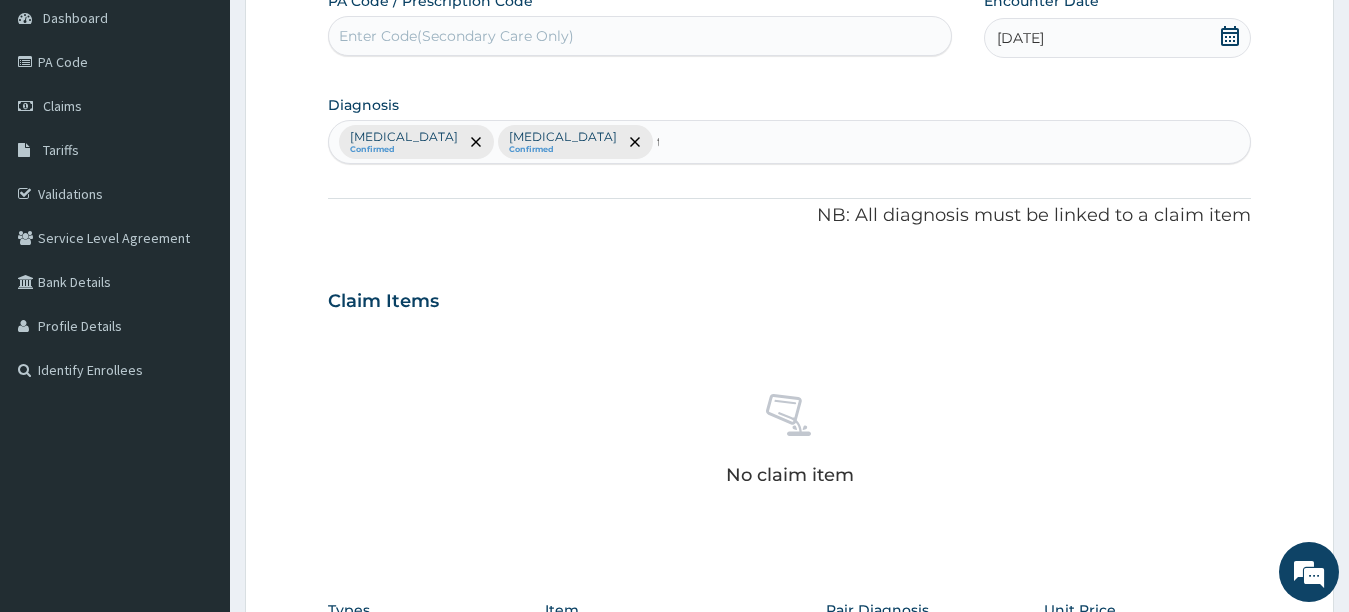 type 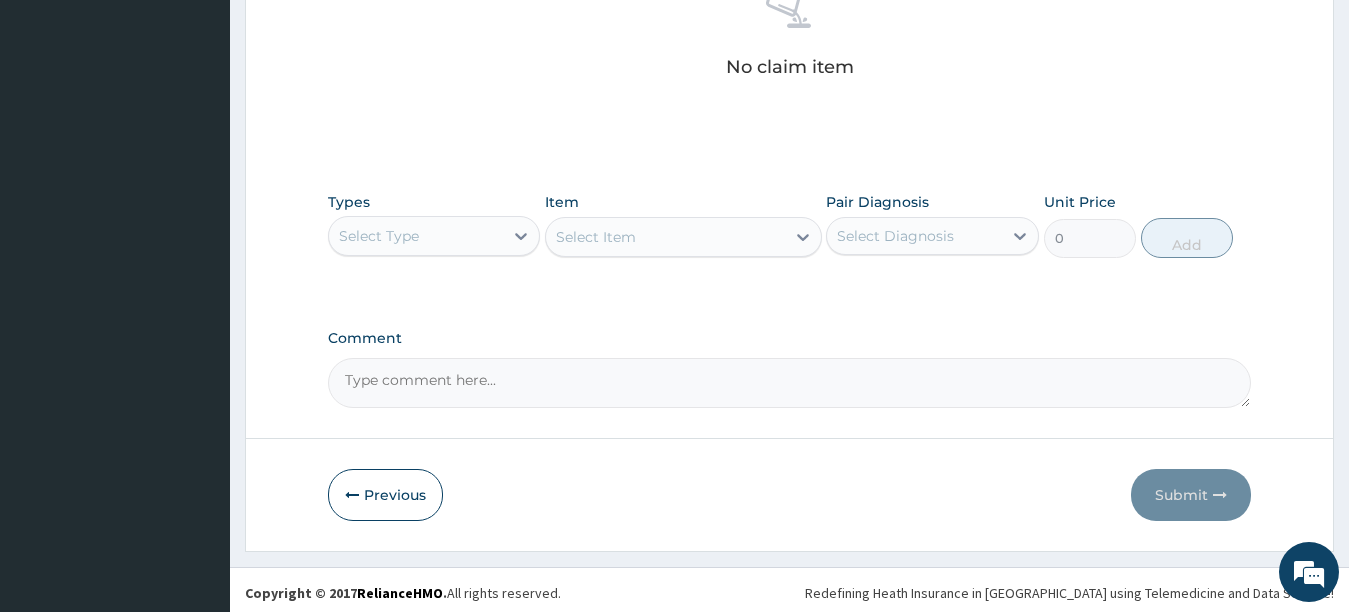 scroll, scrollTop: 614, scrollLeft: 0, axis: vertical 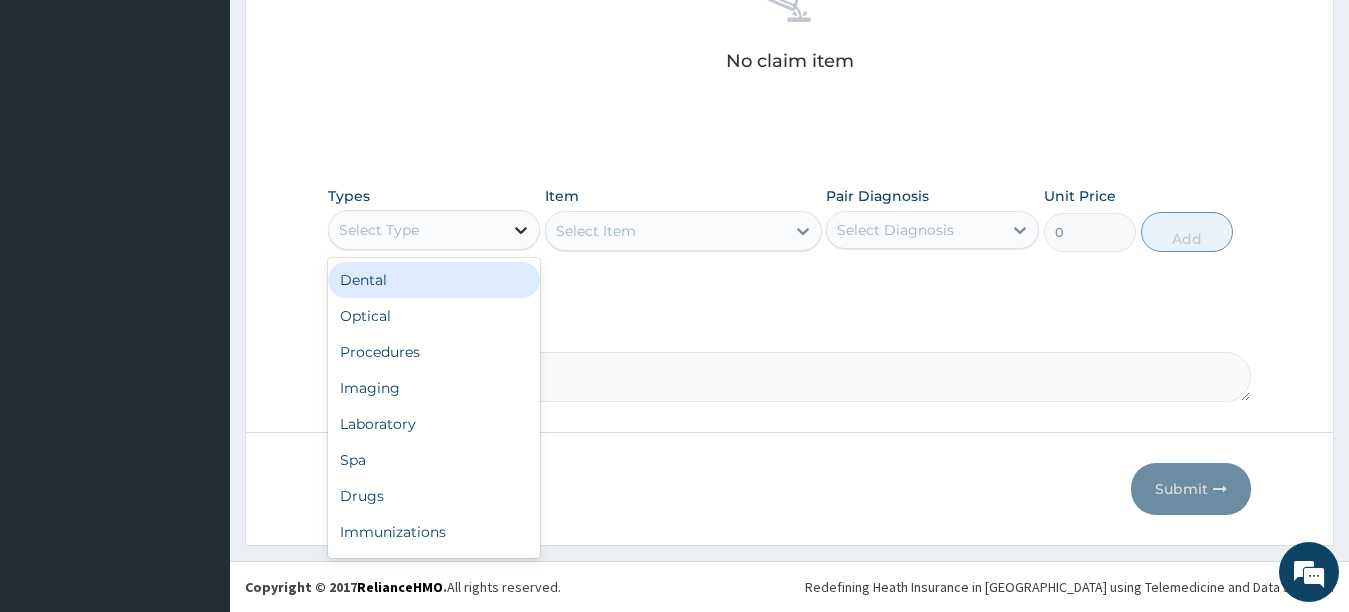 click at bounding box center (521, 230) 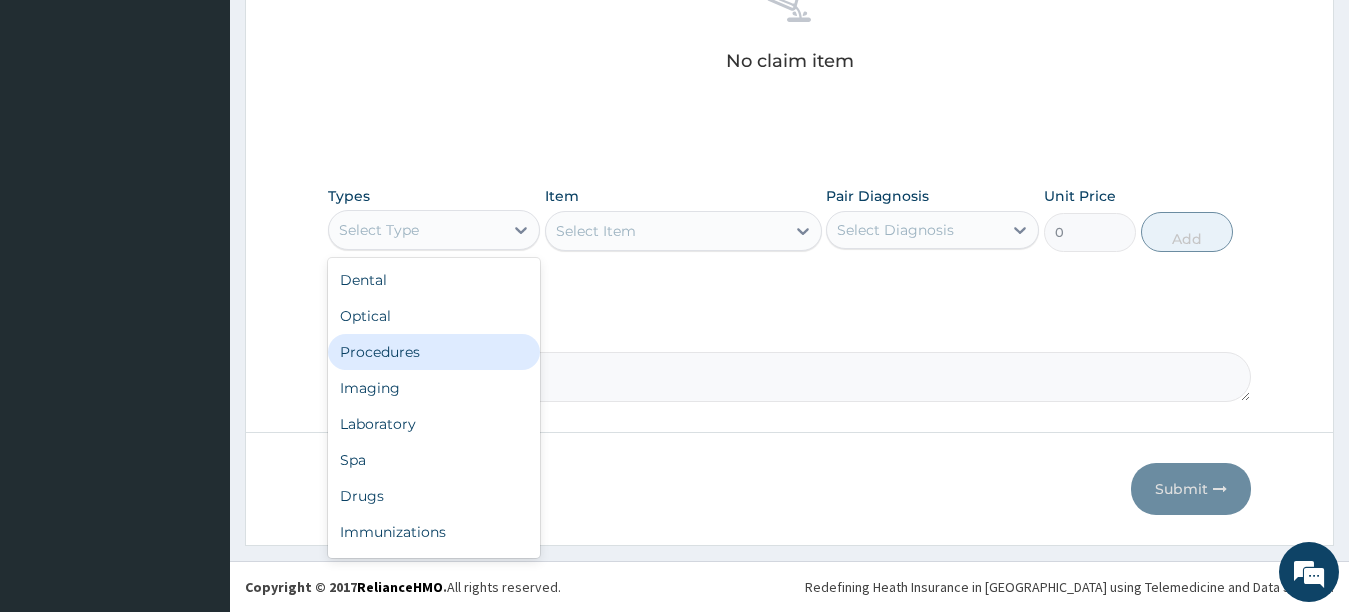 click on "Procedures" at bounding box center (434, 352) 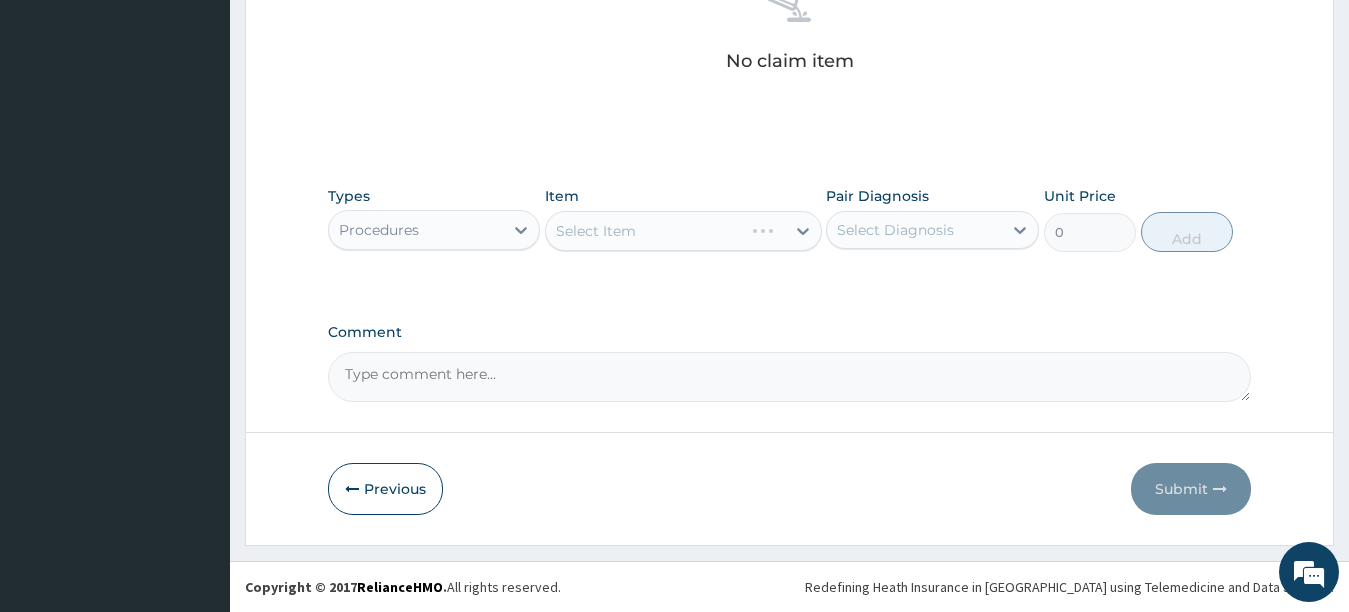 click on "Select Item" at bounding box center (683, 231) 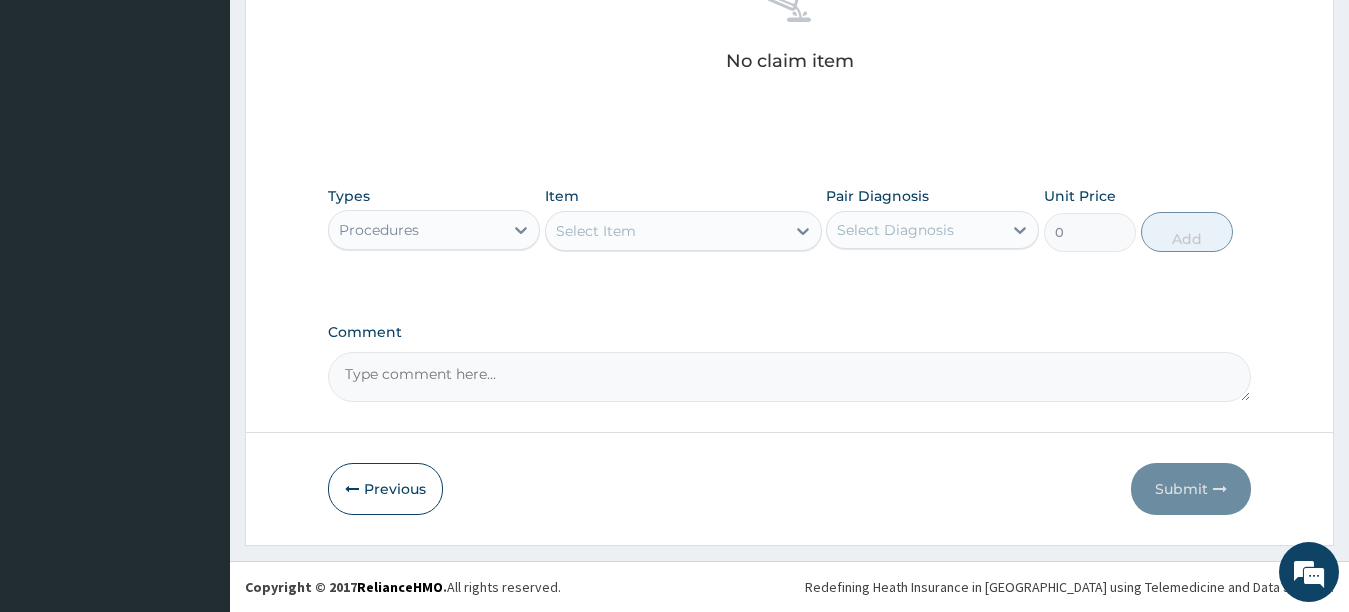 click on "Select Item" at bounding box center [665, 231] 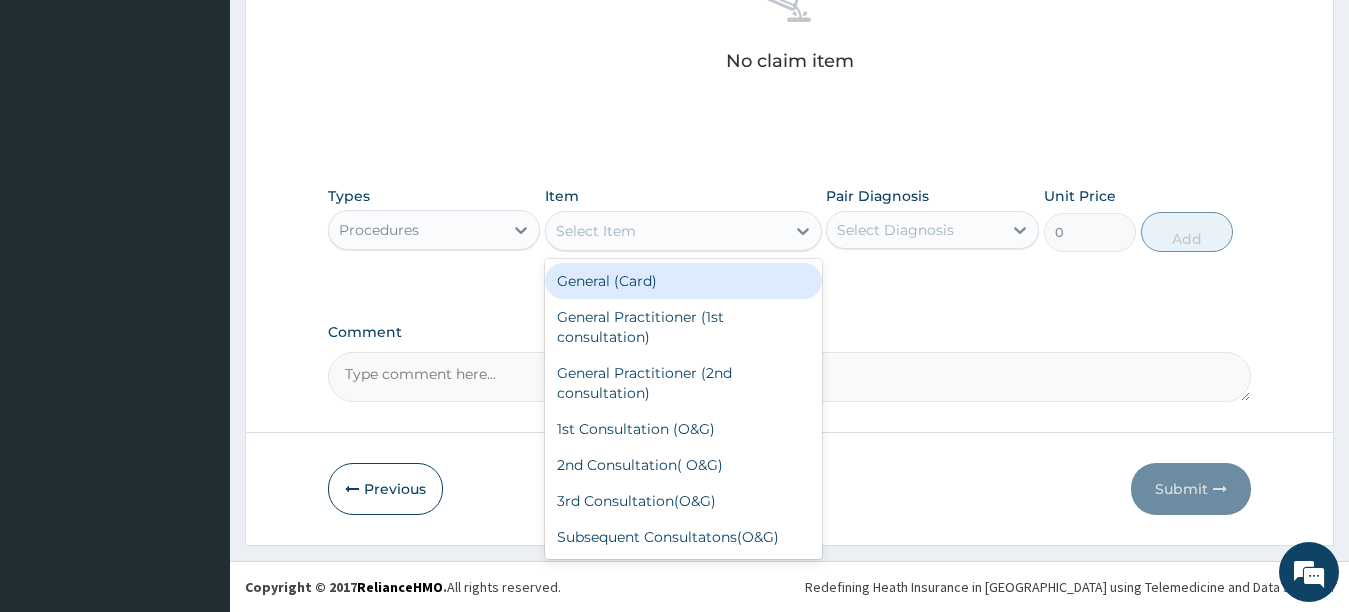 click on "General (Card)" at bounding box center [683, 281] 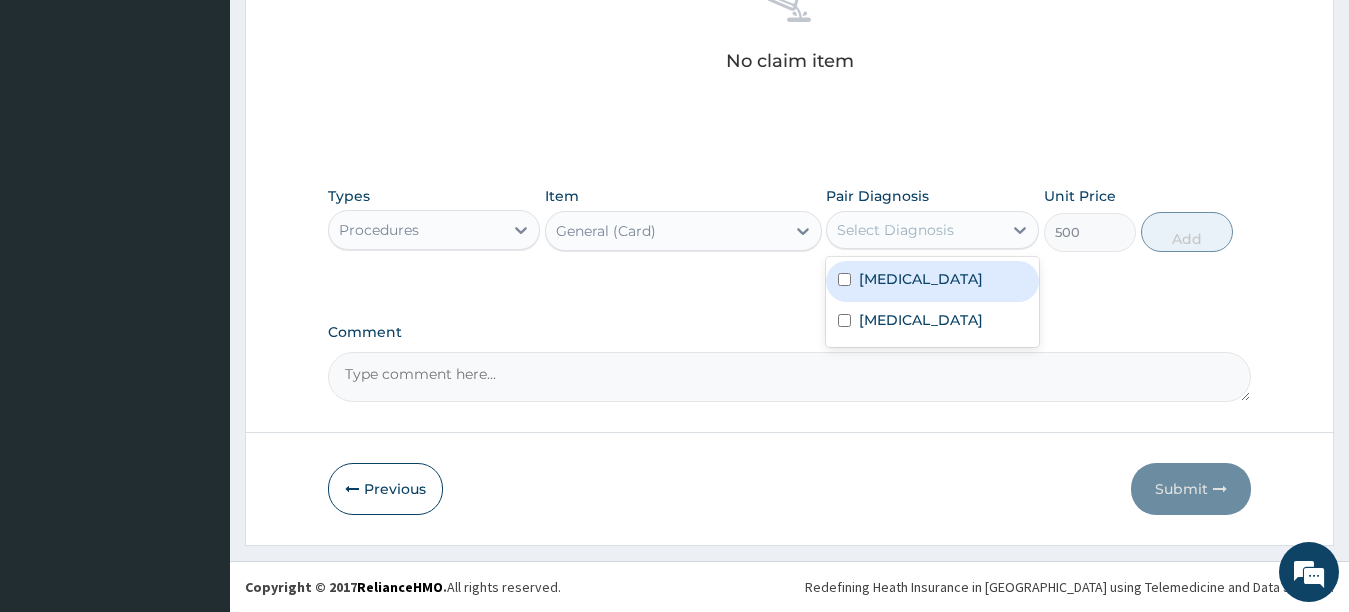 click on "Select Diagnosis" at bounding box center (895, 230) 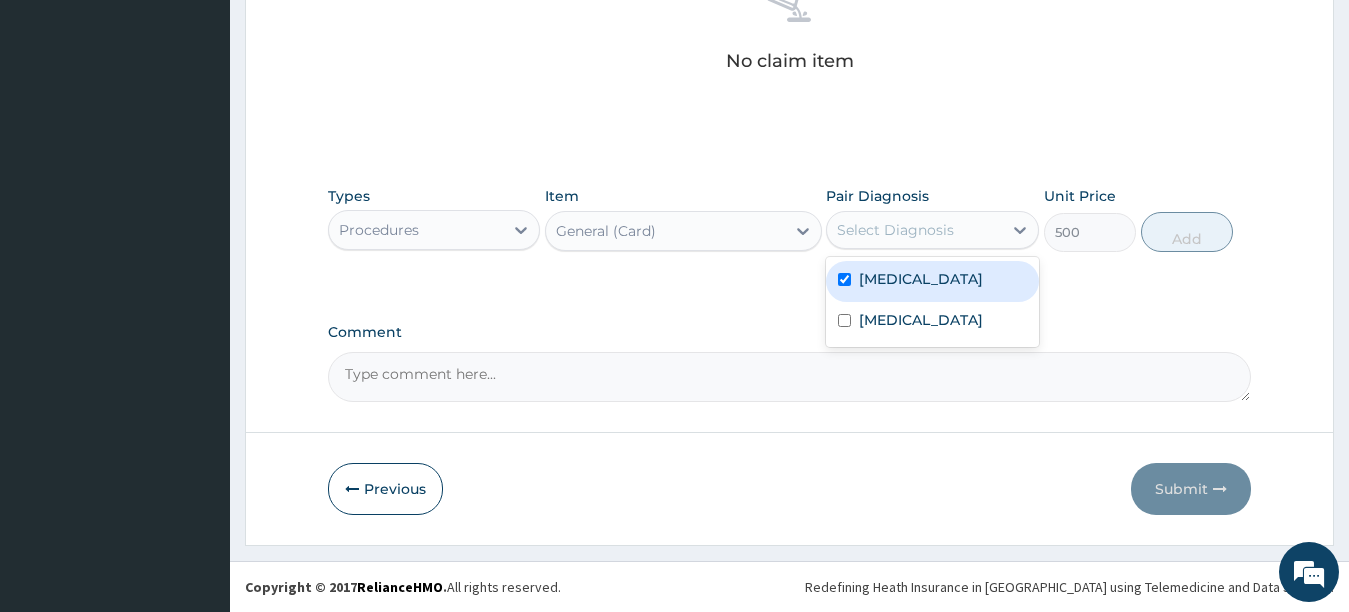 checkbox on "true" 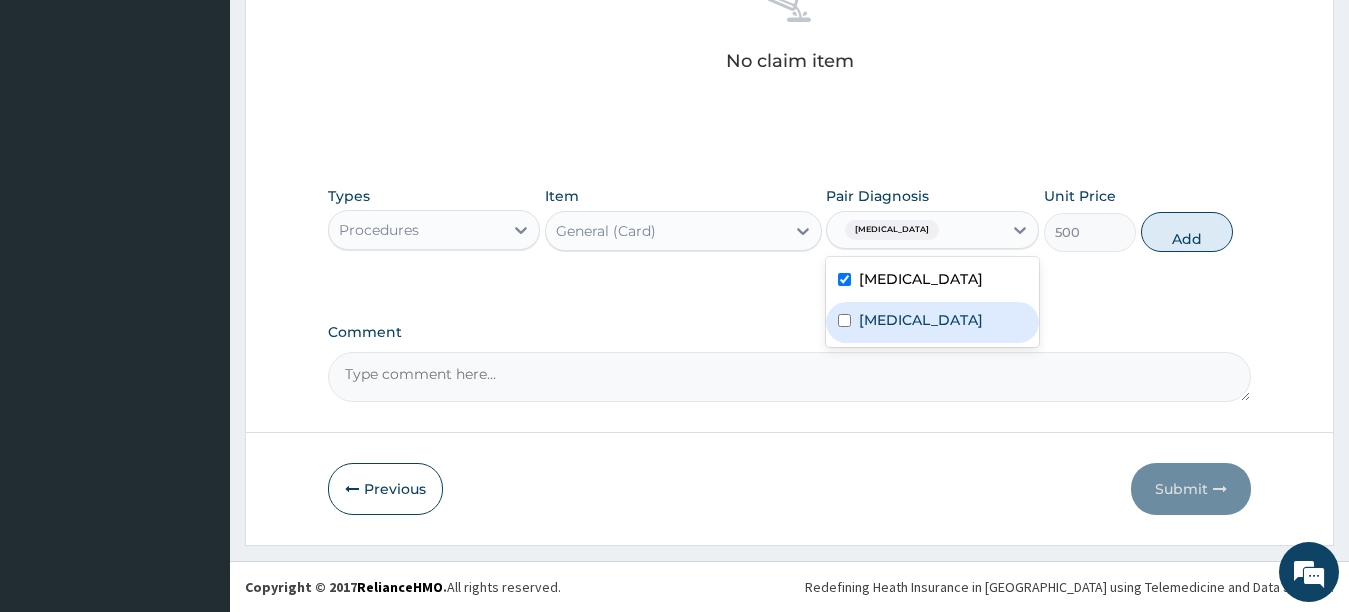 click on "Typhoid fever" at bounding box center [921, 320] 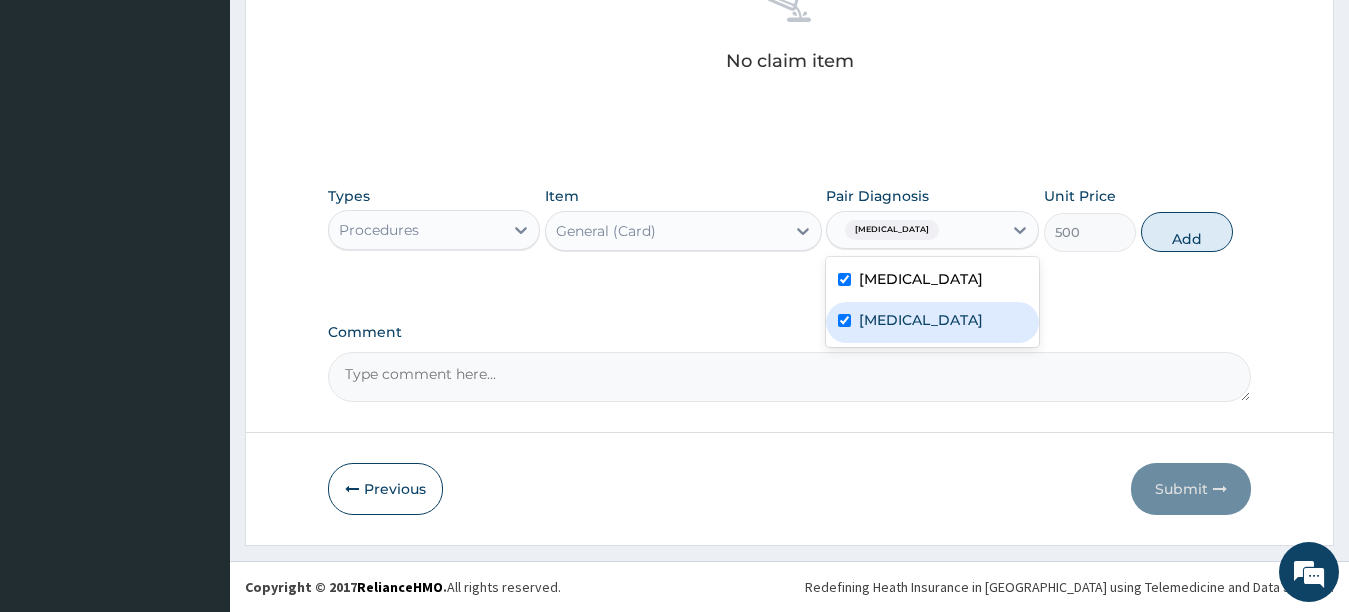 checkbox on "true" 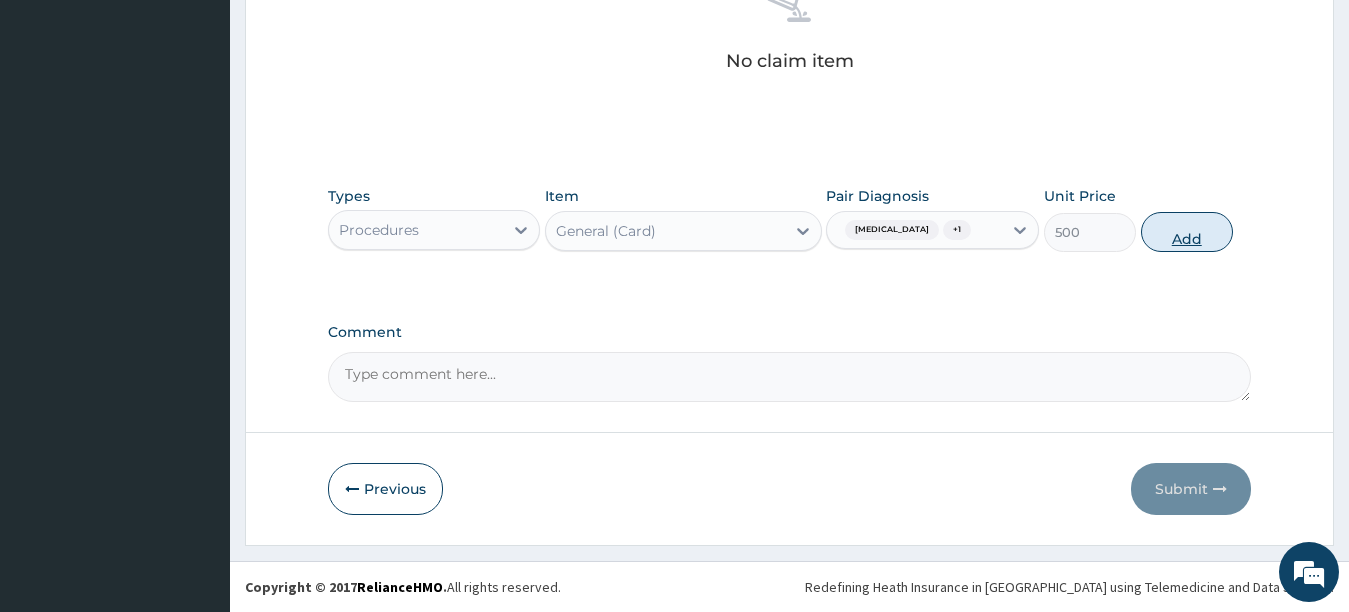 click on "Add" at bounding box center (1187, 232) 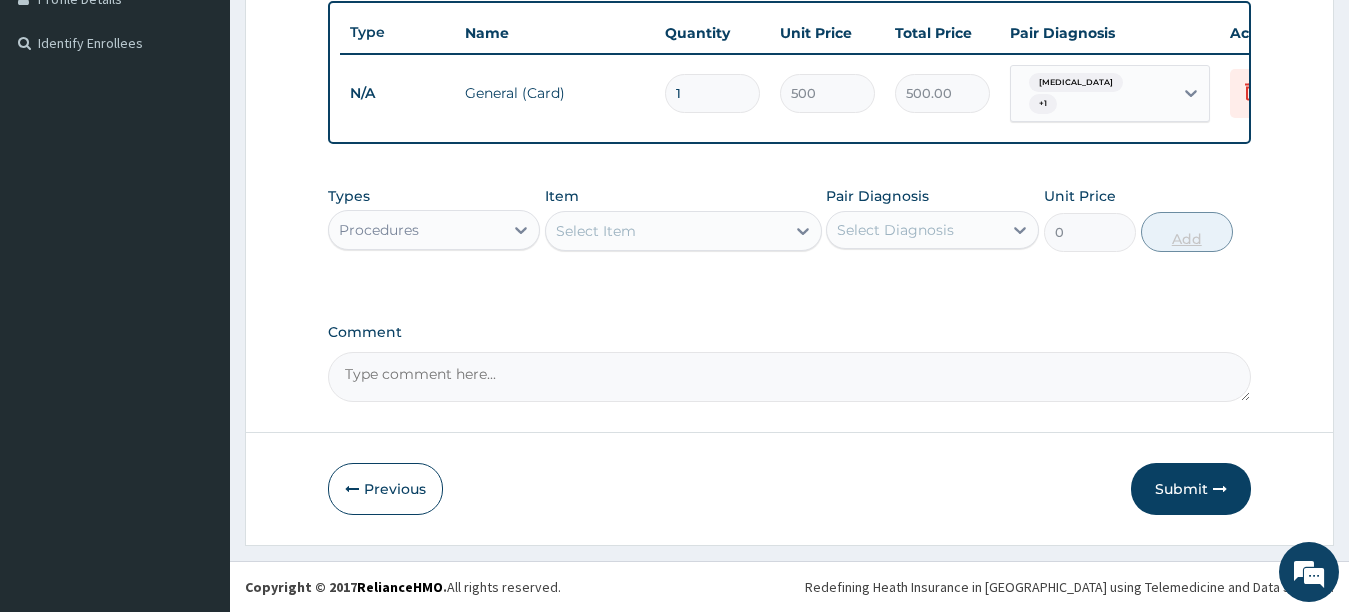 scroll, scrollTop: 536, scrollLeft: 0, axis: vertical 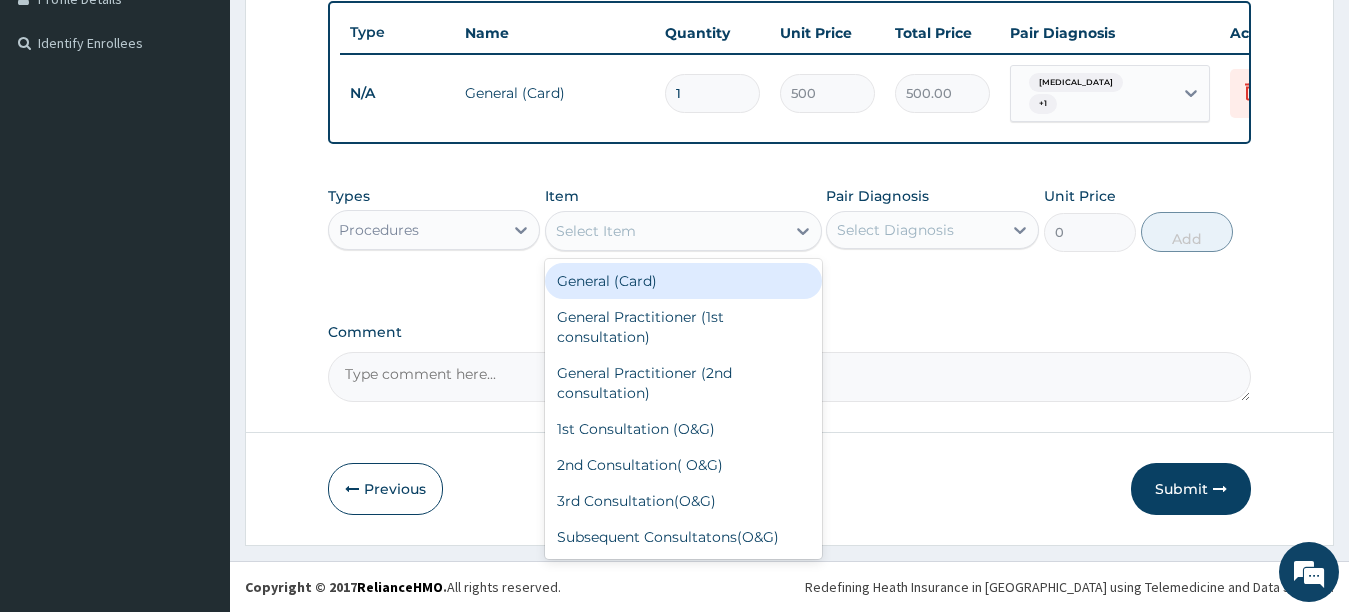 click on "Select Item" at bounding box center (665, 231) 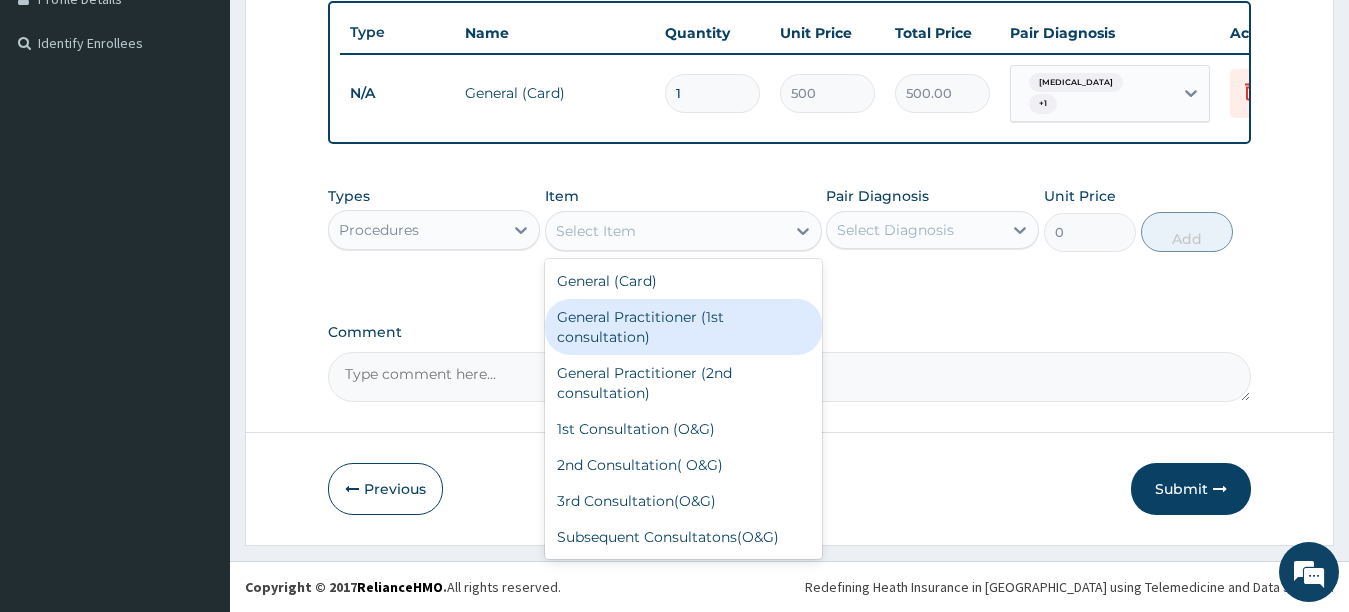click on "General Practitioner (1st consultation)" at bounding box center (683, 327) 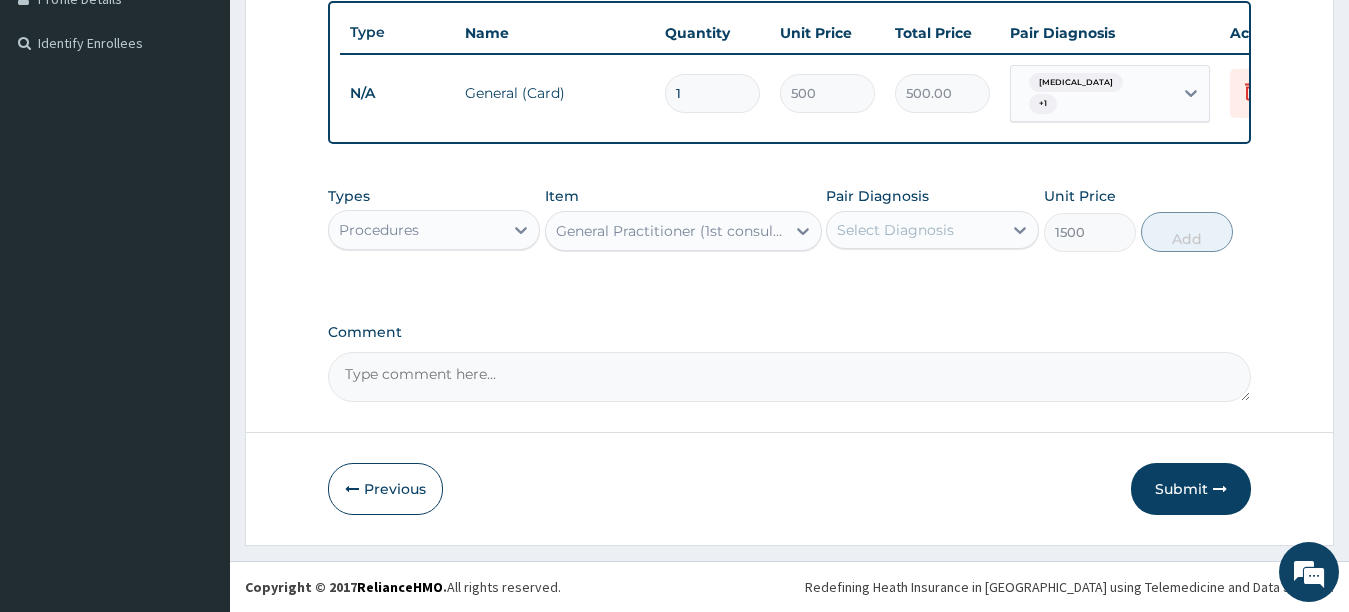 click on "Select Diagnosis" at bounding box center (914, 230) 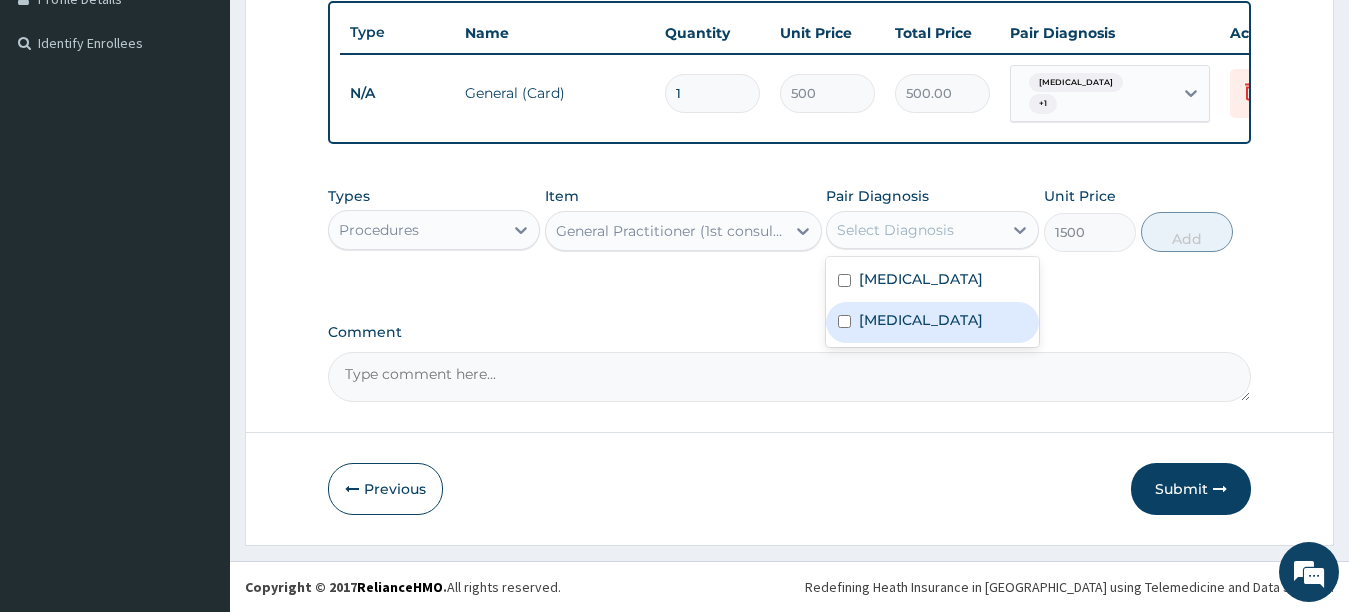 click on "Typhoid fever" at bounding box center (932, 322) 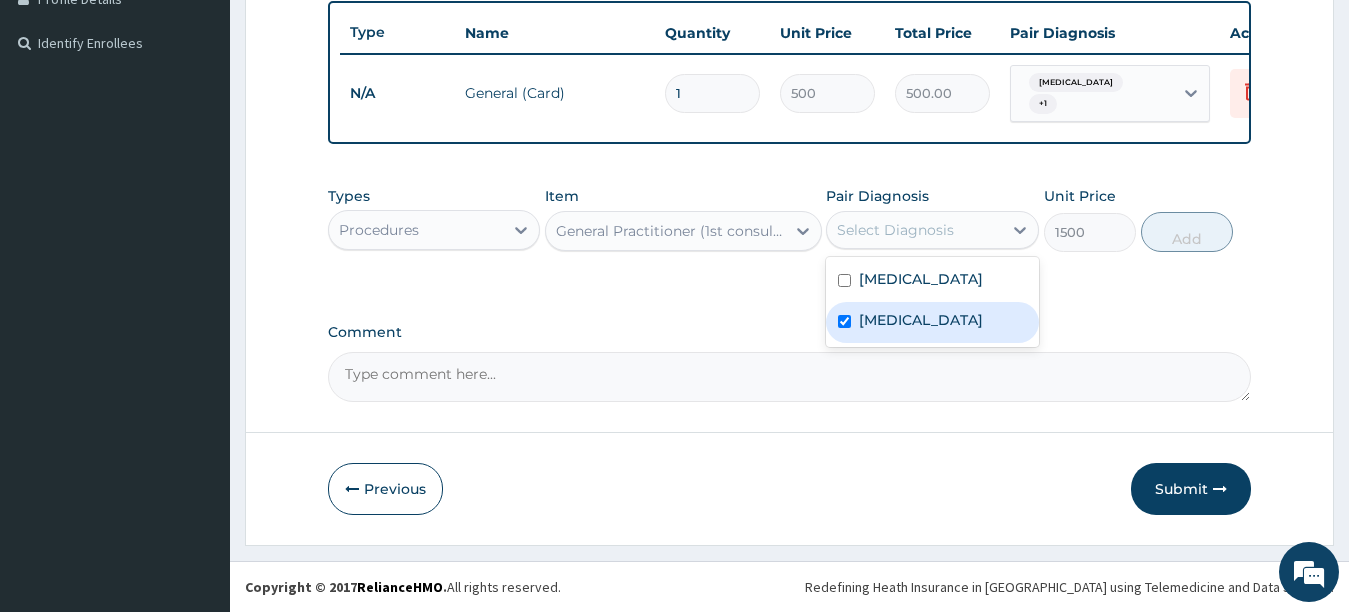 checkbox on "true" 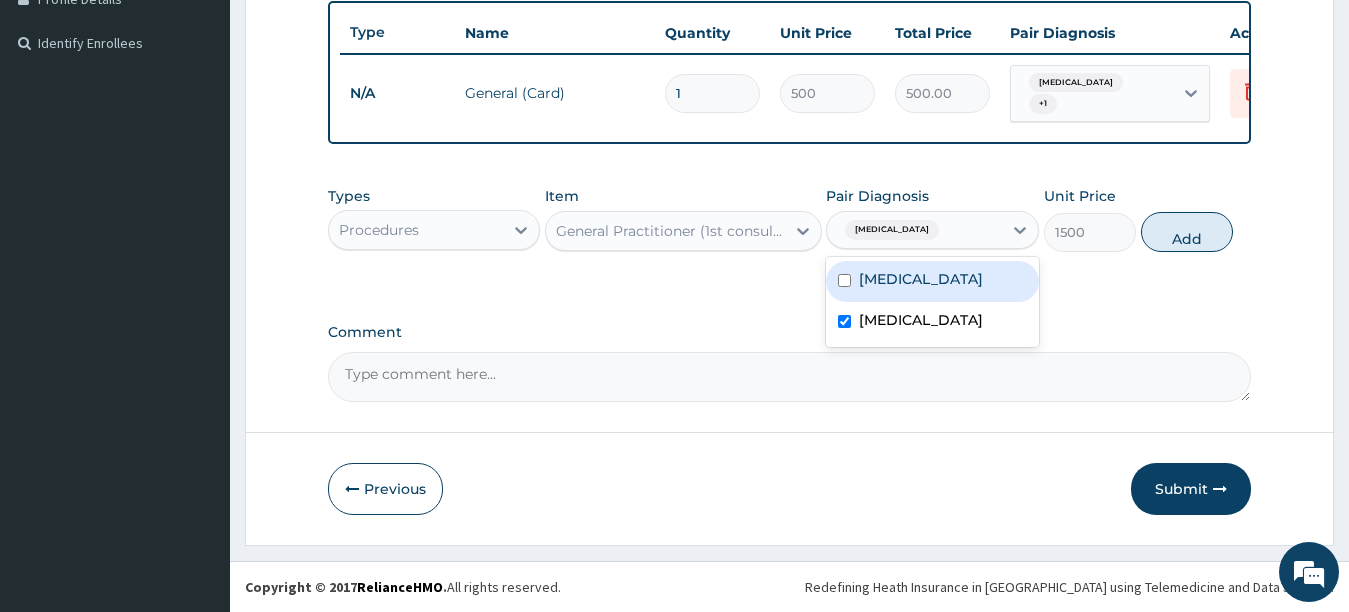 click on "Malaria" at bounding box center [932, 281] 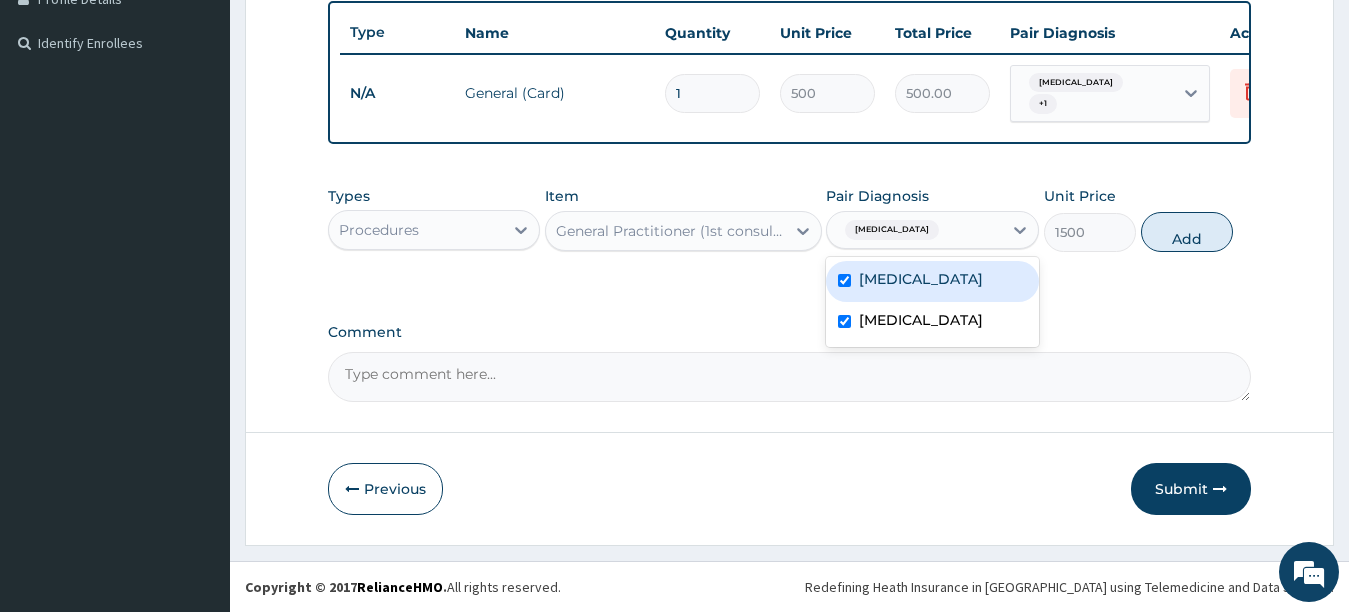 checkbox on "true" 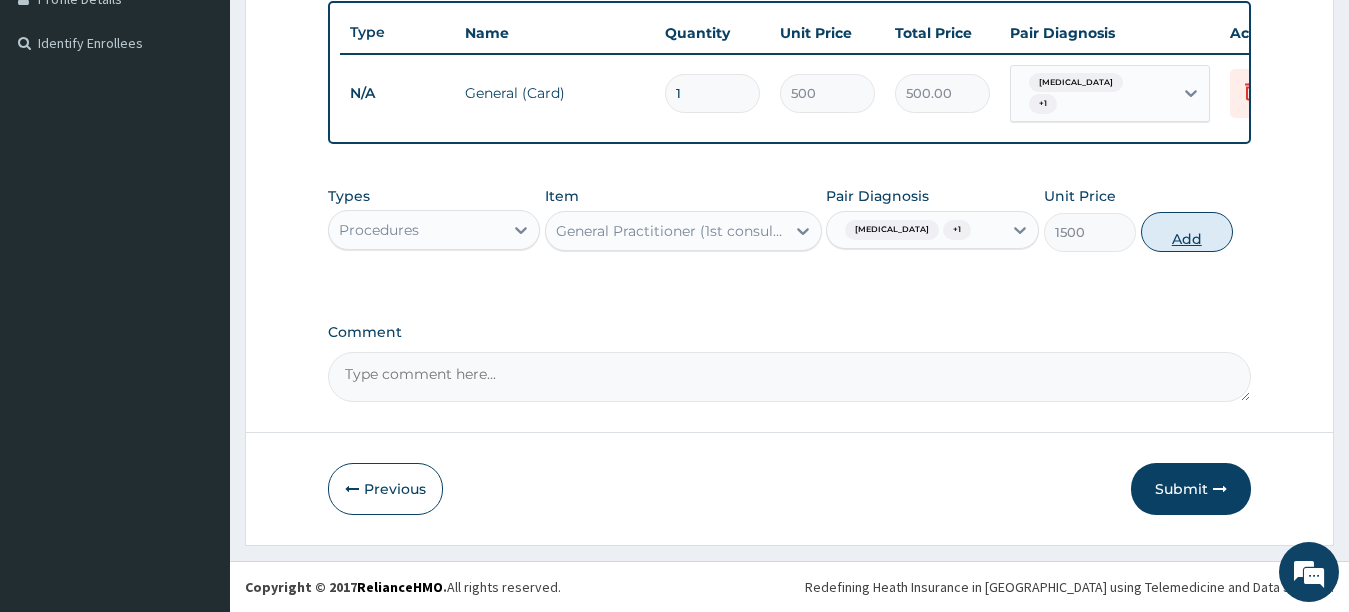 click on "Add" at bounding box center [1187, 232] 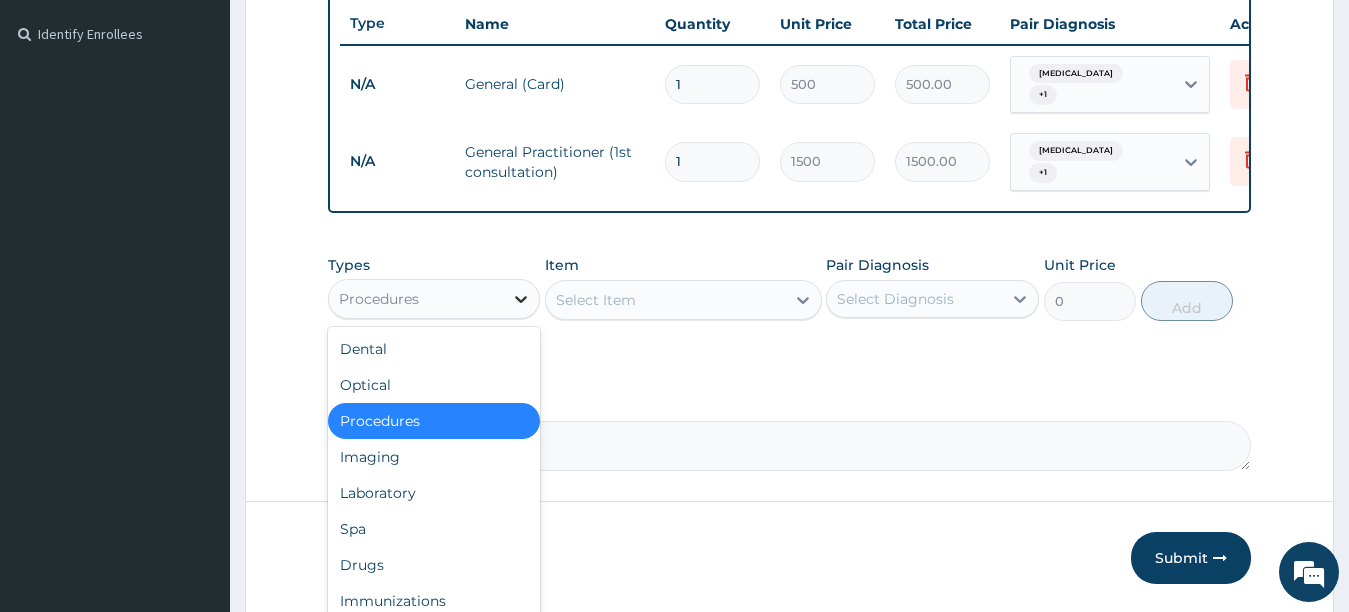 click 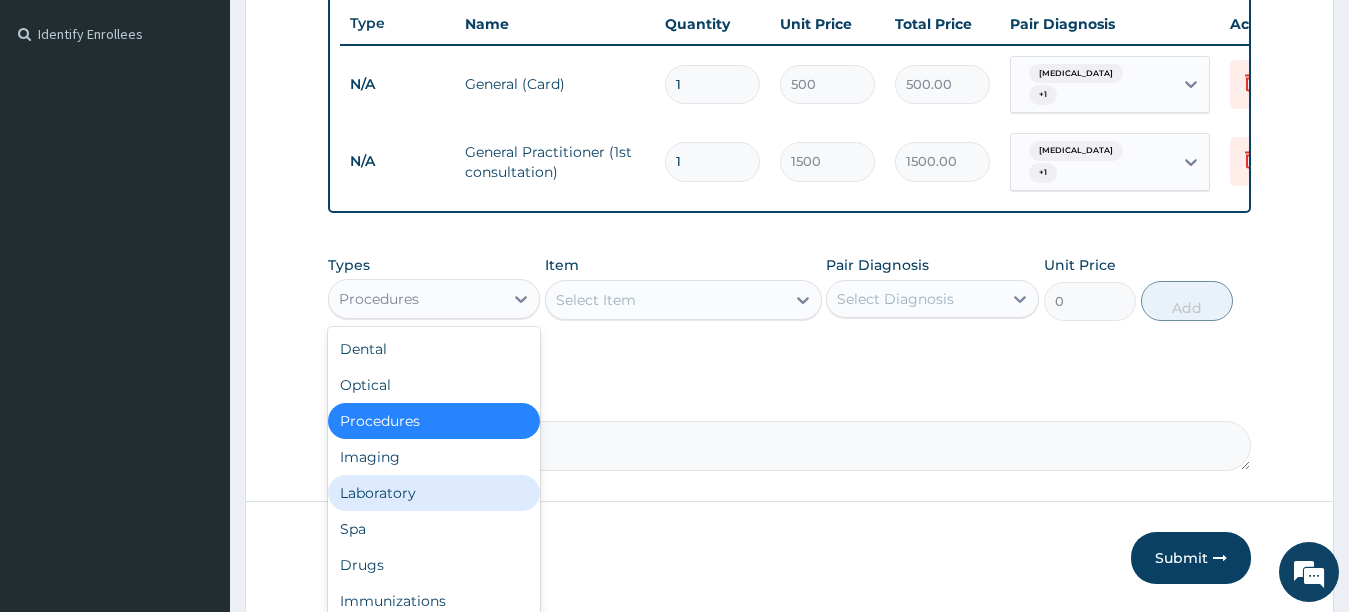 click on "Laboratory" at bounding box center (434, 493) 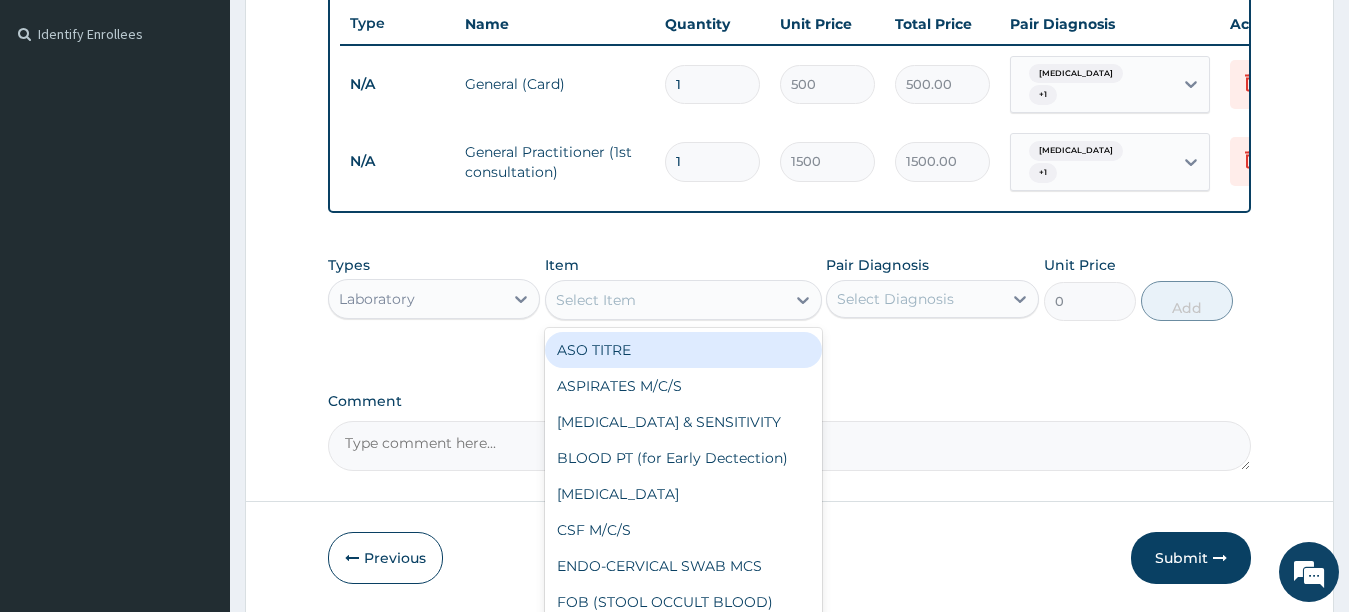 click on "Select Item" at bounding box center (596, 300) 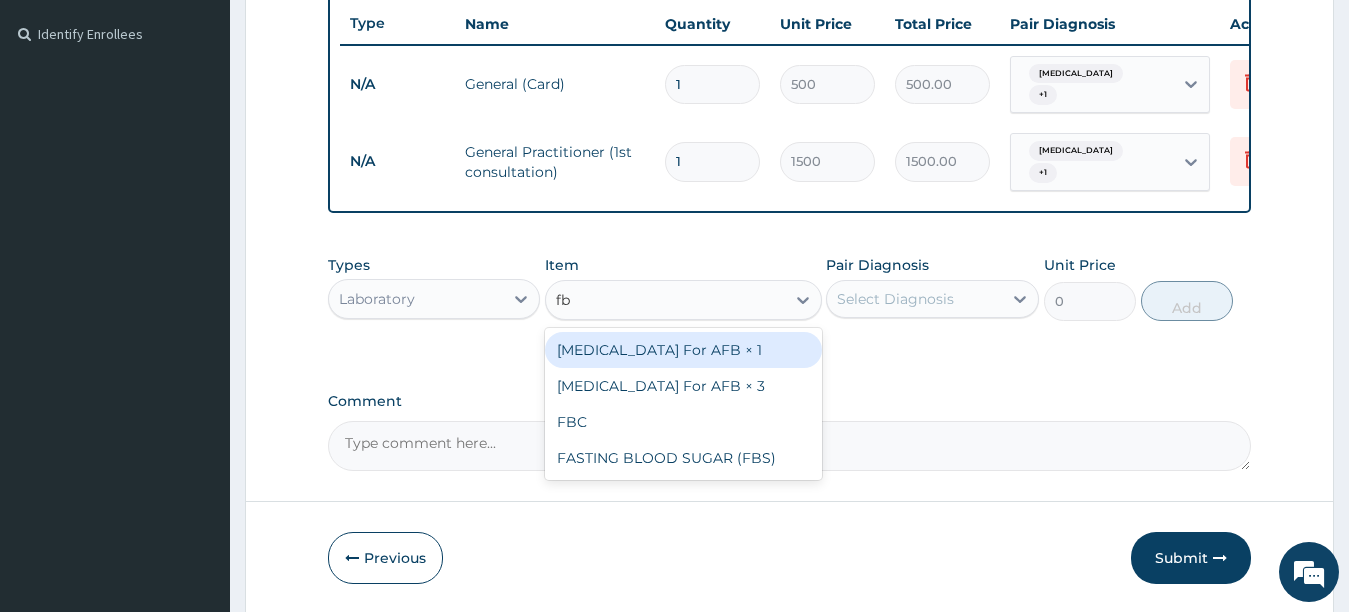 type on "fbc" 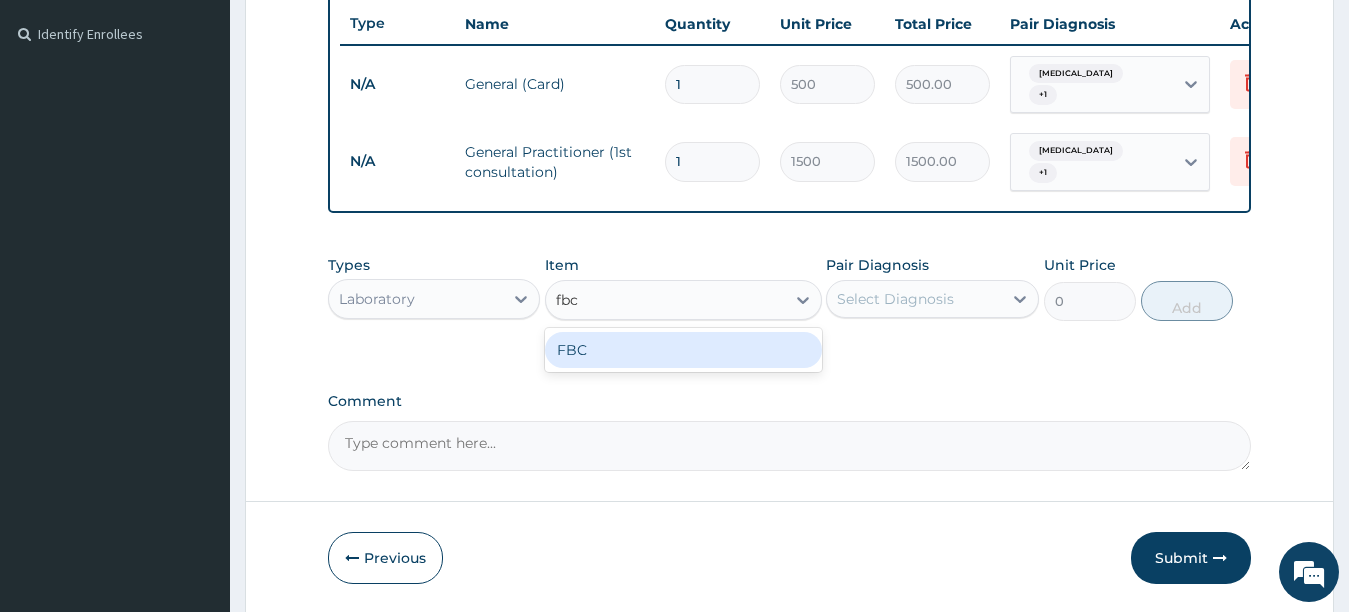 click on "FBC" at bounding box center [683, 350] 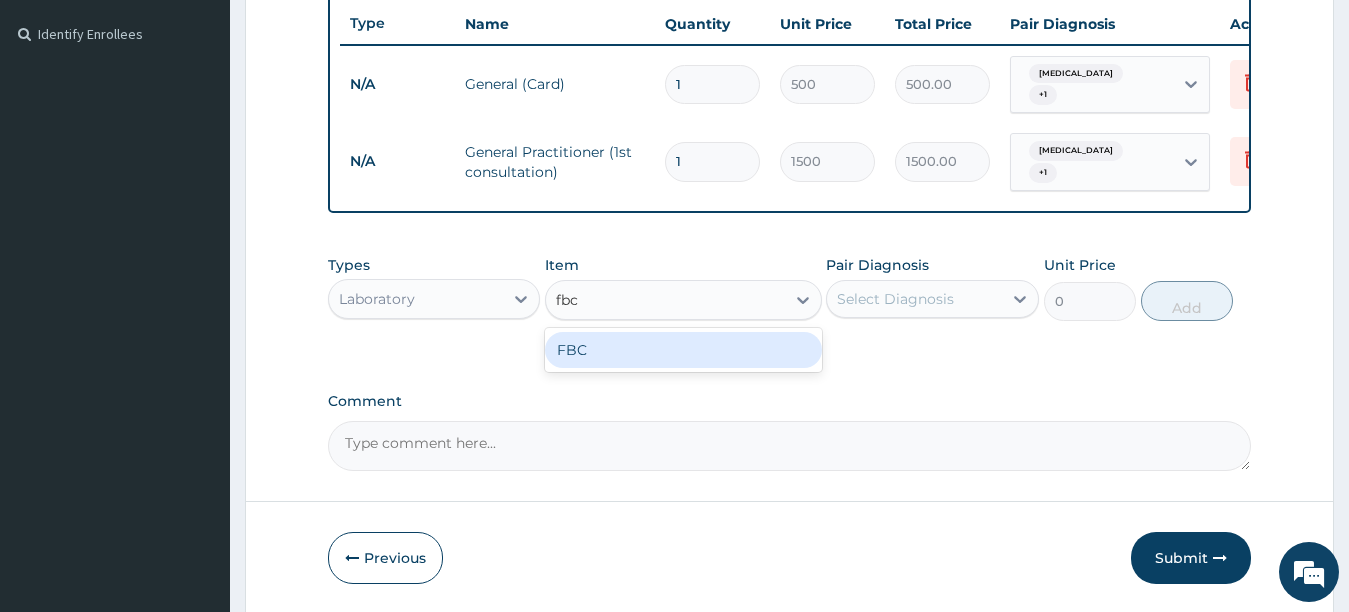 type 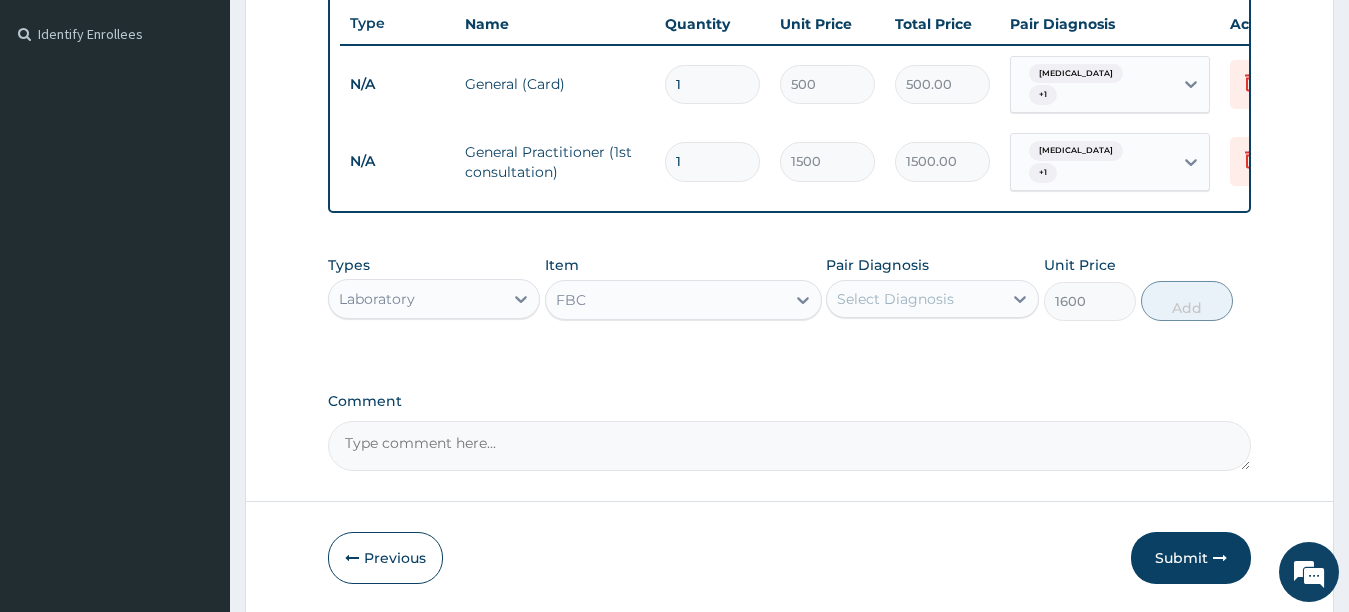 click on "Select Diagnosis" at bounding box center [895, 299] 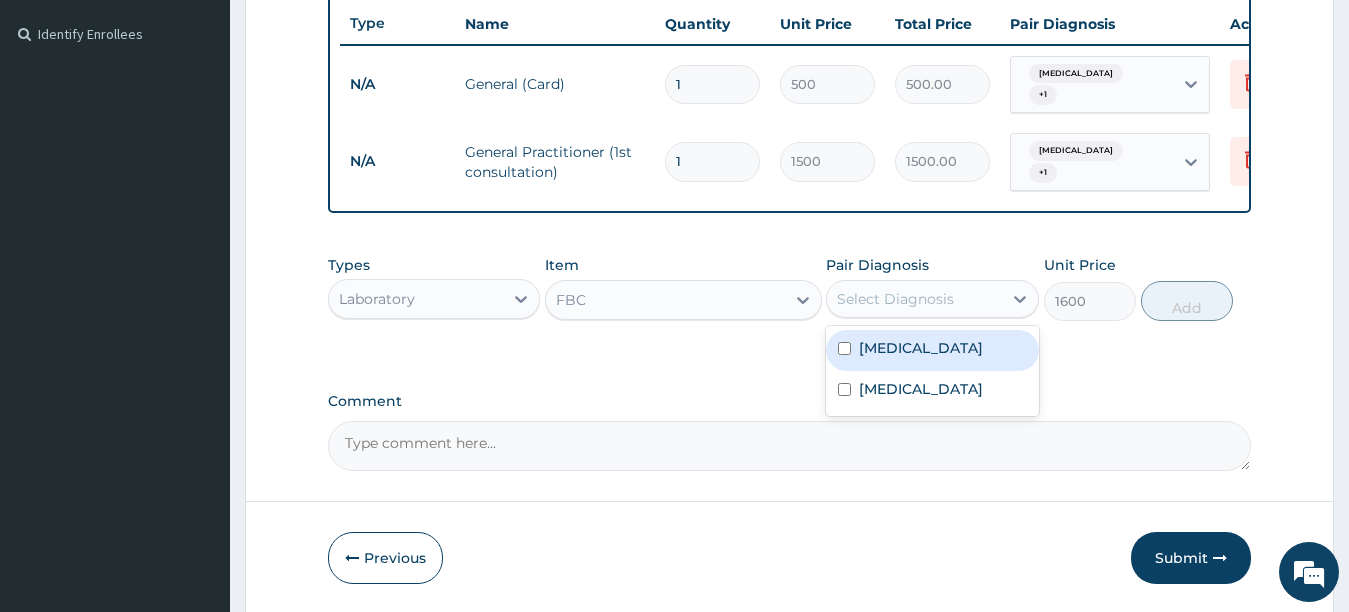 click on "Malaria" at bounding box center [921, 348] 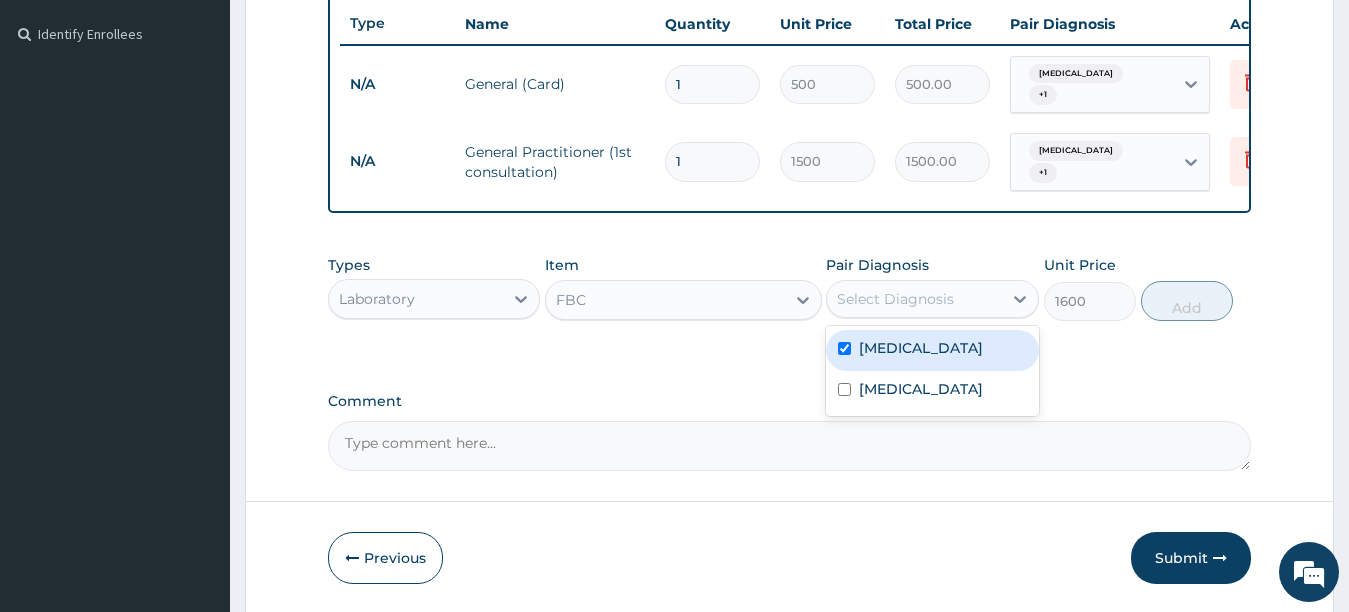 checkbox on "true" 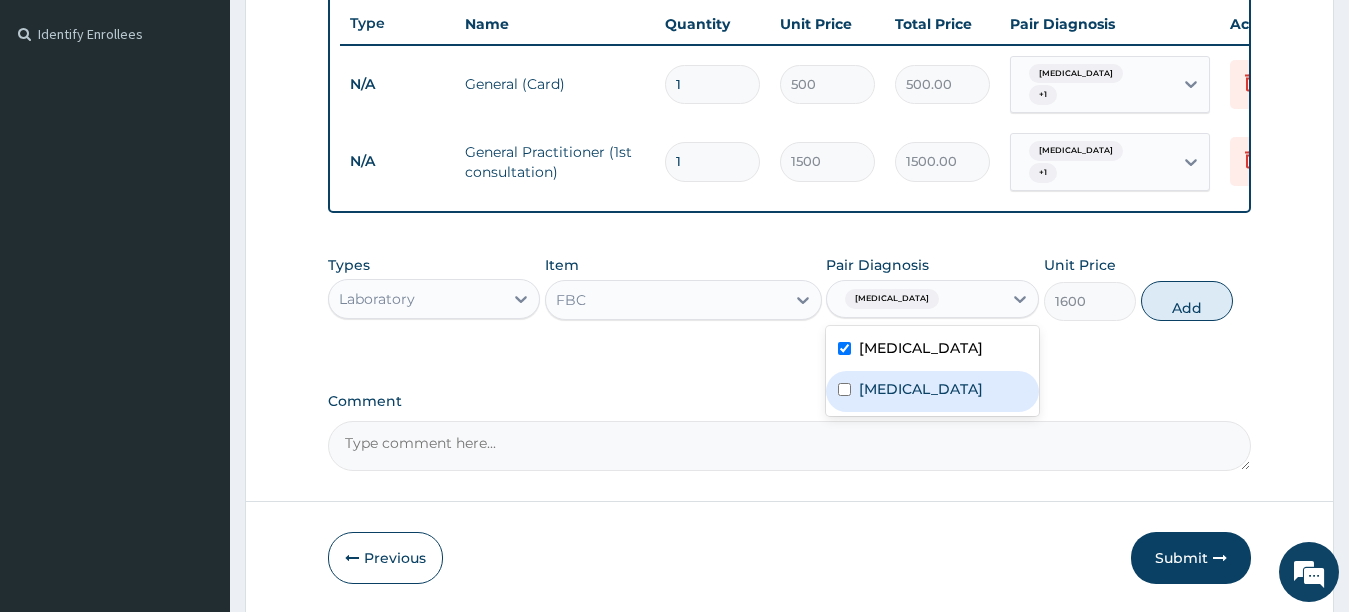 click on "Typhoid fever" at bounding box center [921, 389] 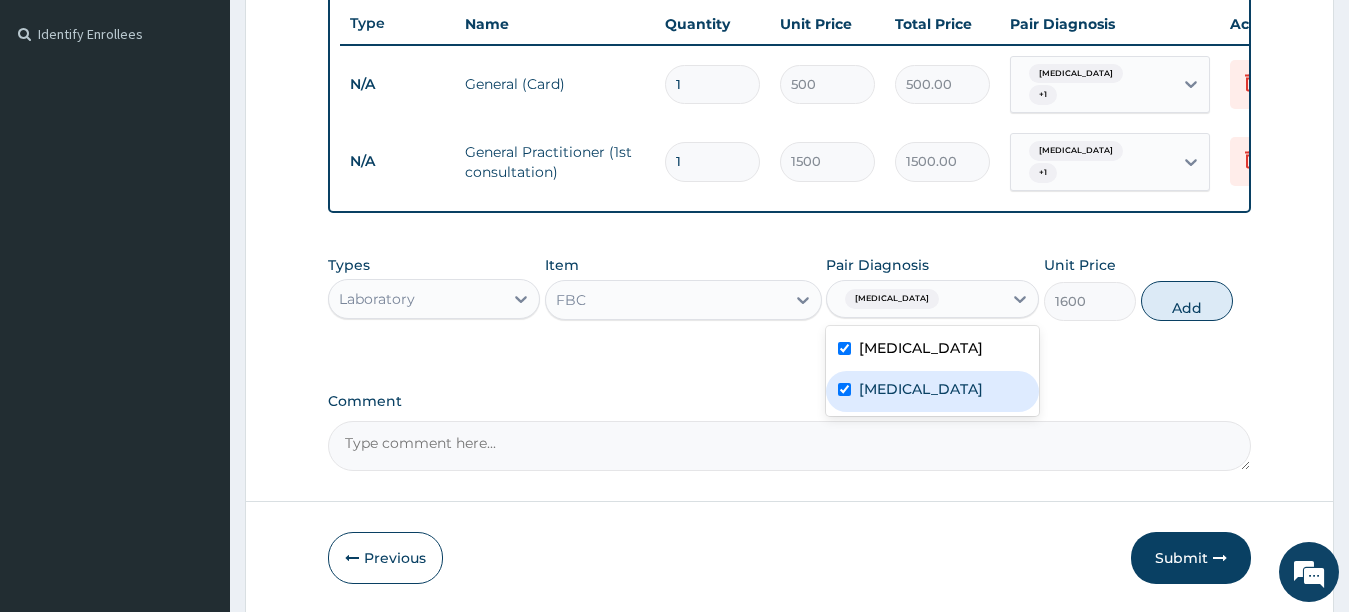 checkbox on "true" 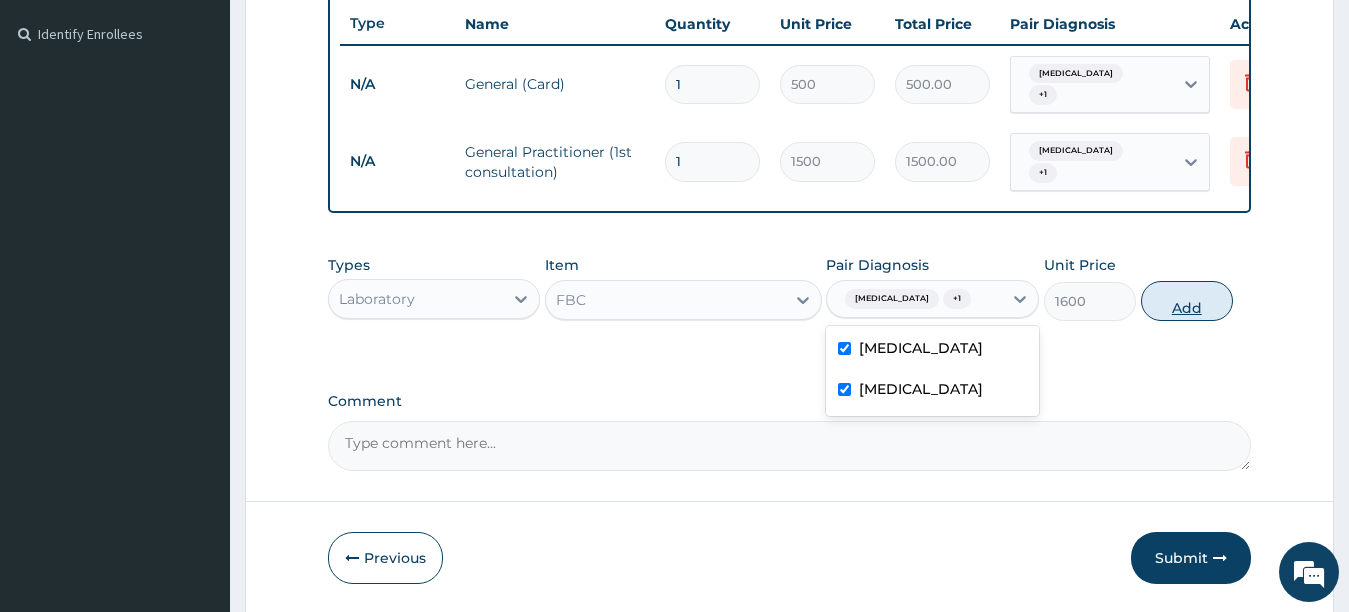 click on "Add" at bounding box center (1187, 301) 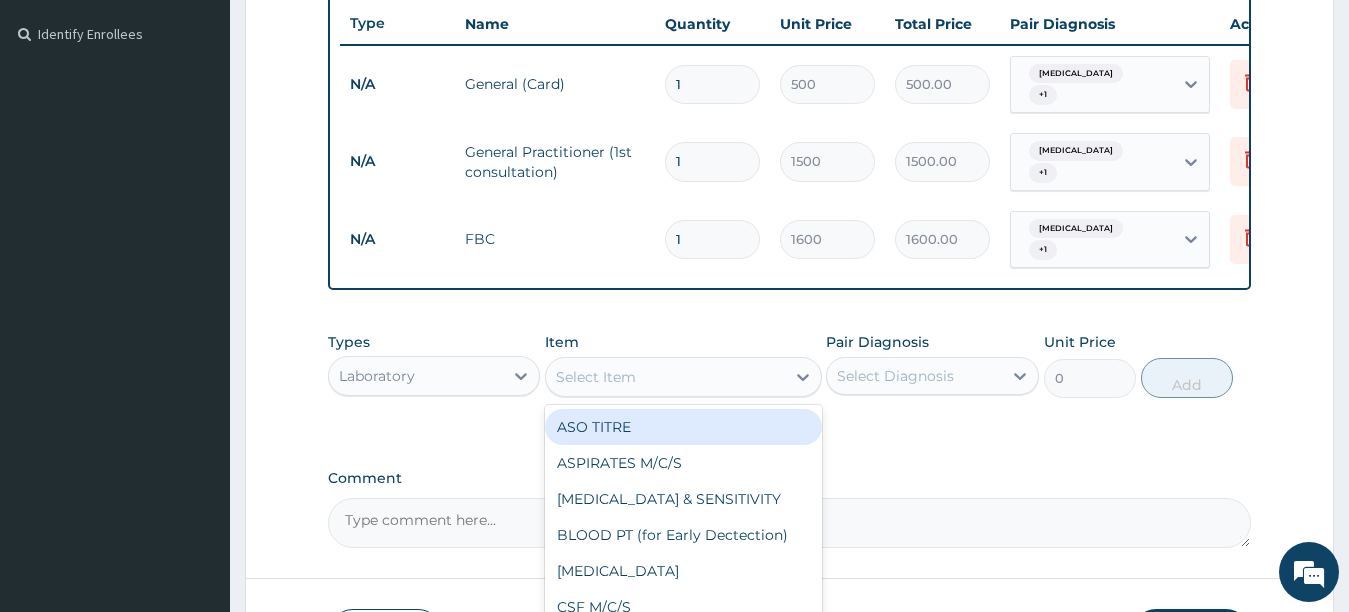 click on "Select Item" at bounding box center [665, 377] 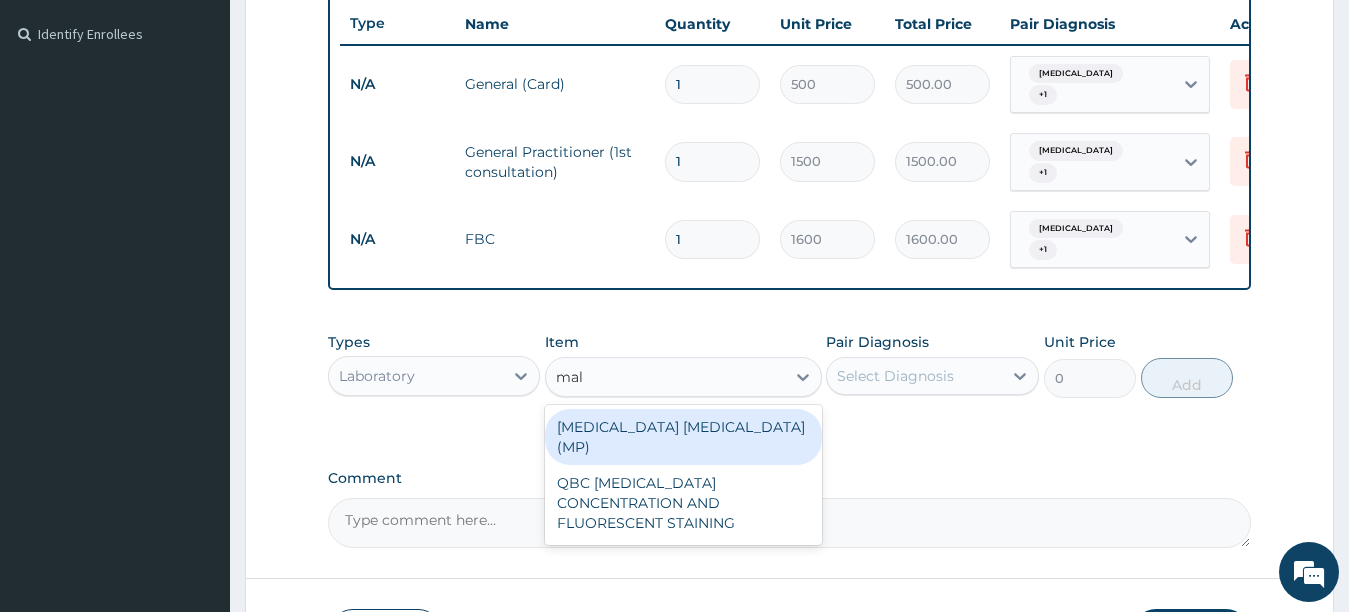 type on "mala" 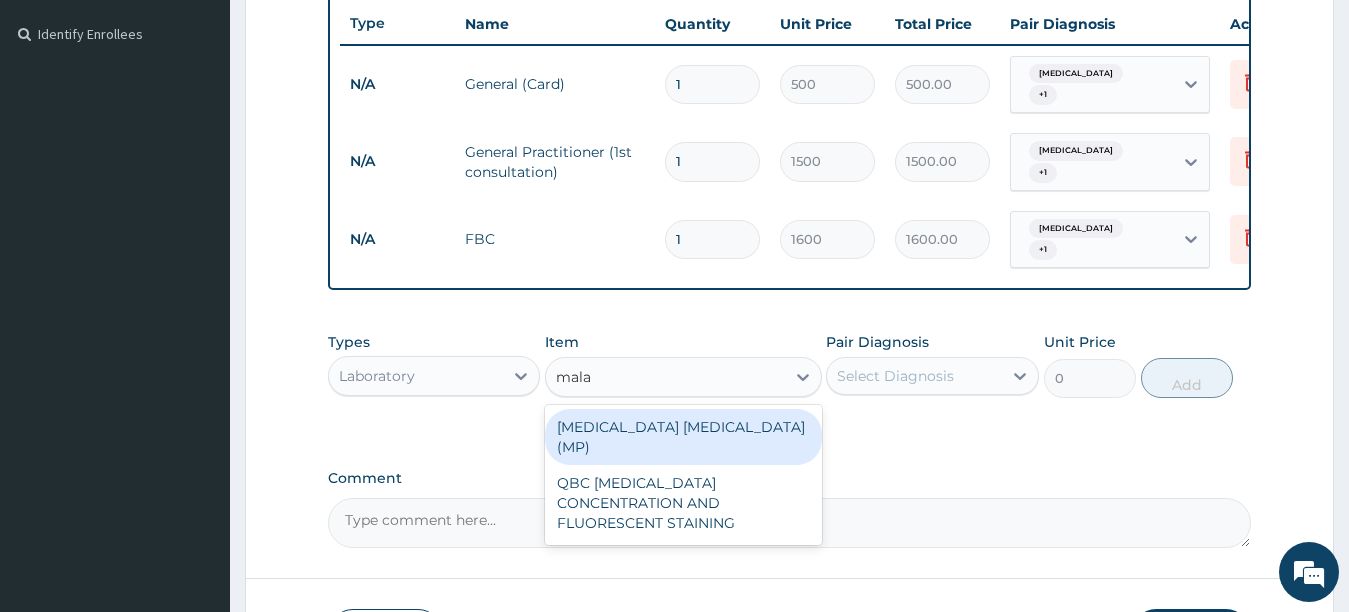 click on "MALARIA PARASITE (MP)" at bounding box center (683, 437) 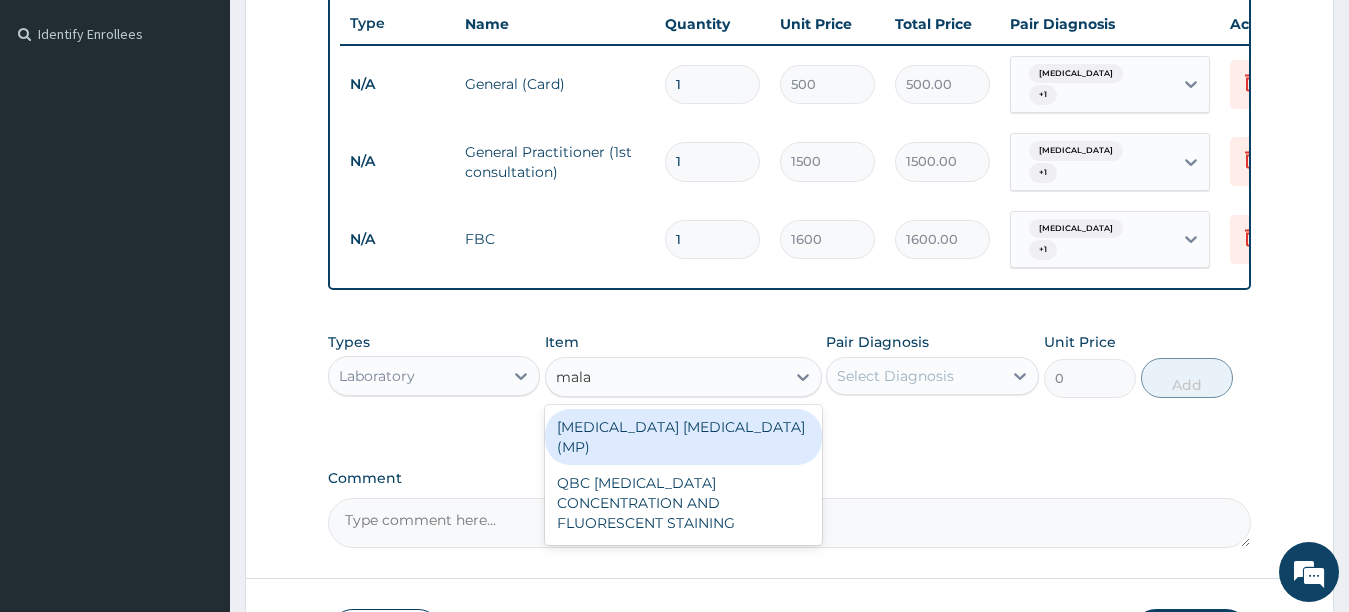 type 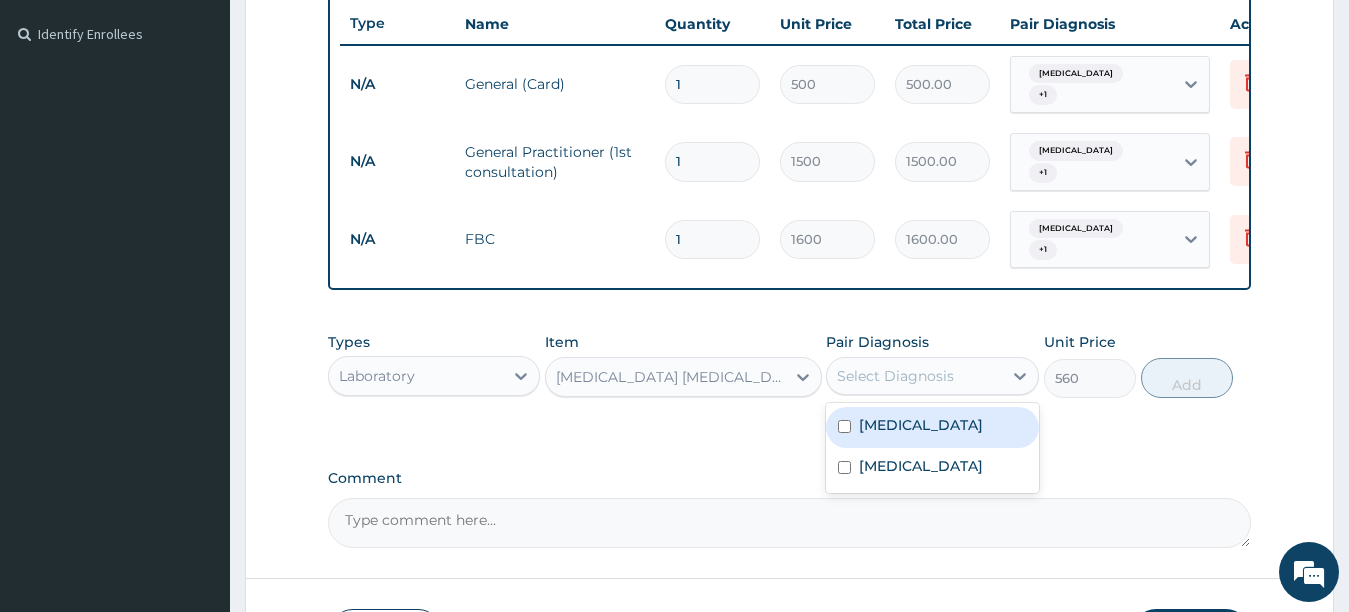 click on "Select Diagnosis" at bounding box center [895, 376] 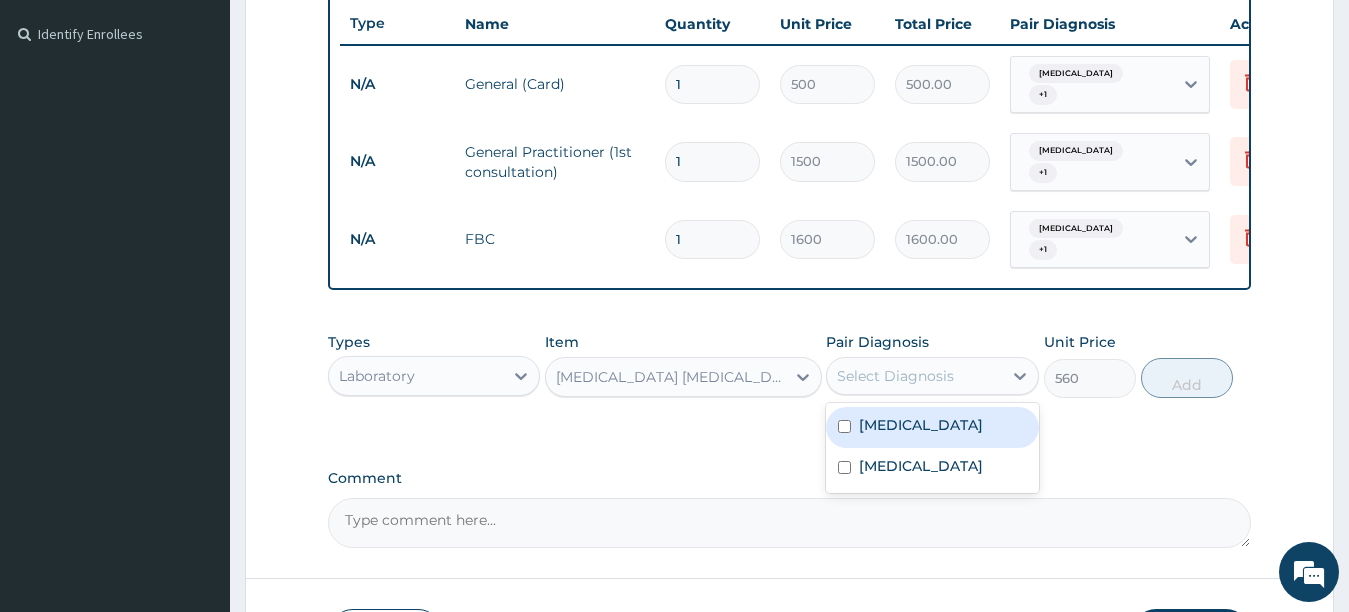 click on "Malaria" at bounding box center (932, 427) 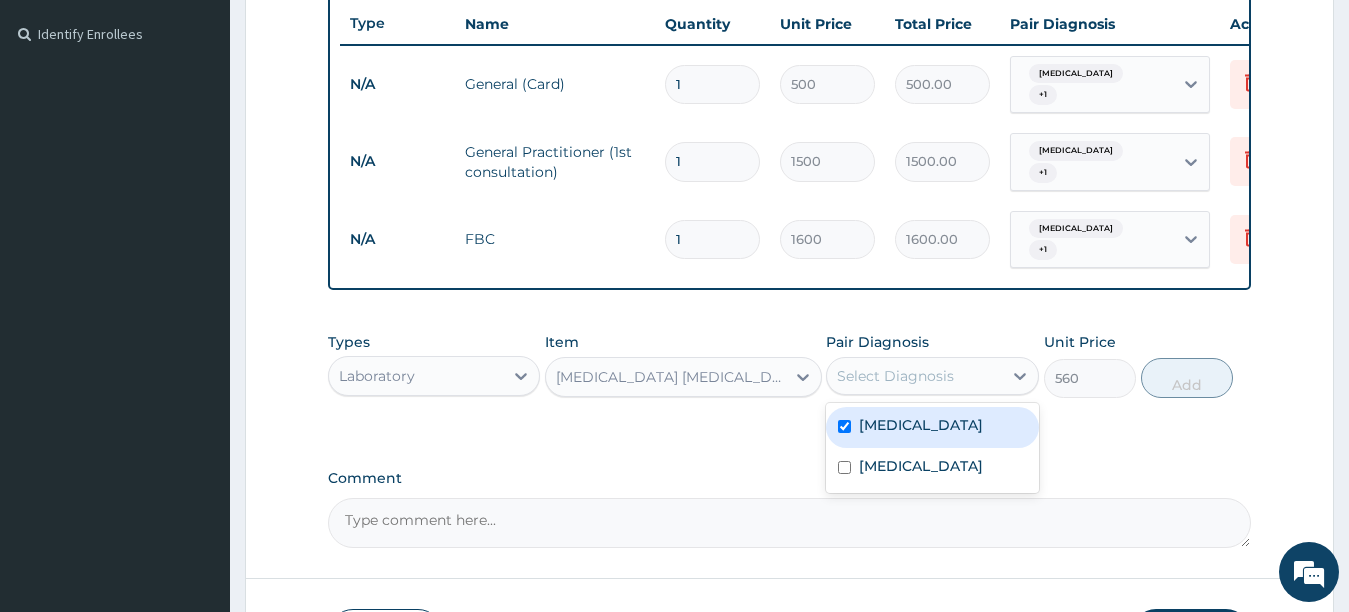 checkbox on "true" 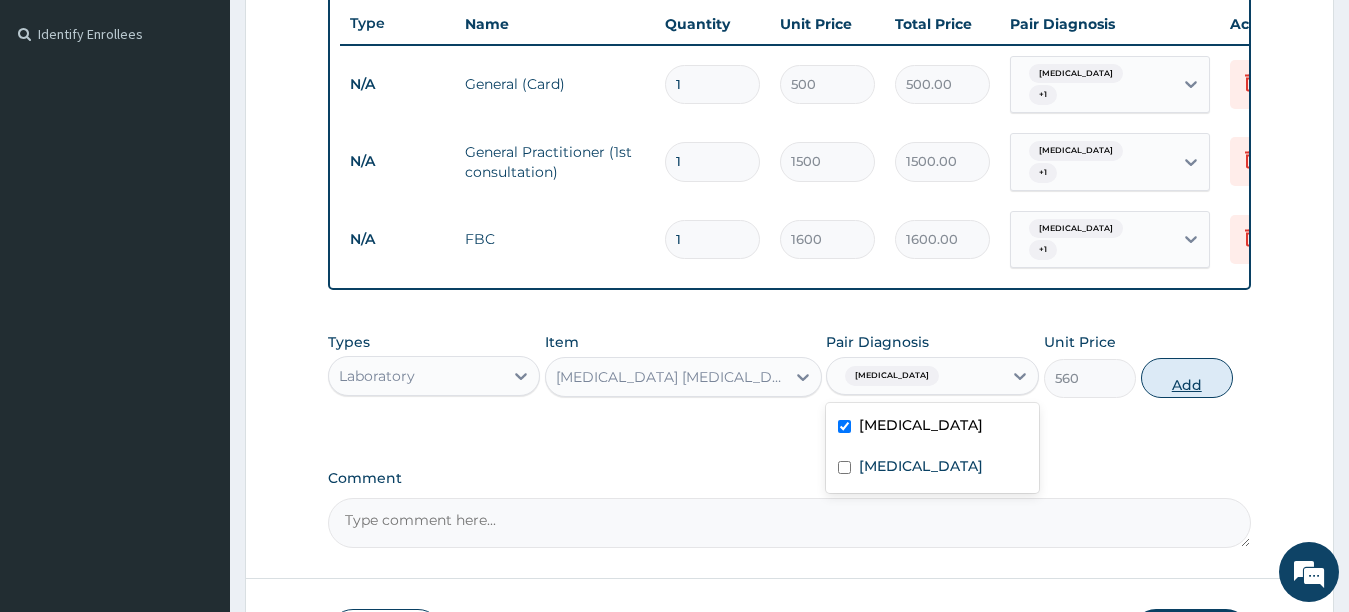 click on "Add" at bounding box center [1187, 378] 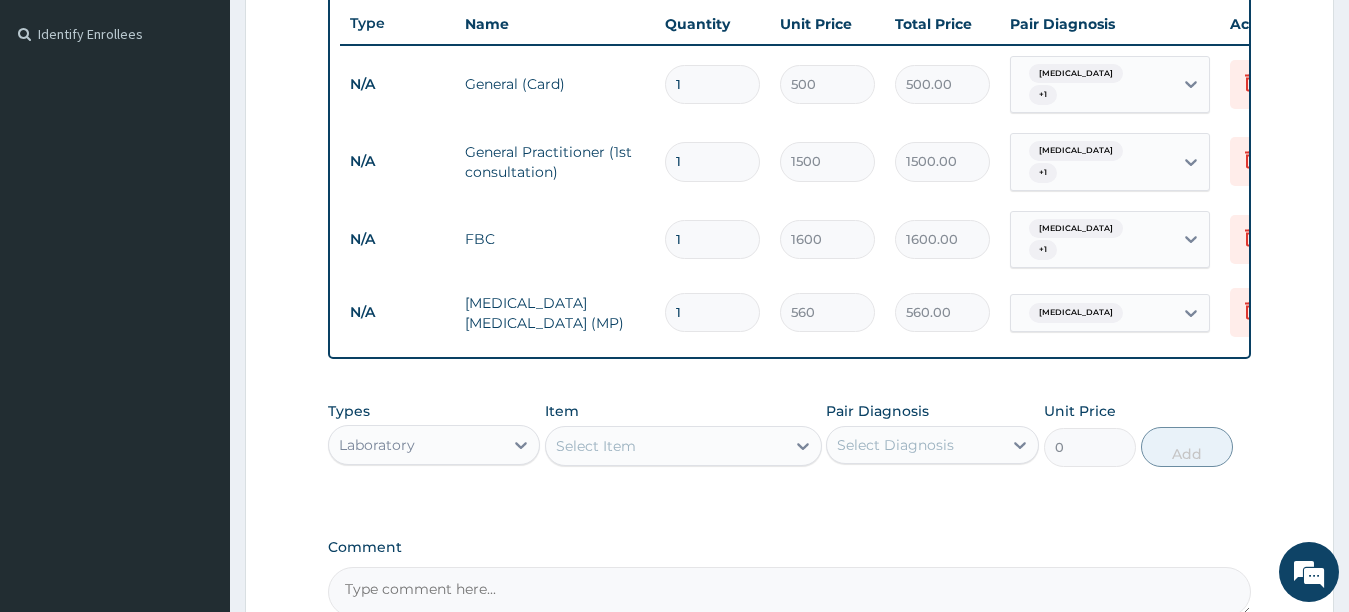 click on "Malaria  + 1" at bounding box center [1092, 240] 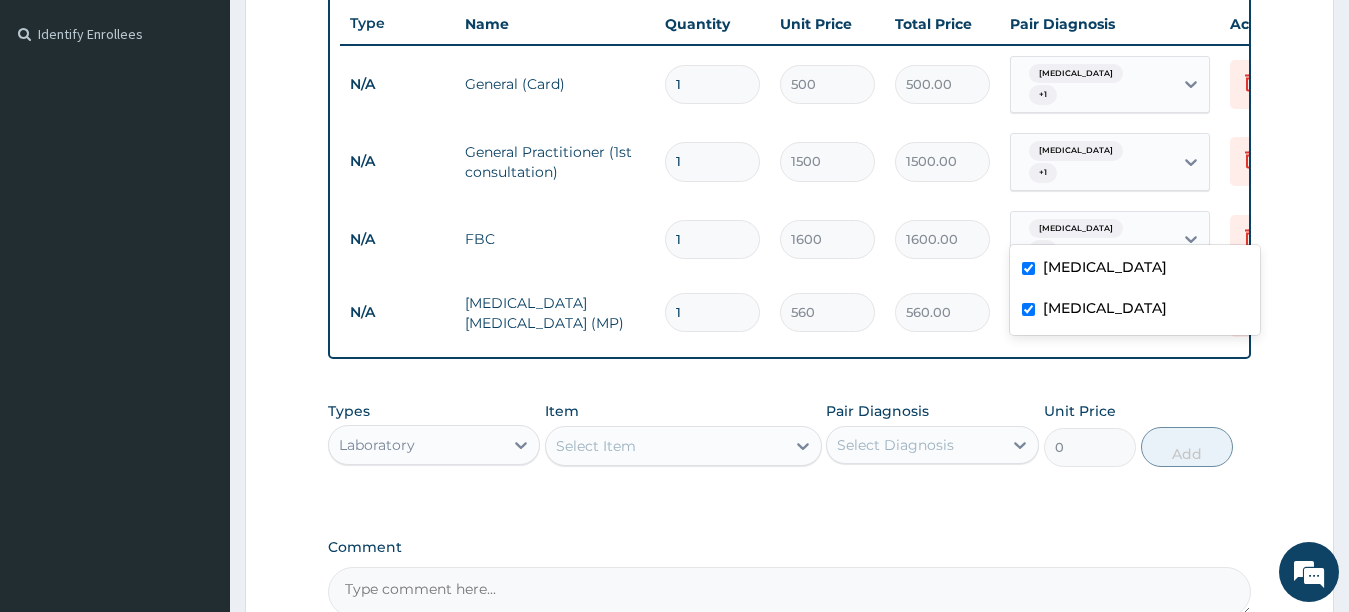 click on "Malaria" at bounding box center (1105, 267) 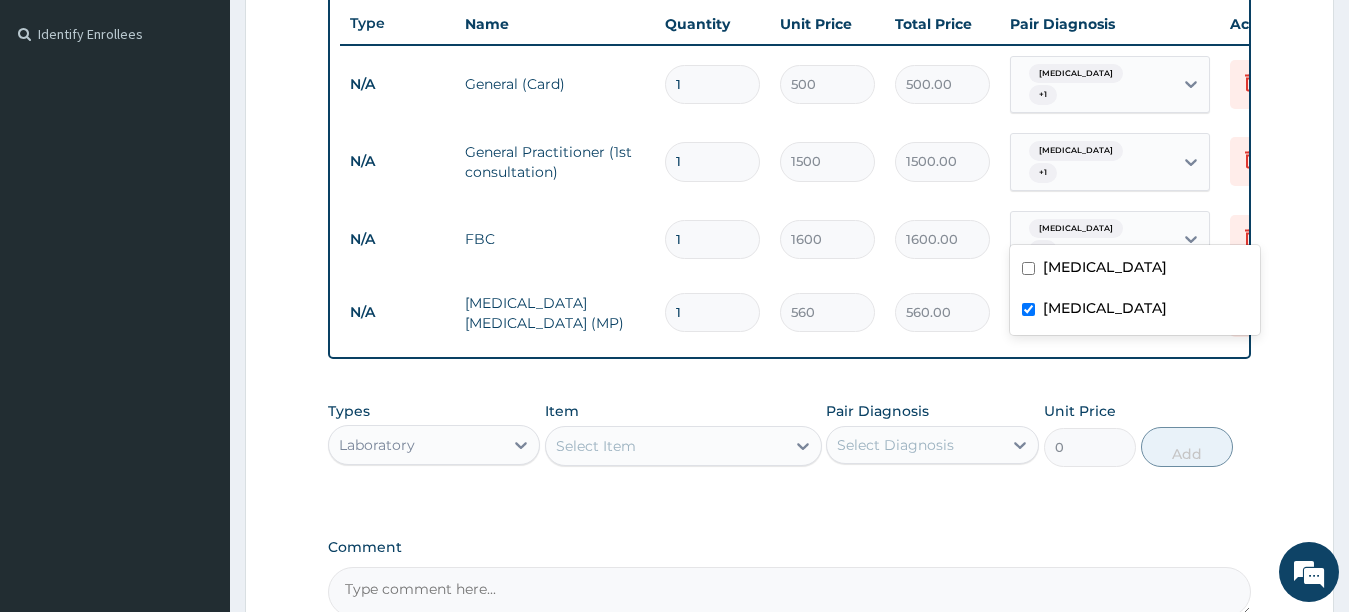 checkbox on "false" 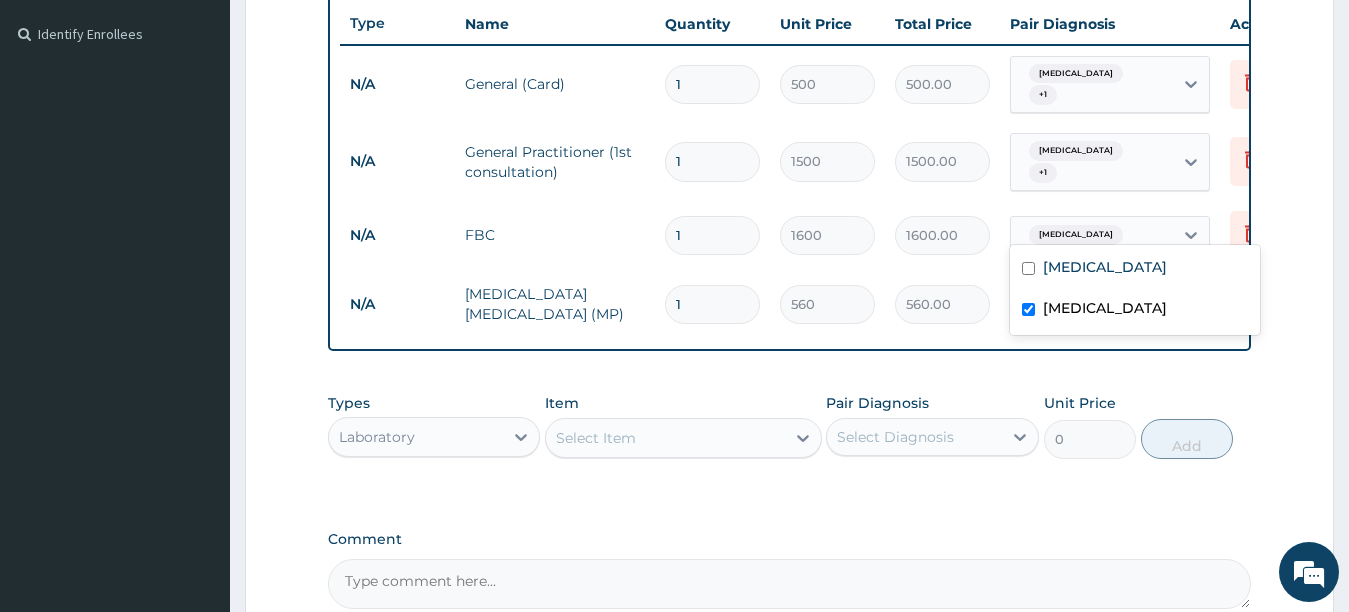 click on "Select Diagnosis" 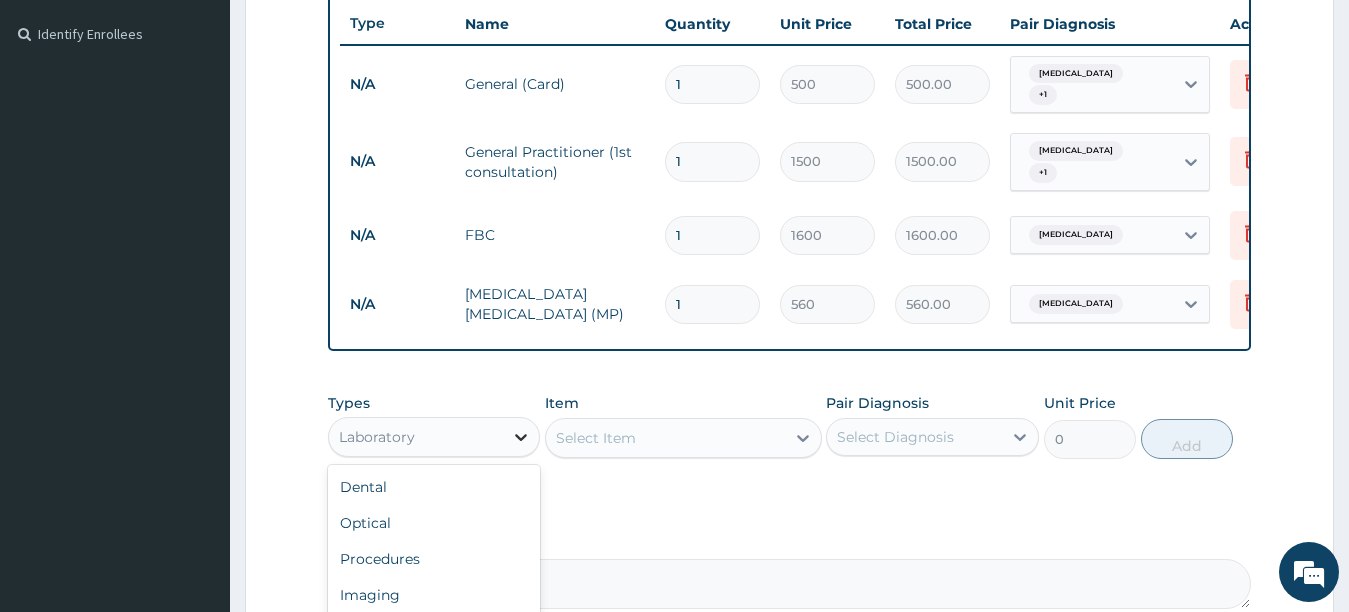 click 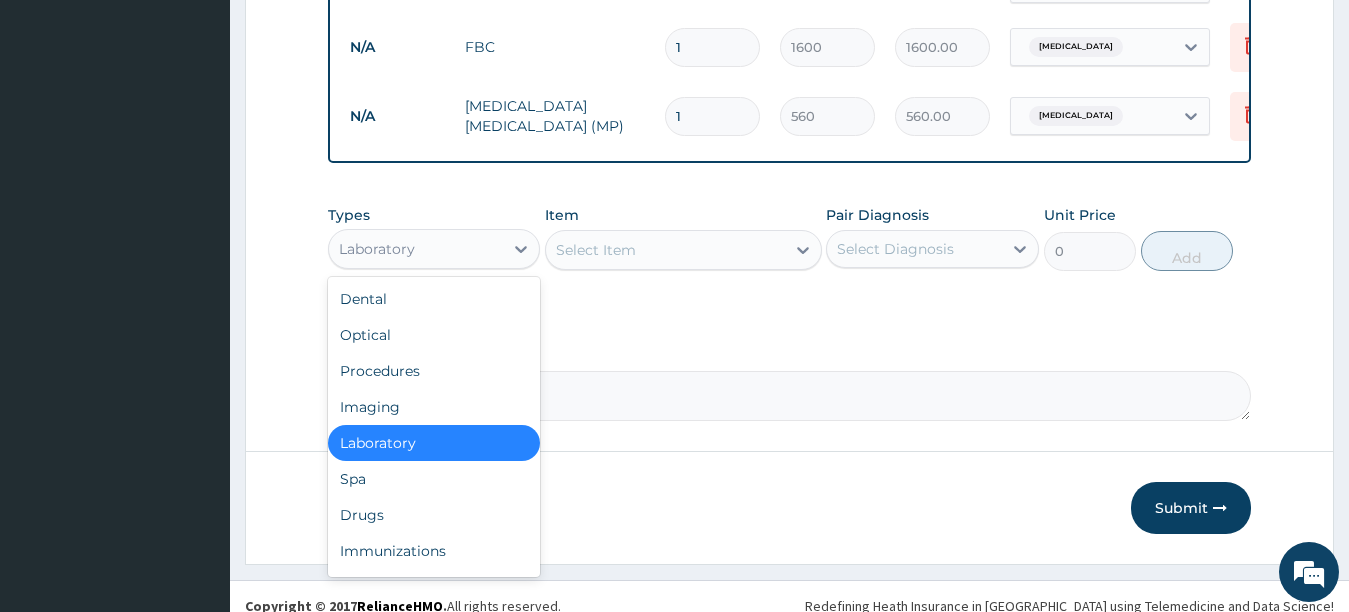 scroll, scrollTop: 743, scrollLeft: 0, axis: vertical 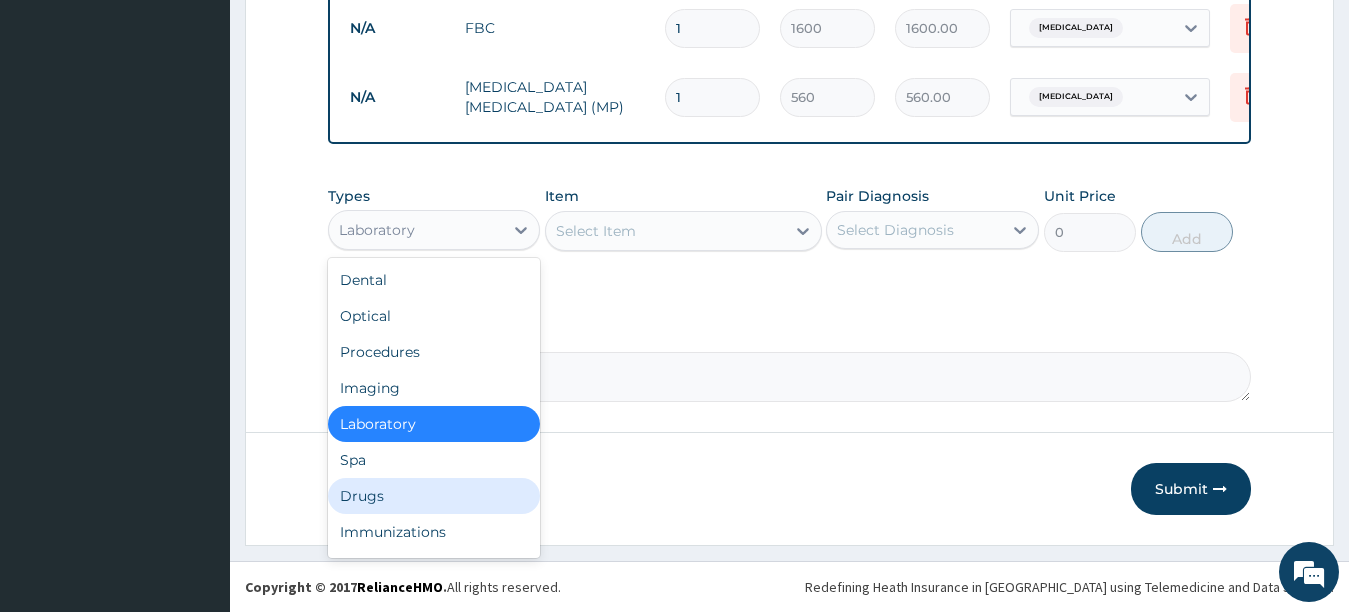click on "Drugs" at bounding box center (434, 496) 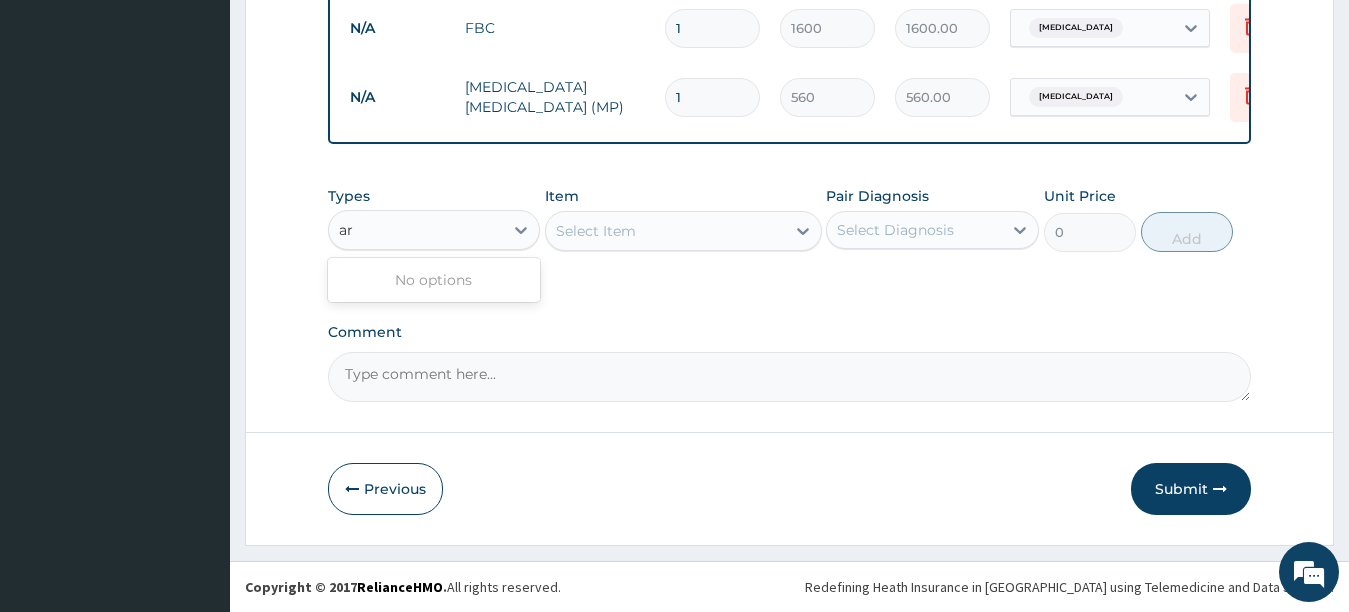 type on "a" 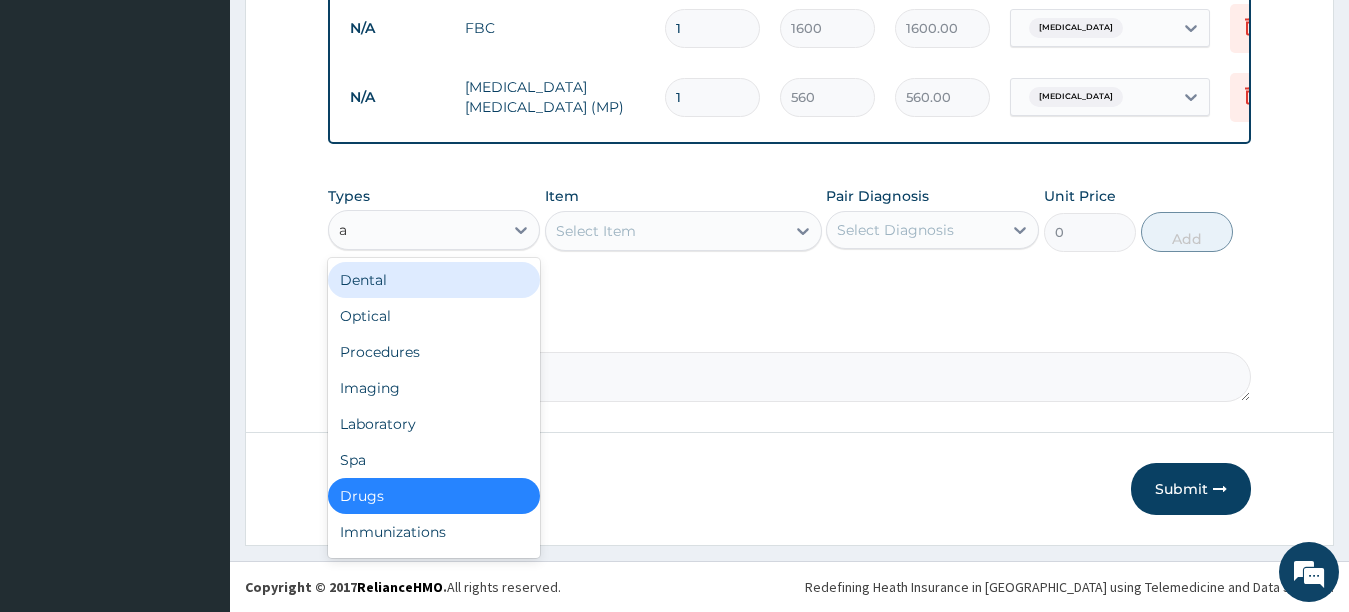 type 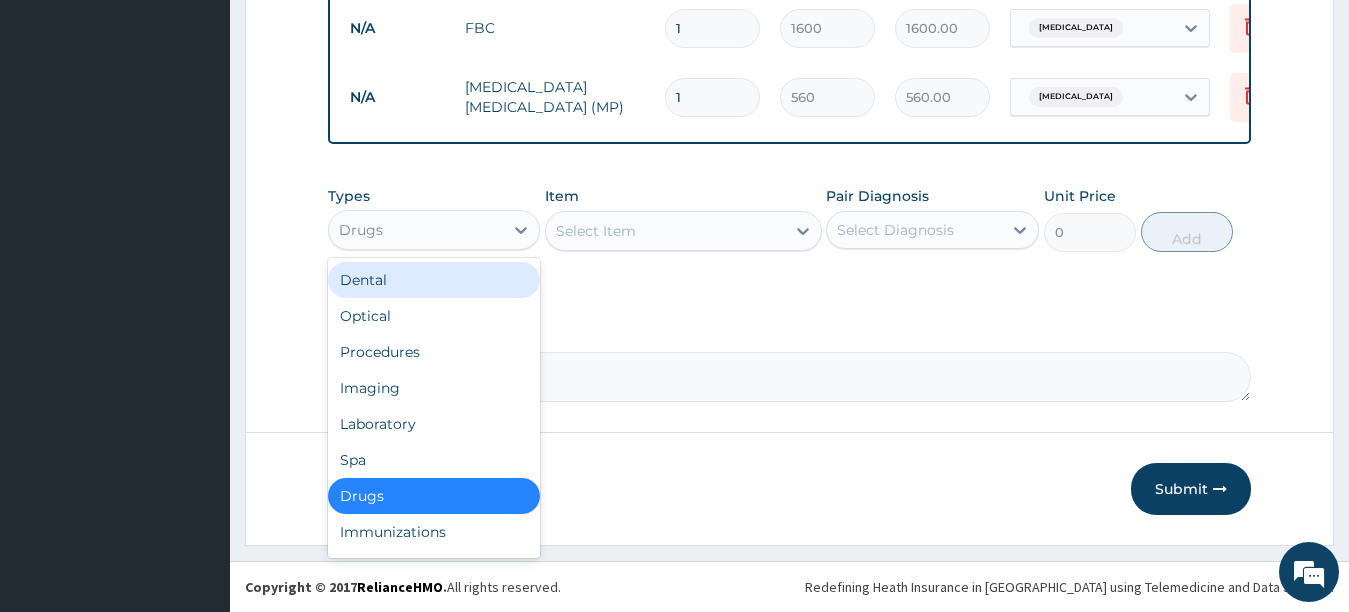 click on "Select Item" at bounding box center (596, 231) 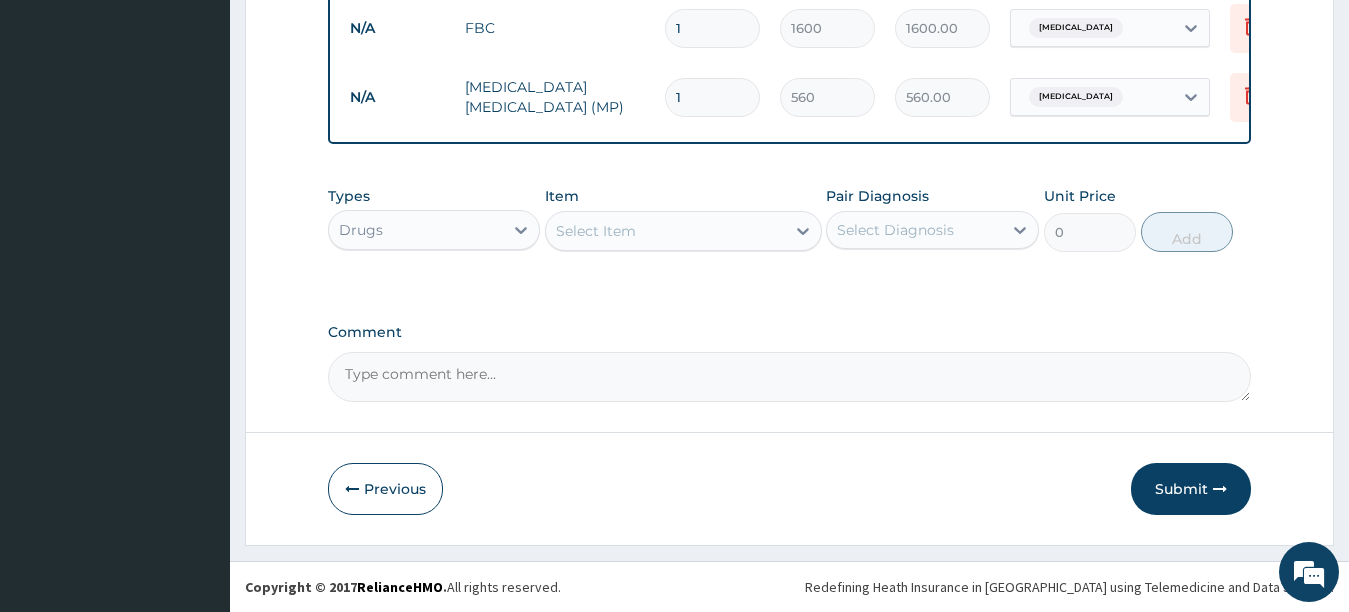 click on "Select Item" at bounding box center [596, 231] 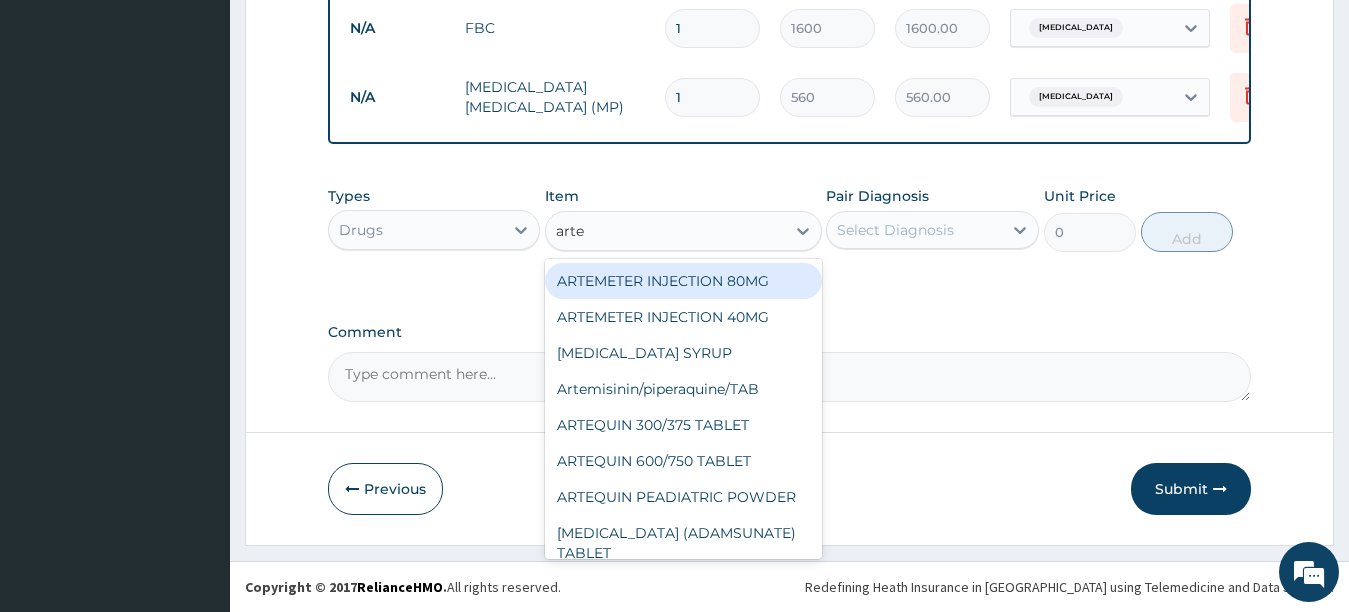 type on "artem" 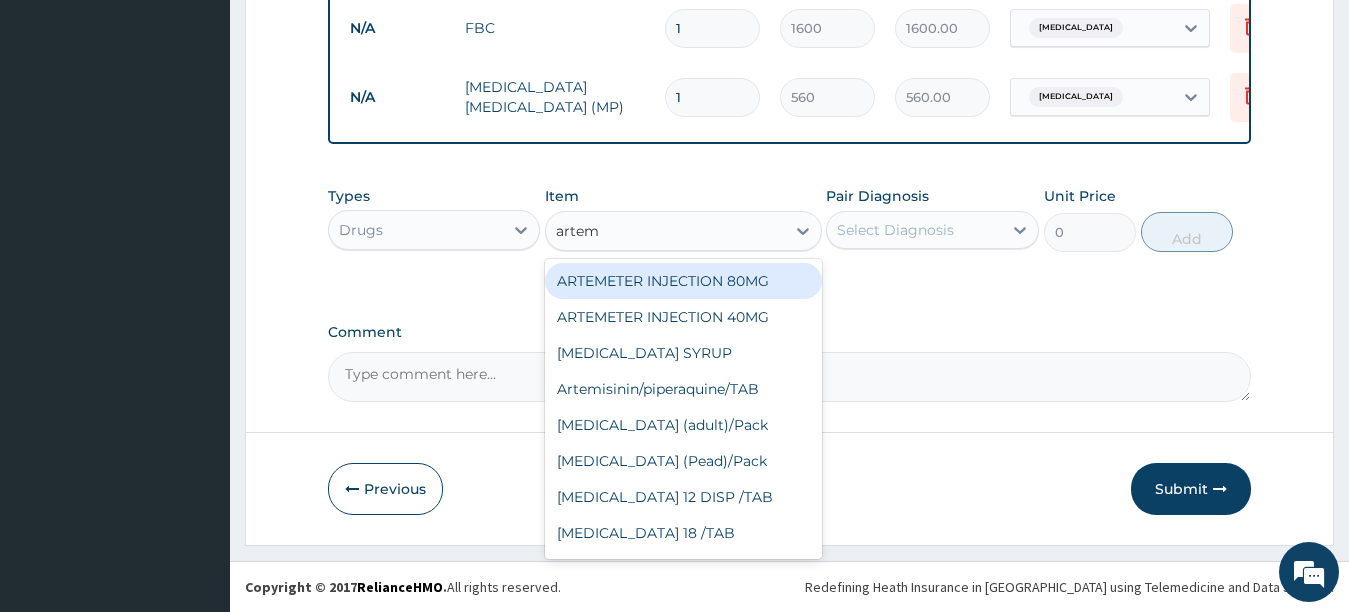 click on "ARTEMETER INJECTION  80MG" at bounding box center [683, 281] 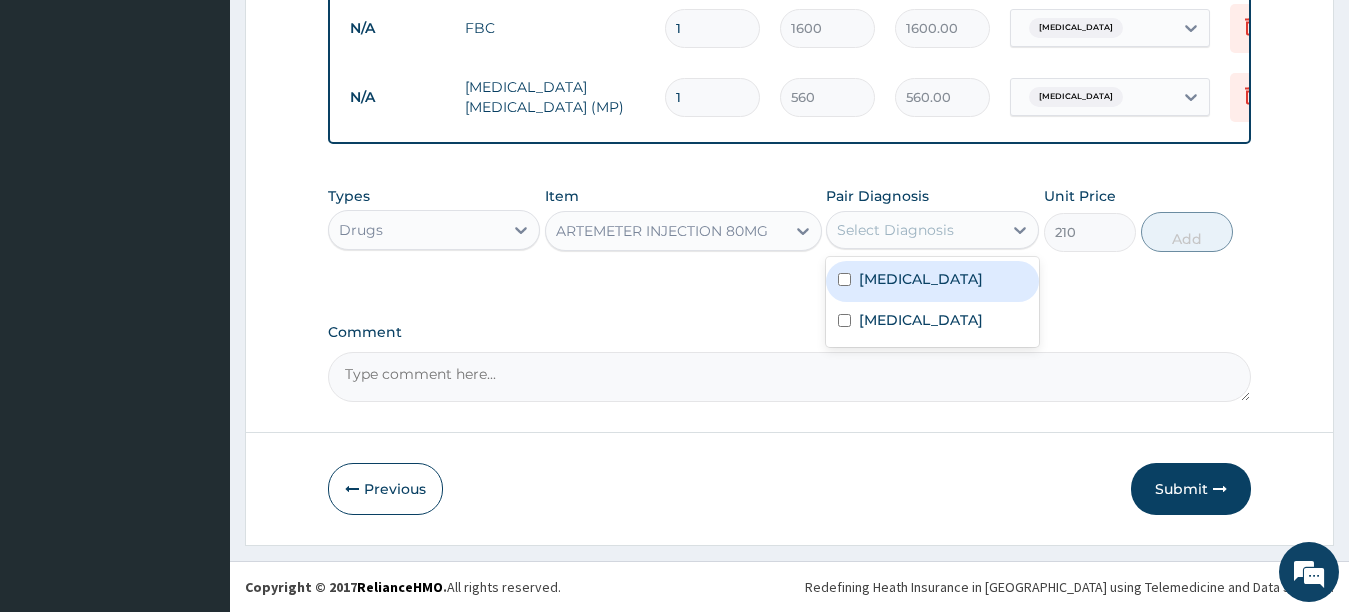 click on "Select Diagnosis" at bounding box center [914, 230] 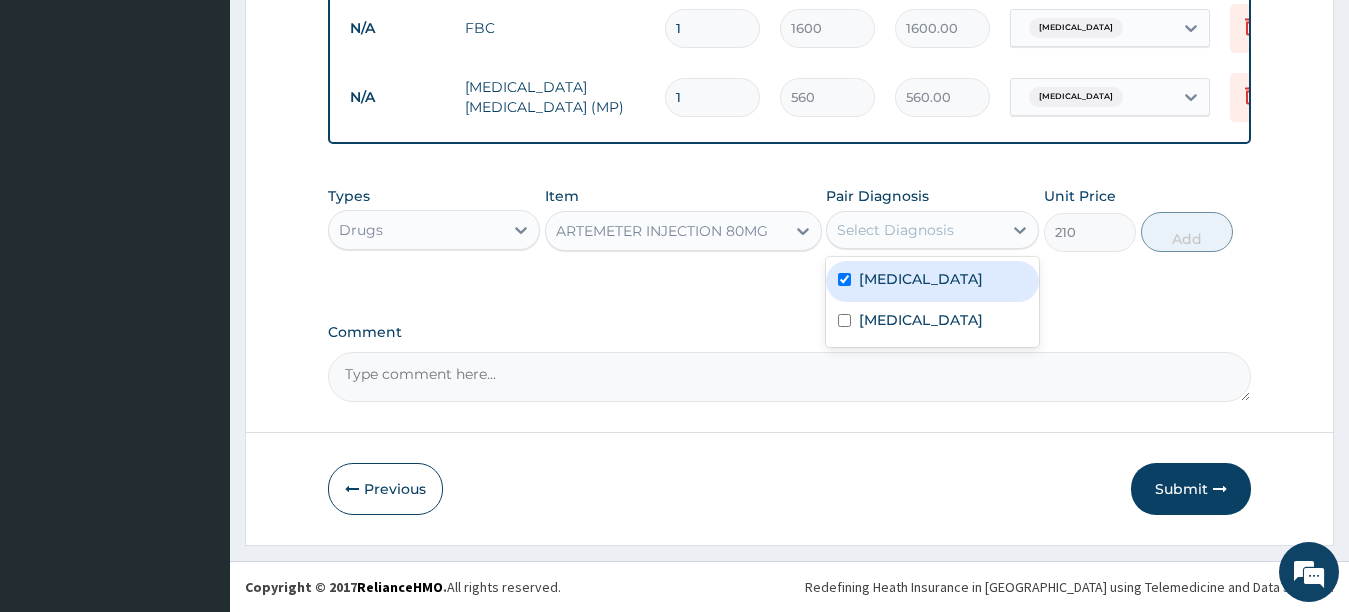 checkbox on "true" 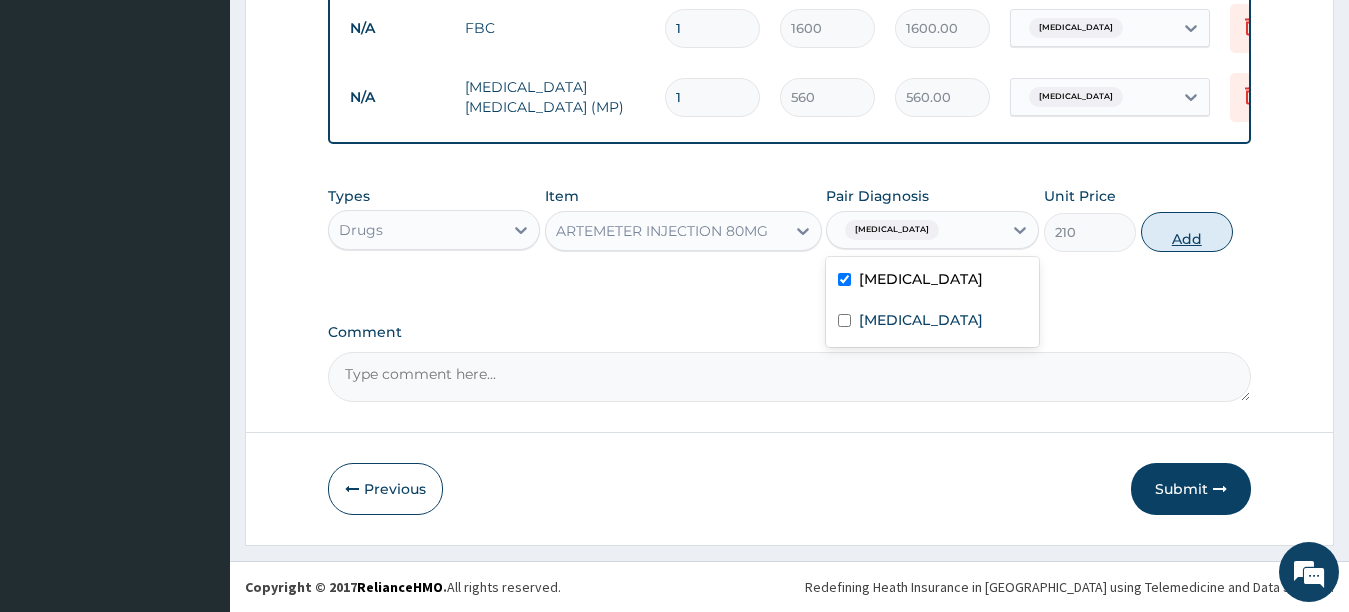 click on "Add" at bounding box center [1187, 232] 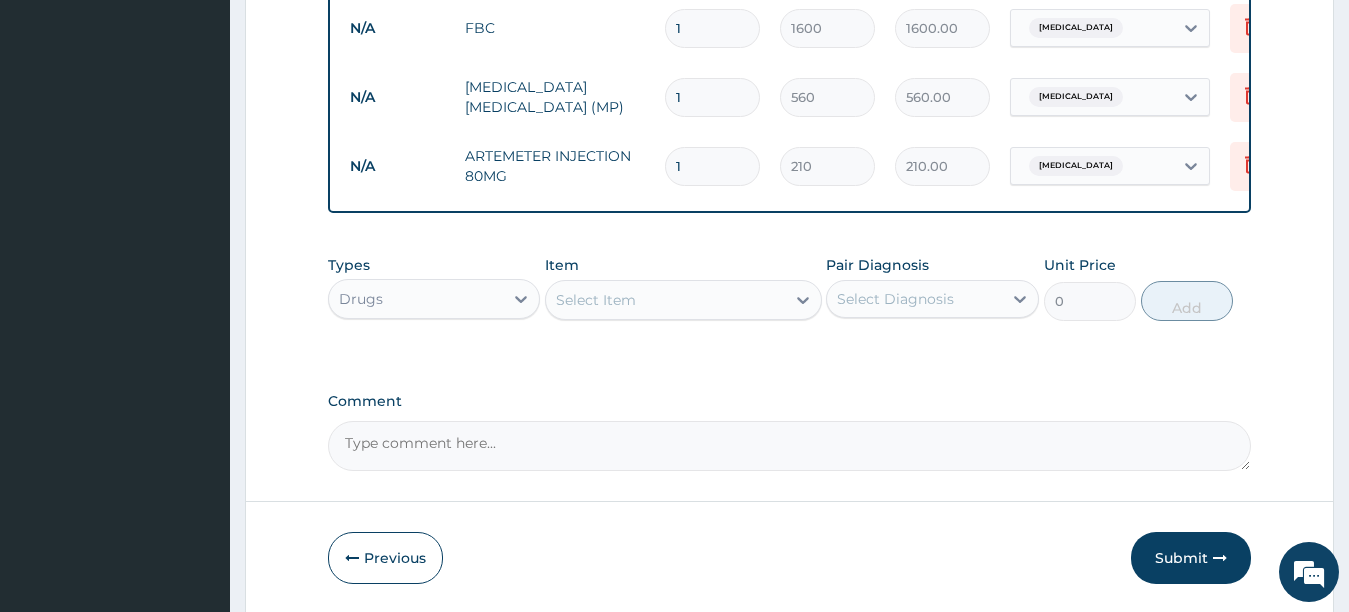 click on "Select Item" at bounding box center [665, 300] 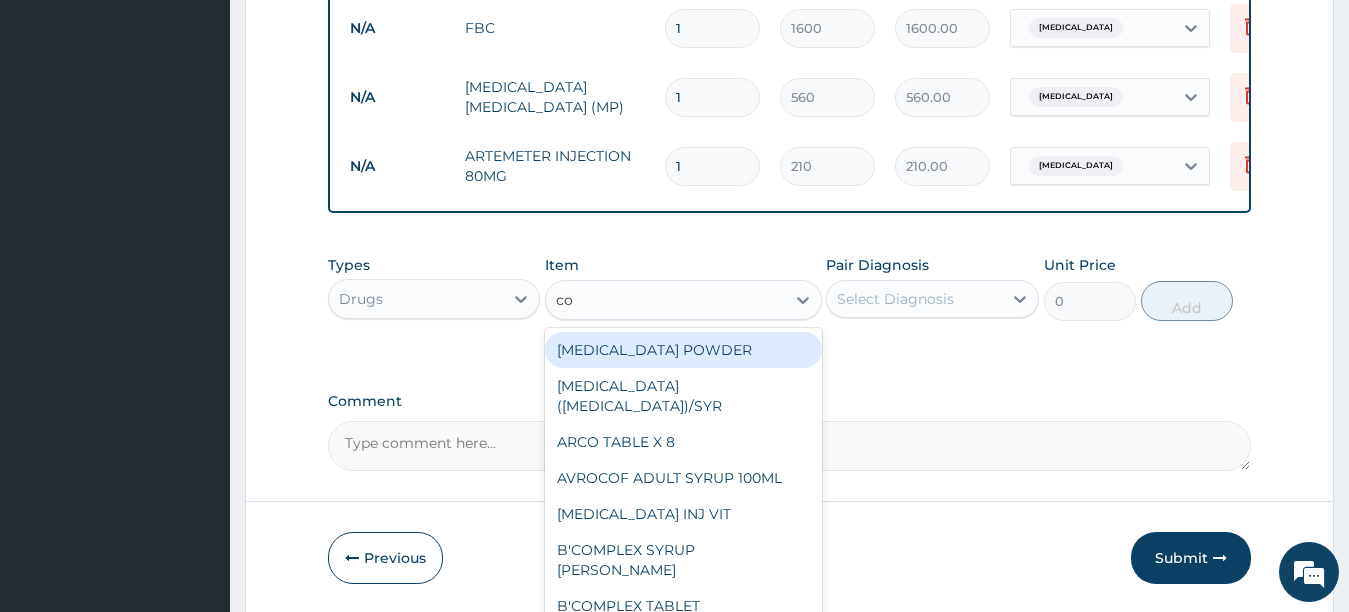 type on "coa" 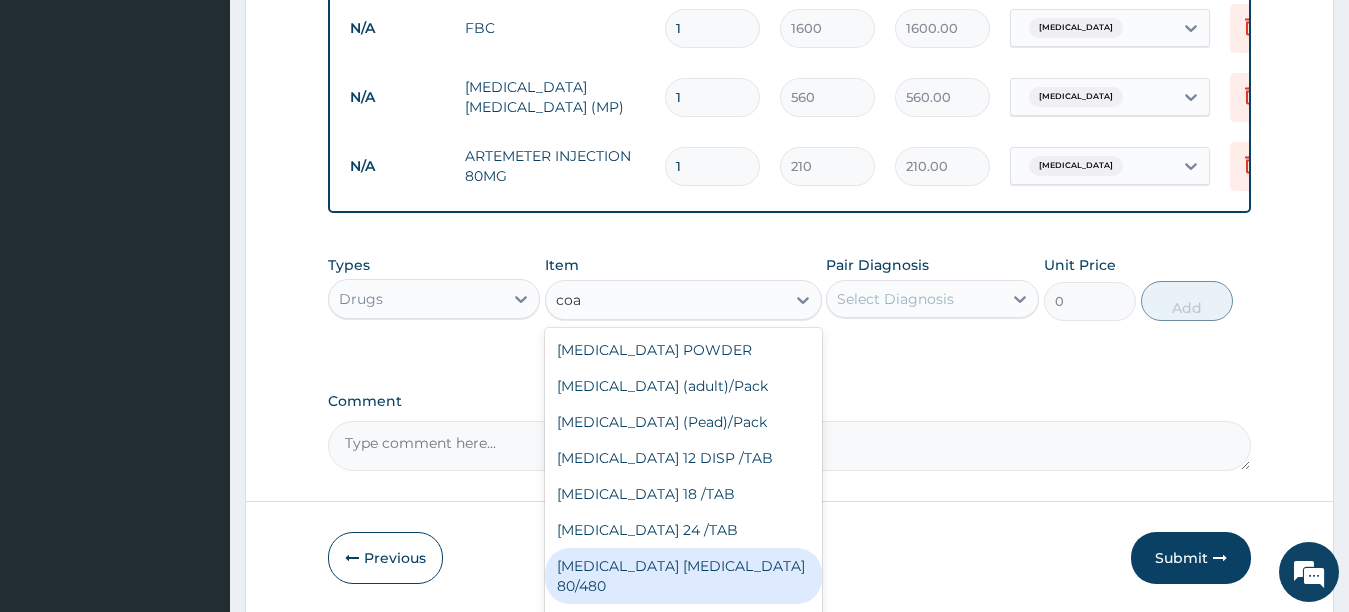 click on "COARTEM D TAB 80/480" at bounding box center (683, 576) 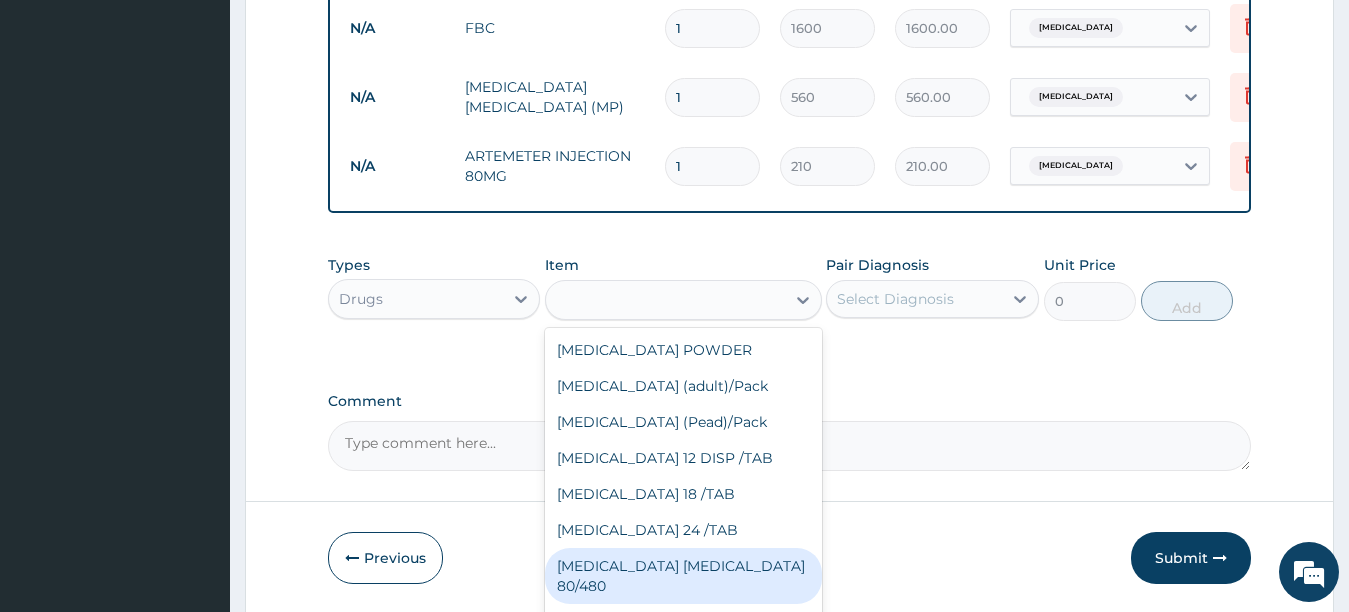 type on "866.25" 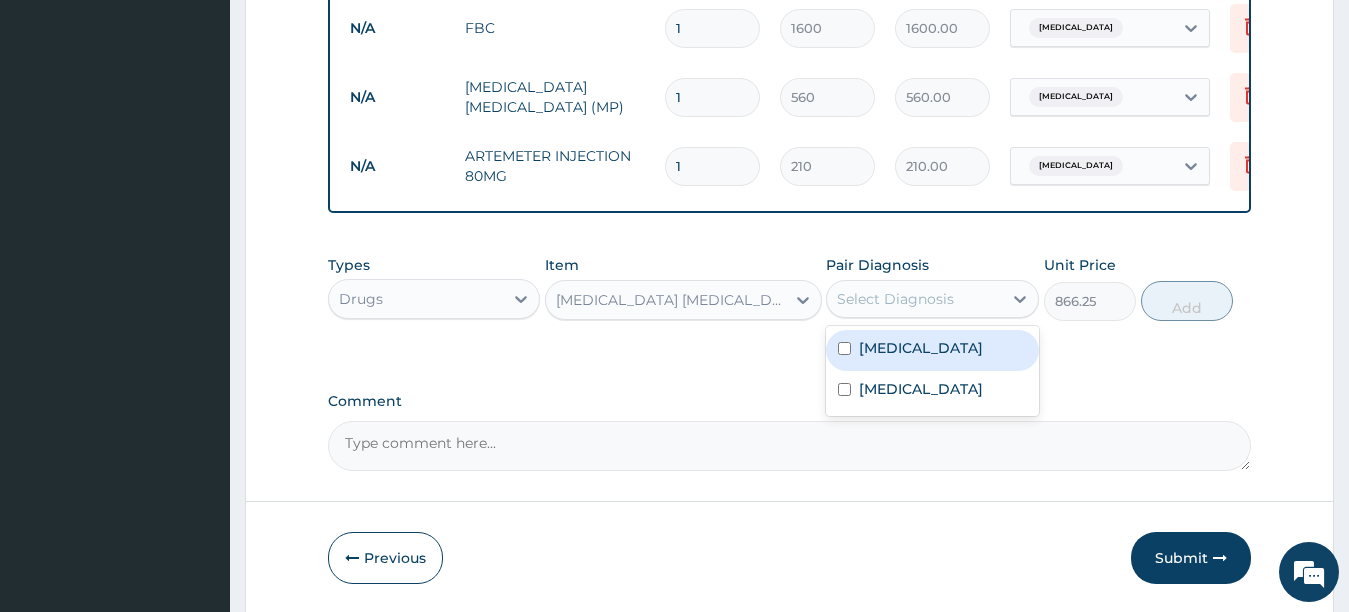click on "Select Diagnosis" at bounding box center [895, 299] 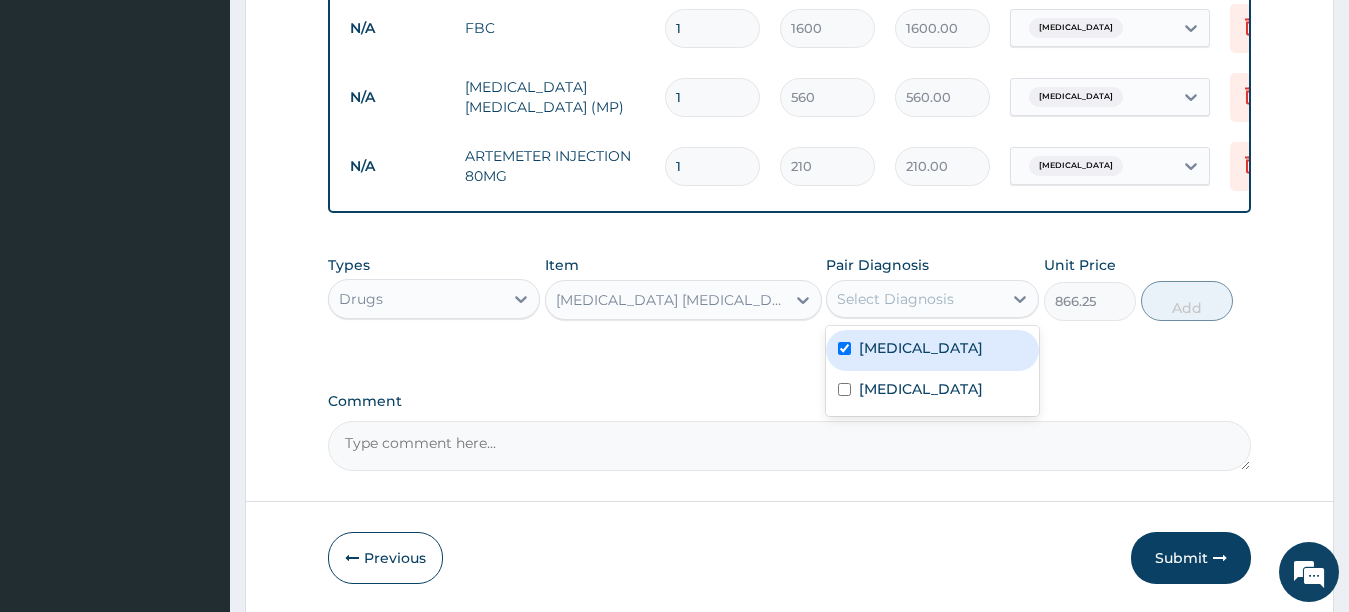 checkbox on "true" 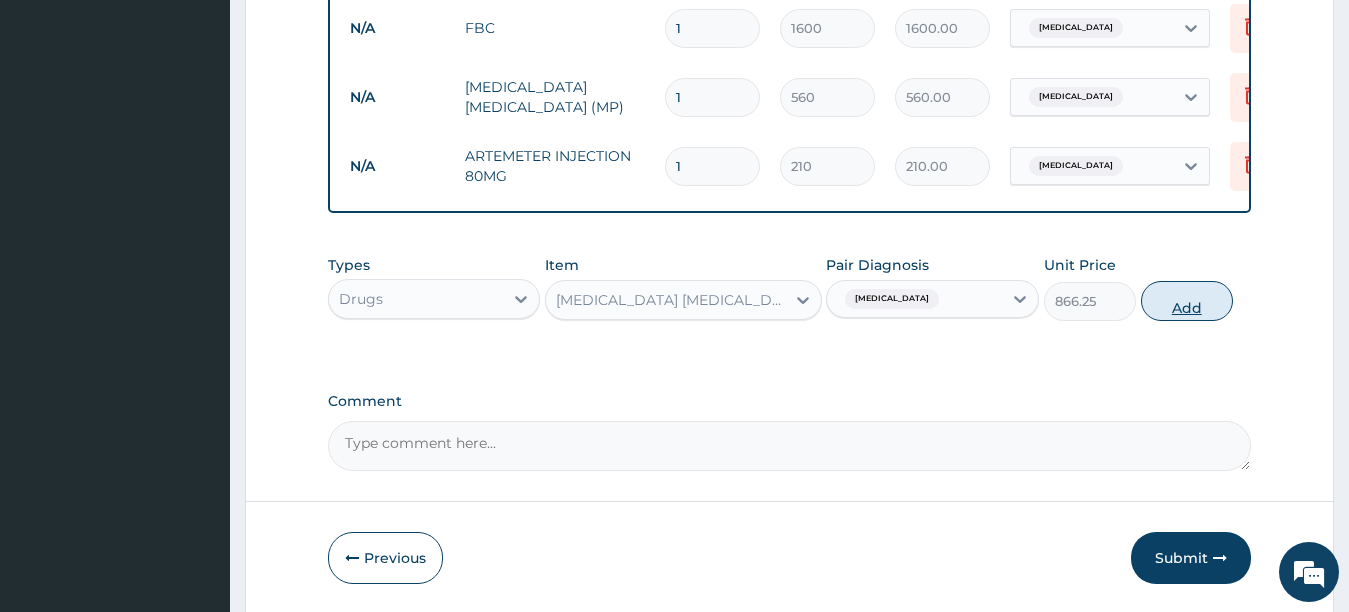 click on "Add" at bounding box center (1187, 301) 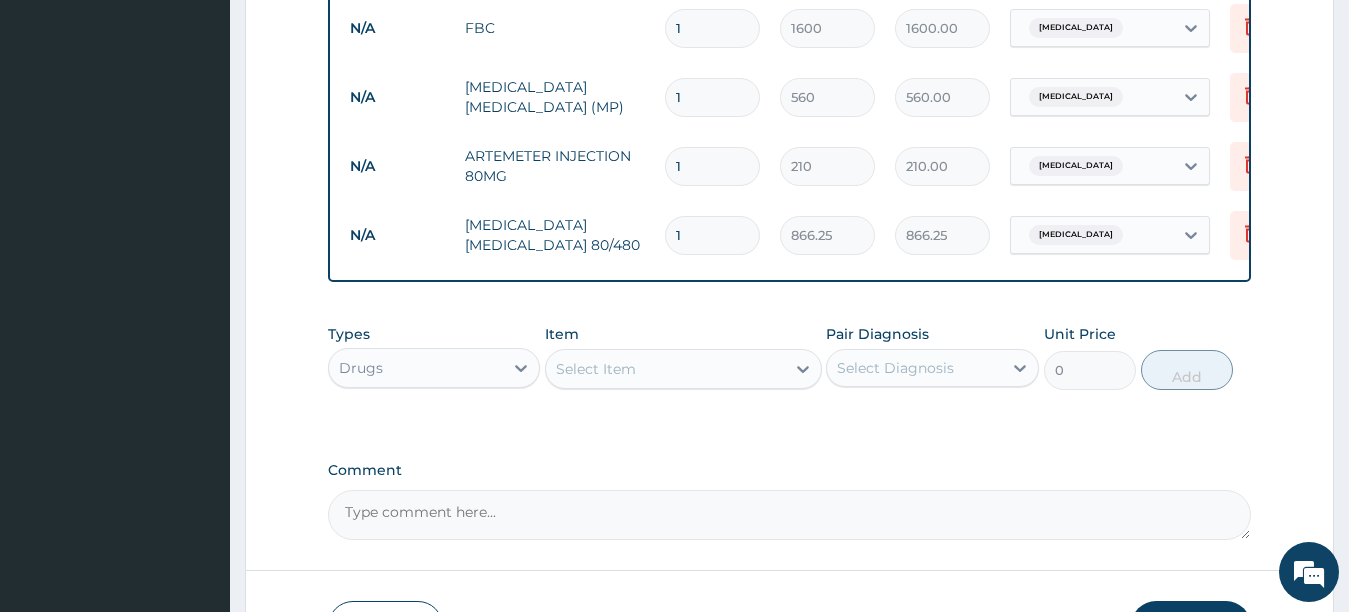 click on "Select Item" at bounding box center [665, 369] 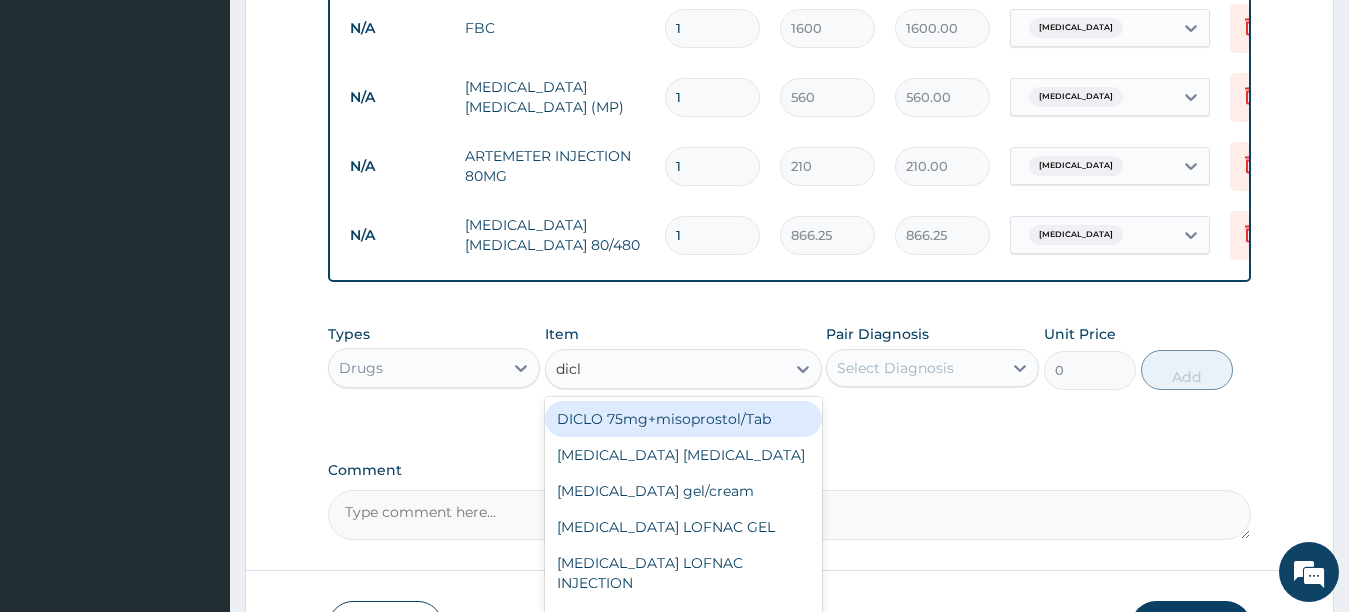 type on "diclo" 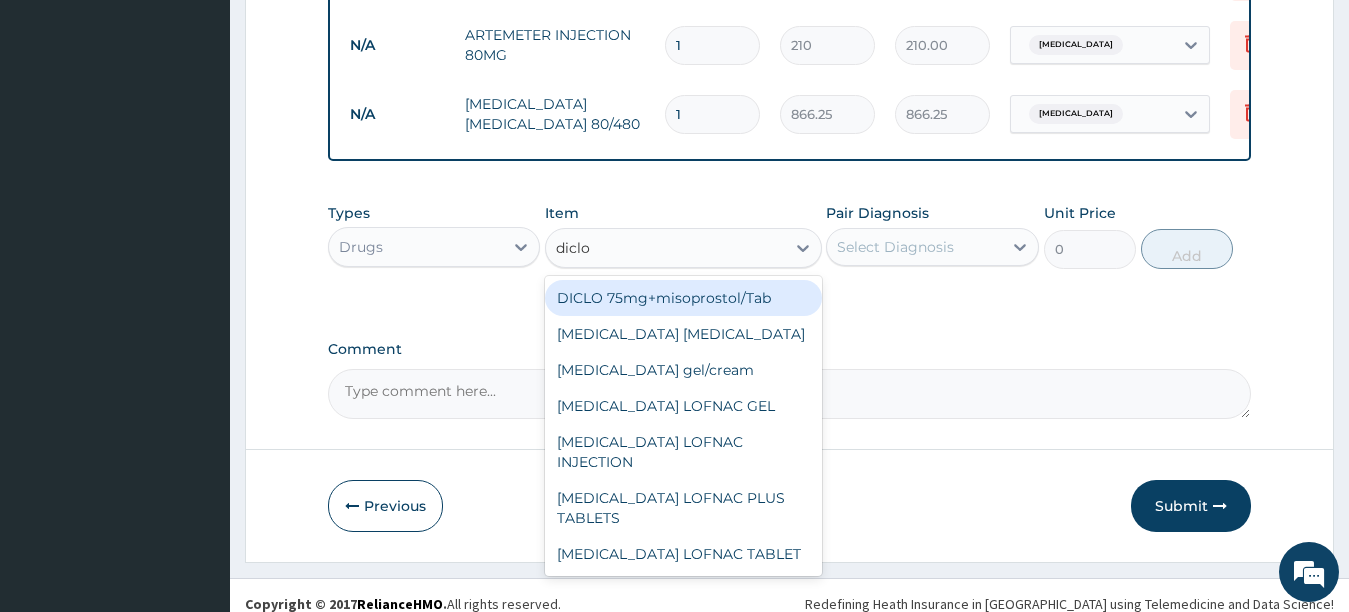 scroll, scrollTop: 875, scrollLeft: 0, axis: vertical 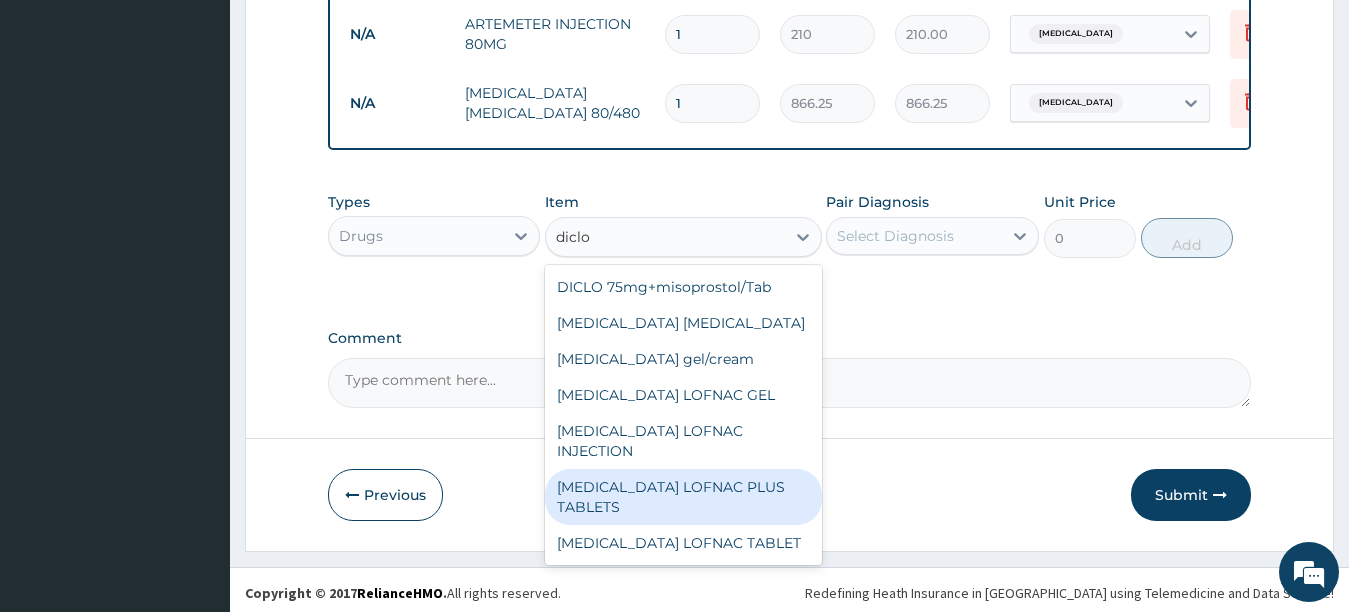 click on "Diclofenac LOFNAC PLUS TABLETS" at bounding box center [683, 497] 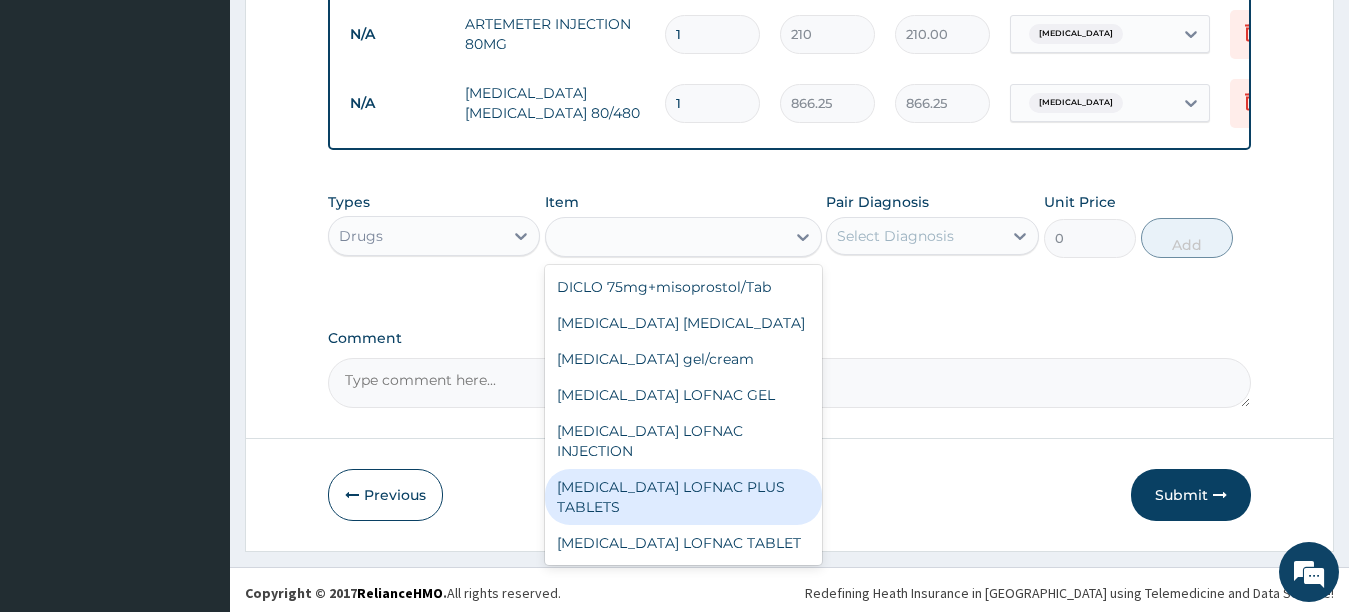 type on "78.75" 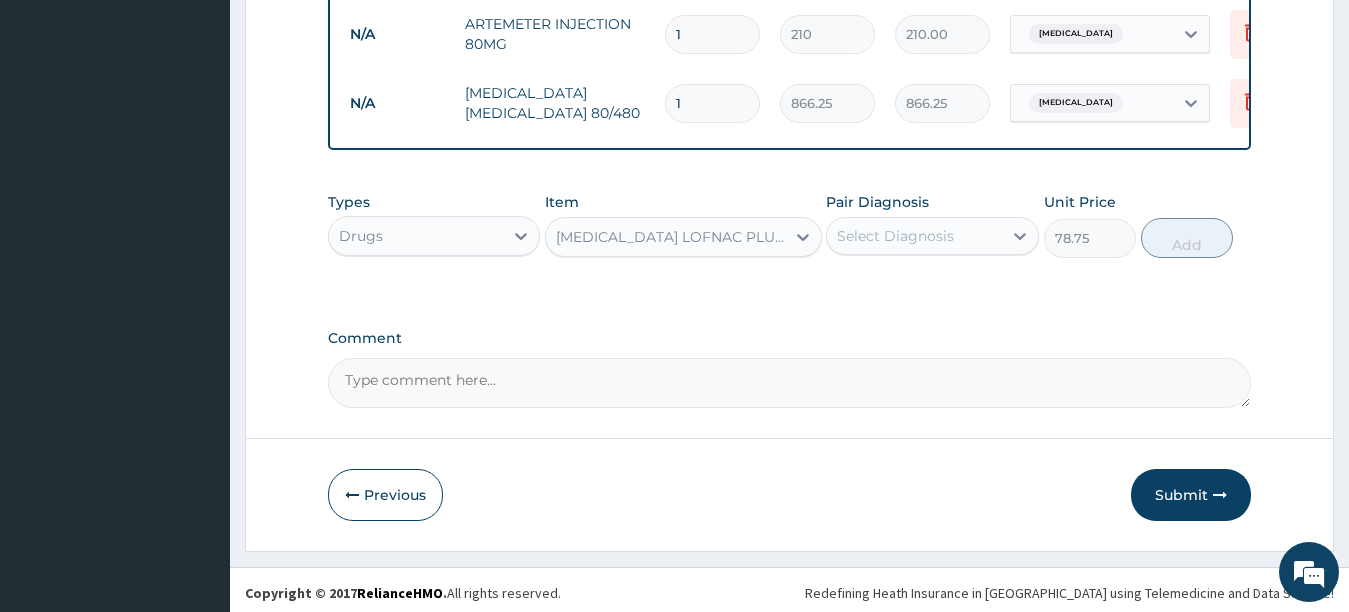 click on "Select Diagnosis" at bounding box center [895, 236] 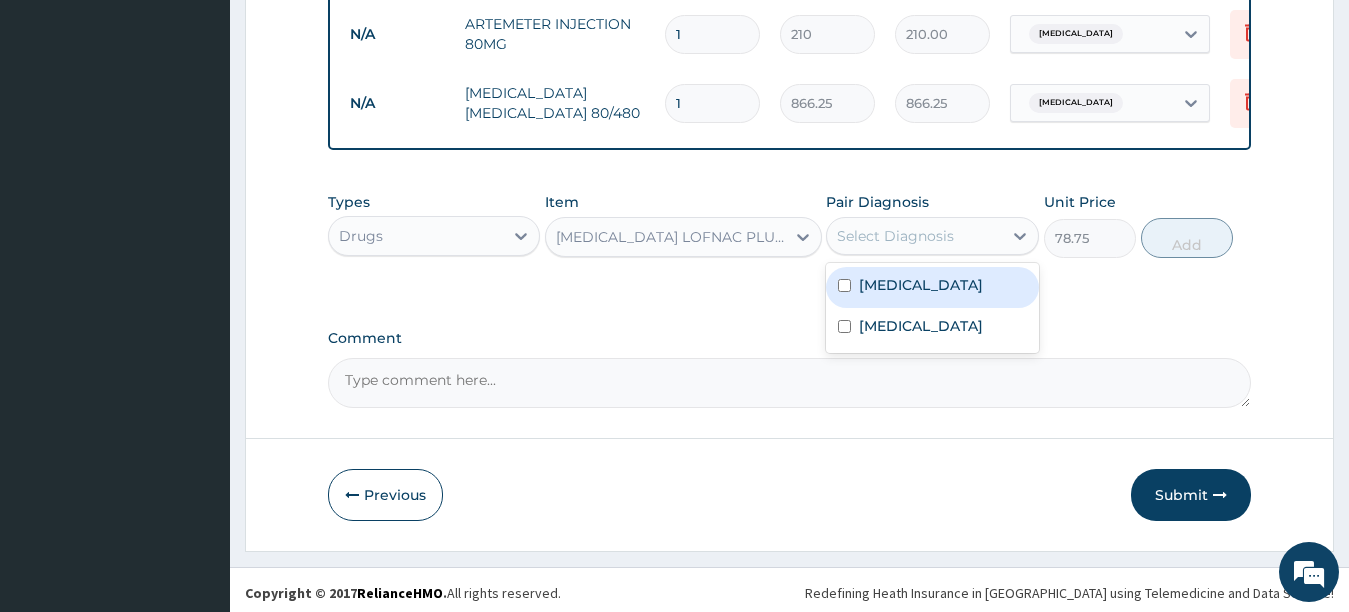 click on "Malaria" at bounding box center (921, 285) 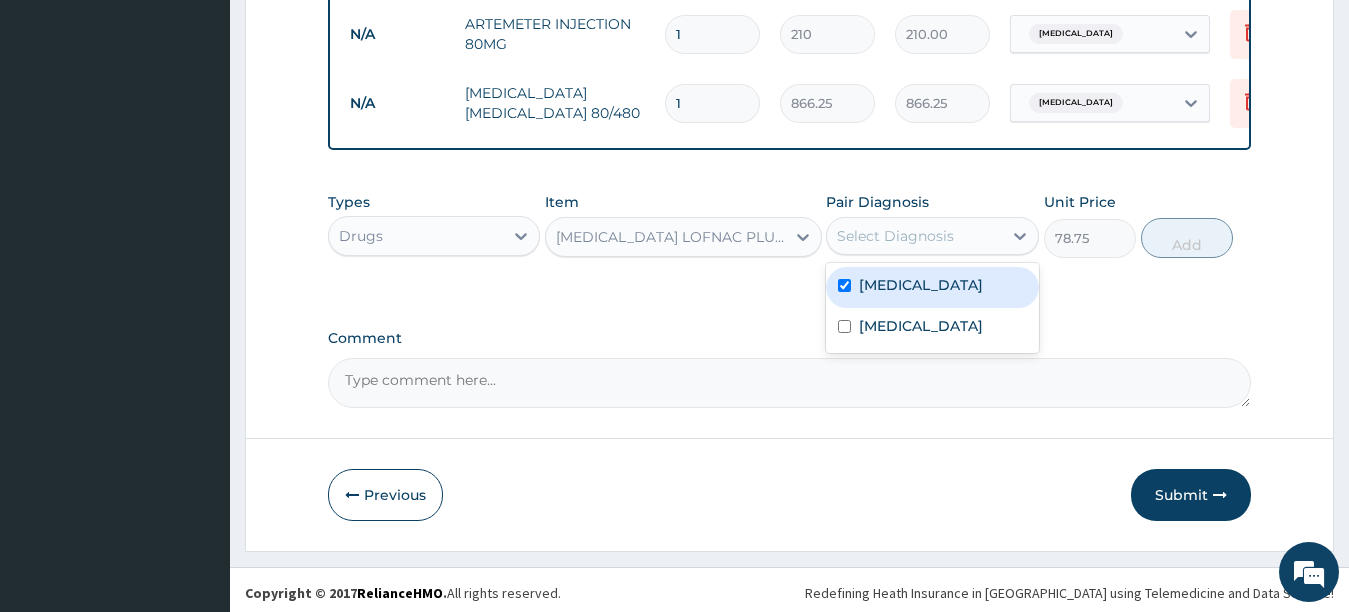 checkbox on "true" 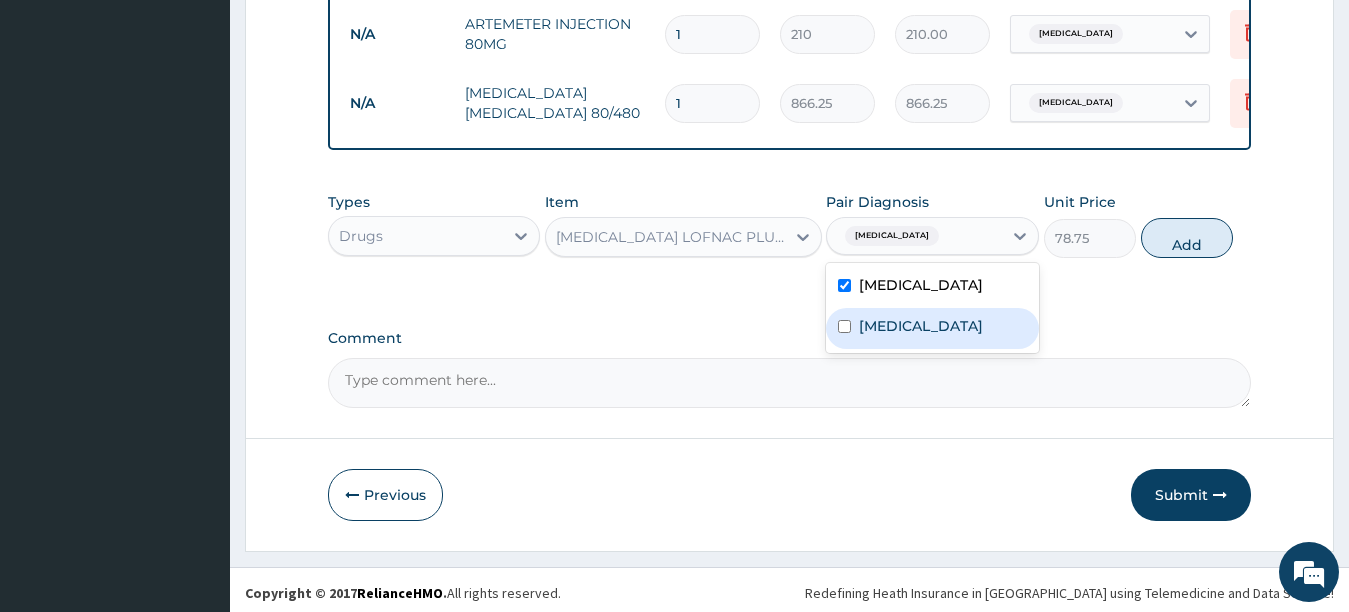click on "Typhoid fever" at bounding box center (921, 326) 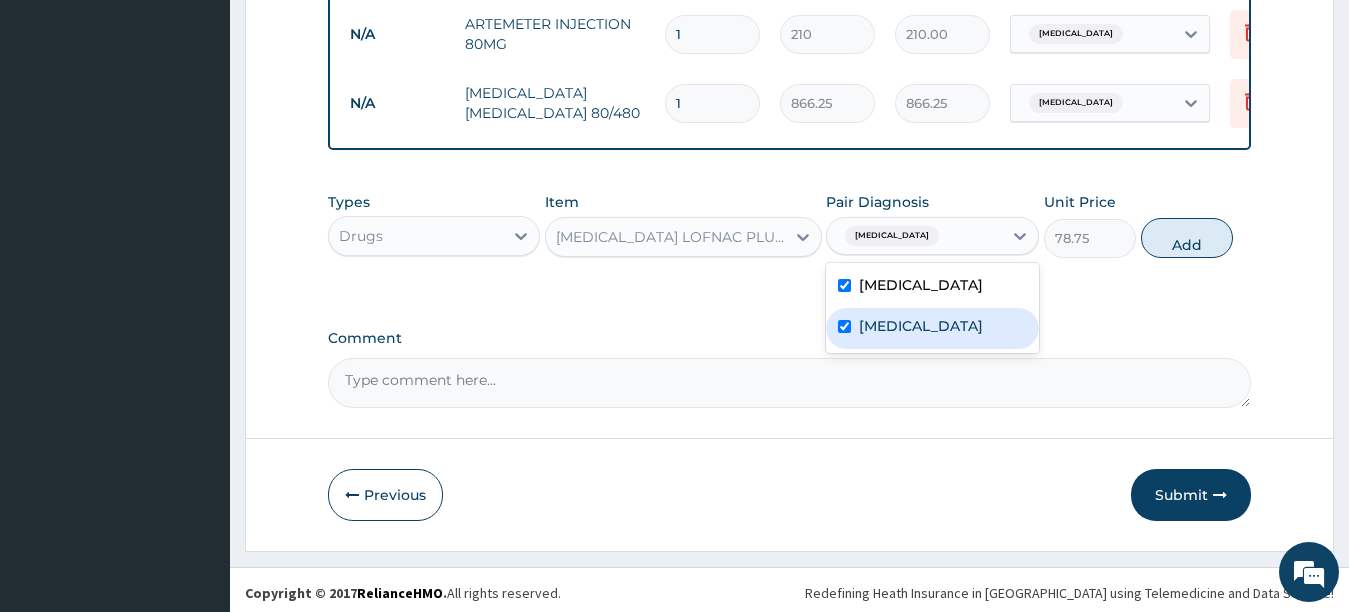 checkbox on "true" 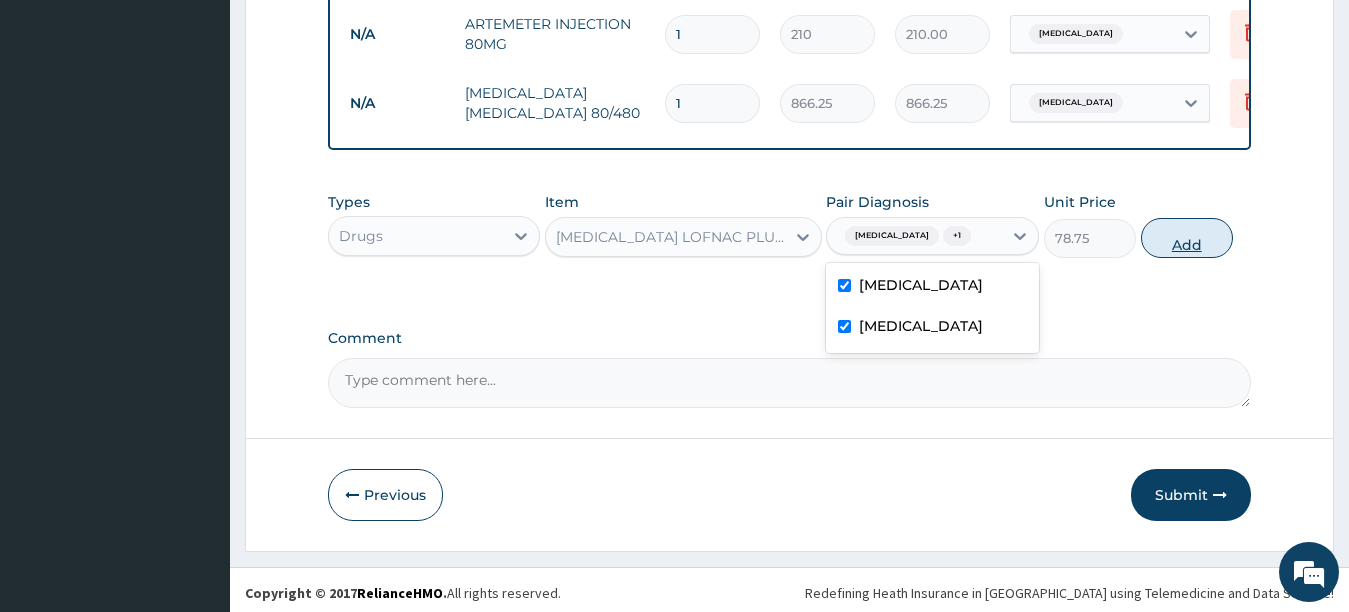 click on "Add" at bounding box center (1187, 238) 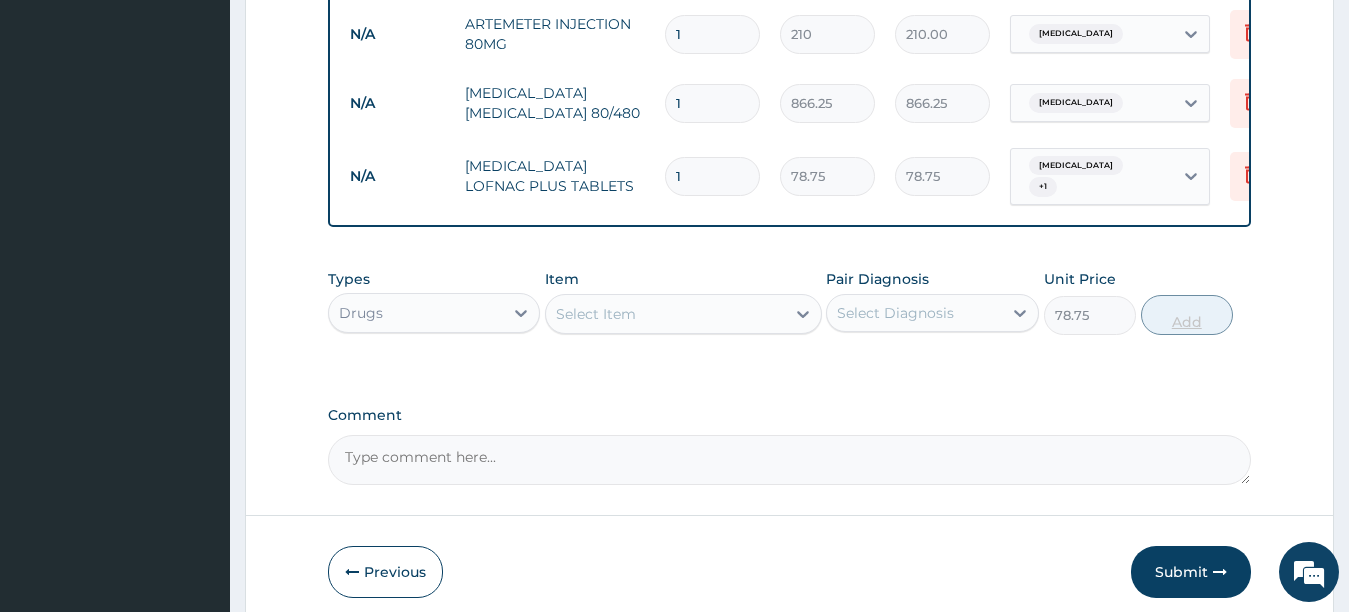 type on "0" 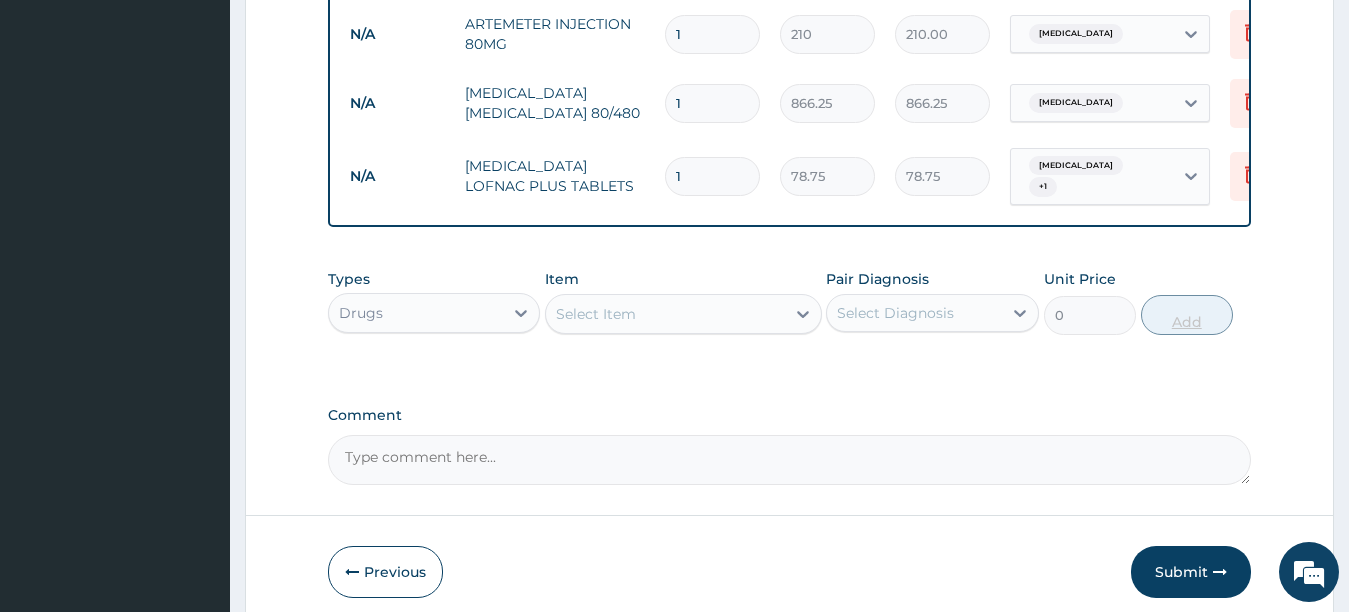 type on "14" 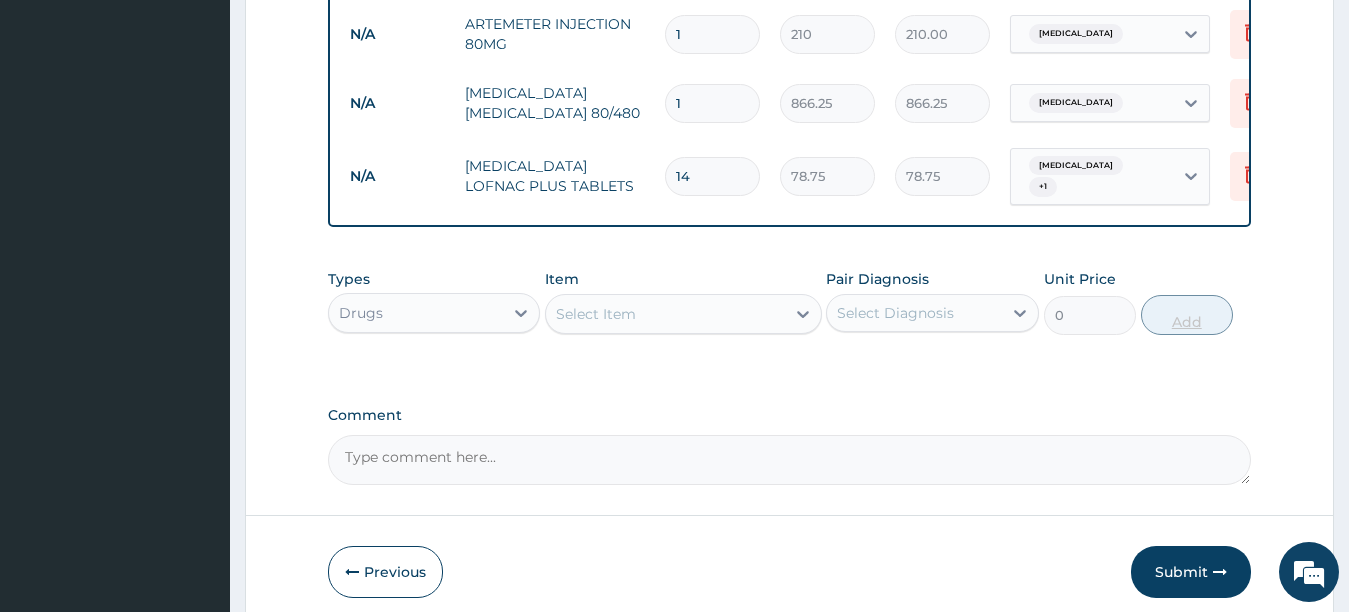 type on "1102.50" 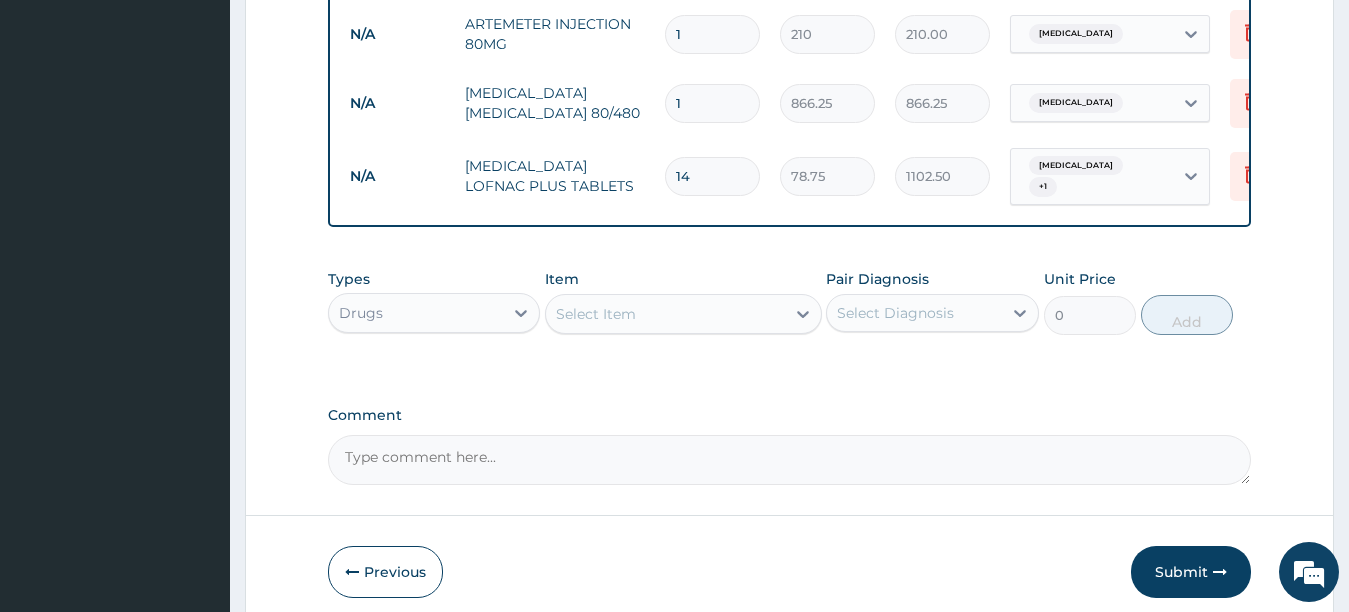 type on "14" 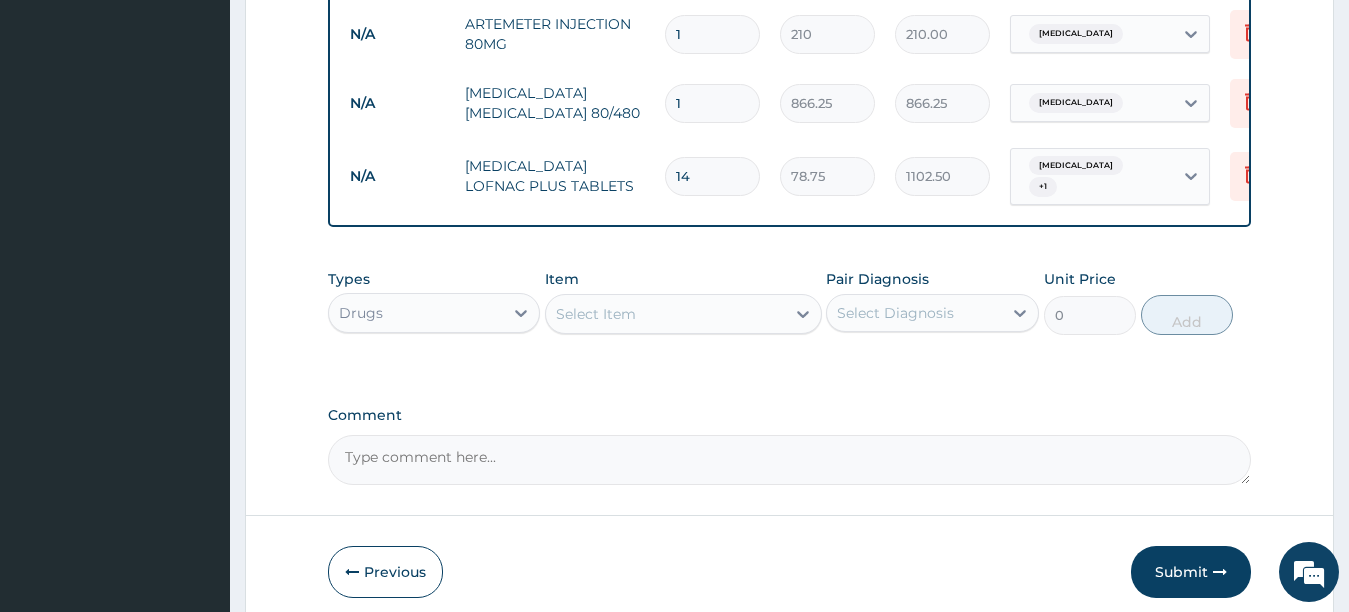 click on "1" at bounding box center (712, 34) 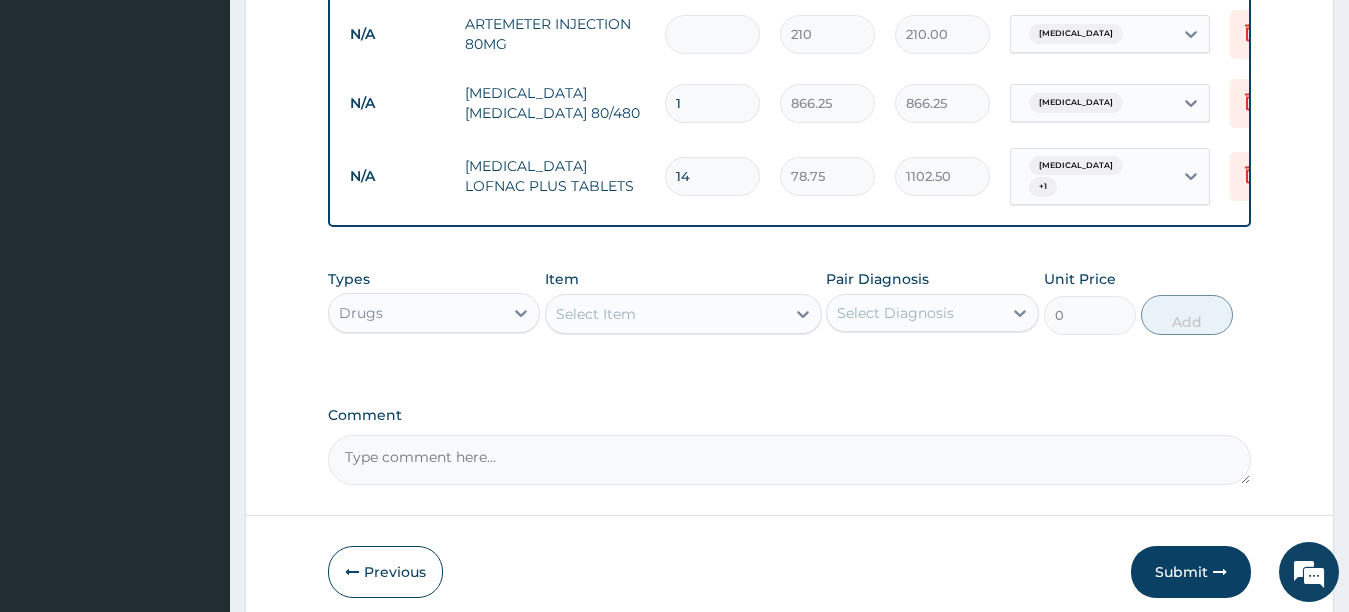type on "0.00" 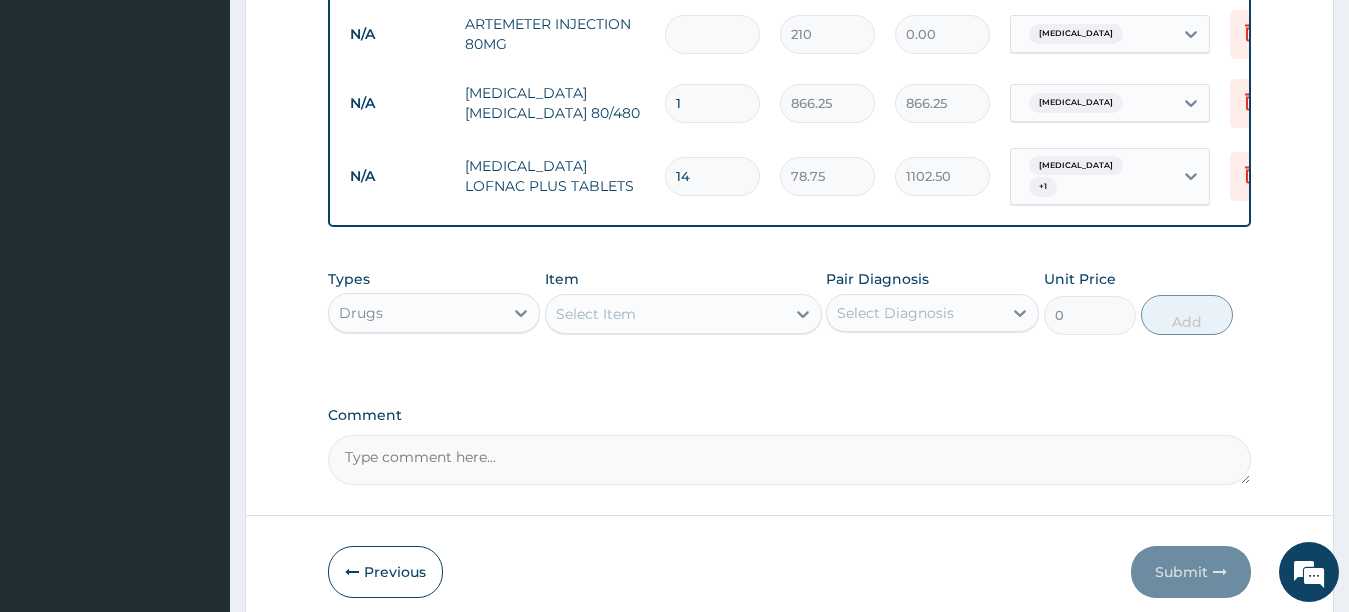type on "6" 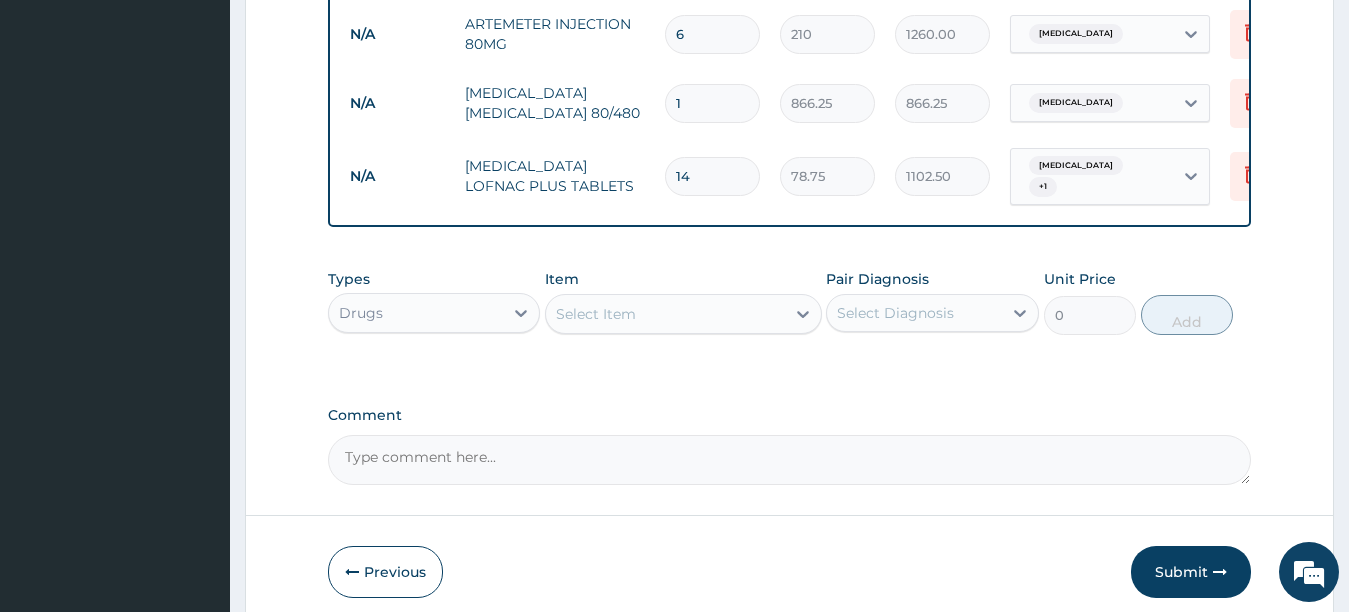 type on "6" 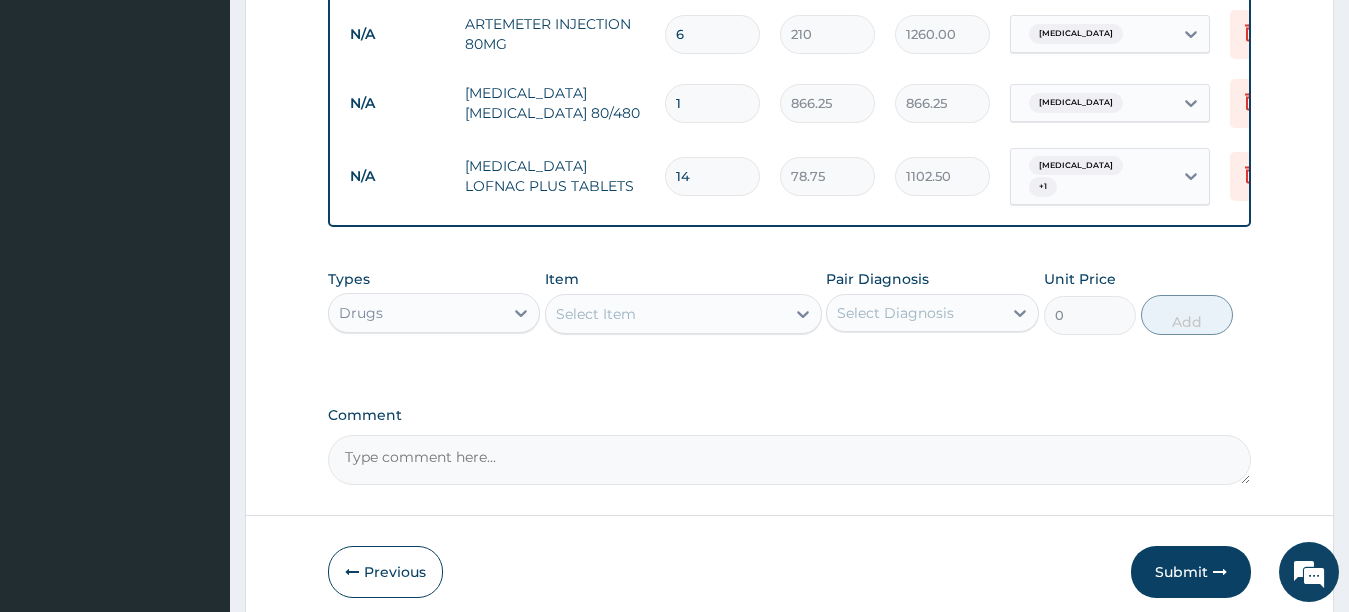 click on "Select Item" at bounding box center (665, 314) 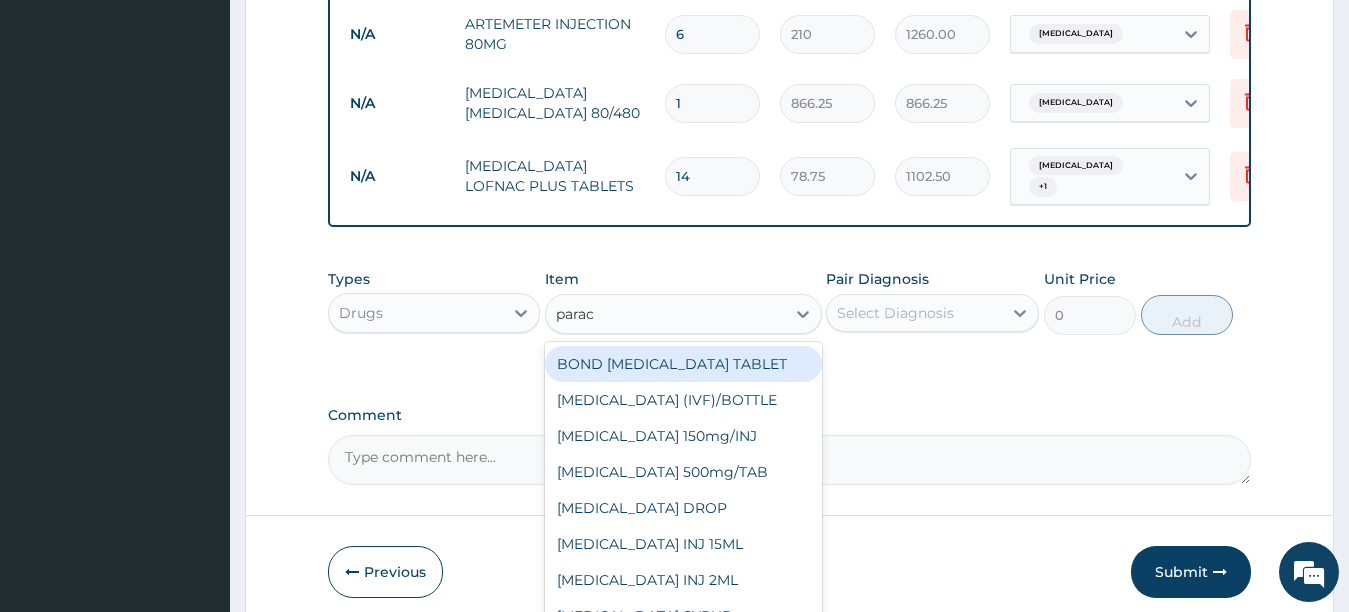 type on "parace" 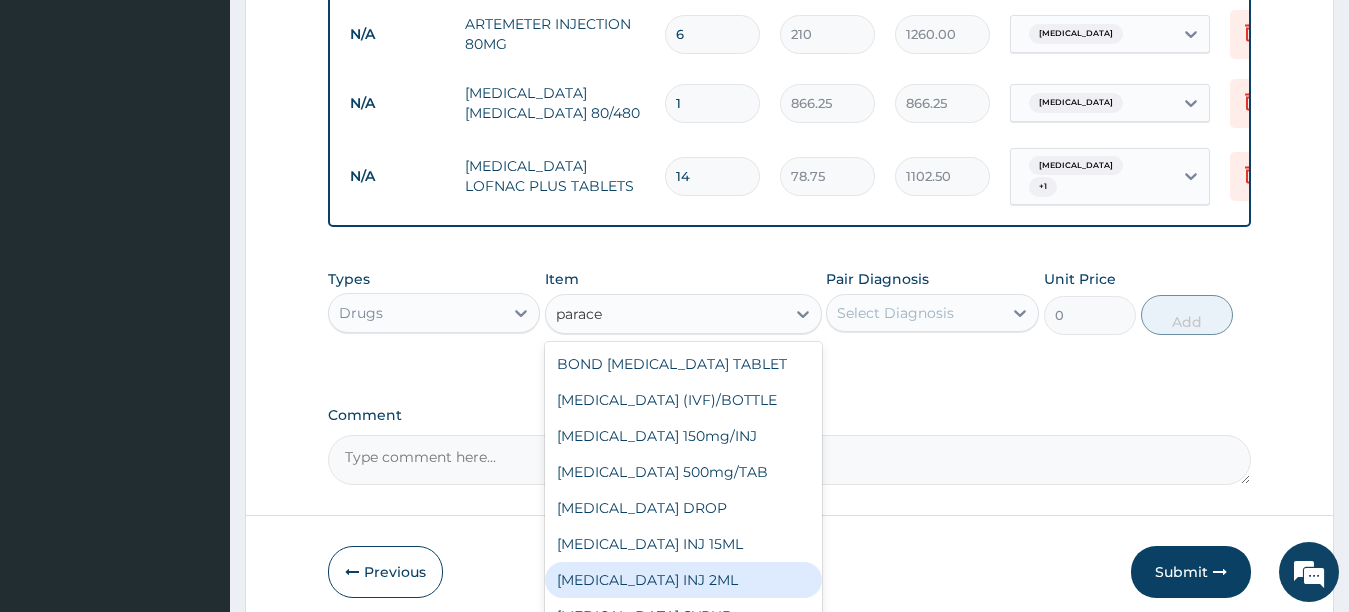 click on "PARACETAMOL INJ 2ML" at bounding box center (683, 580) 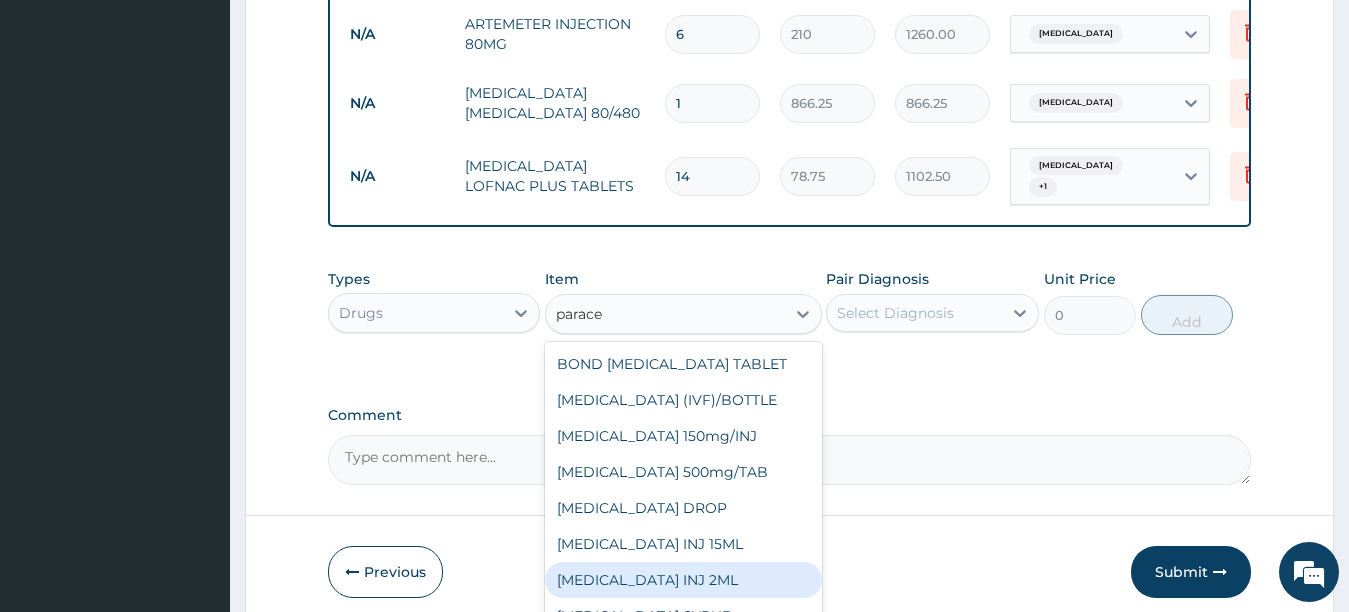 type 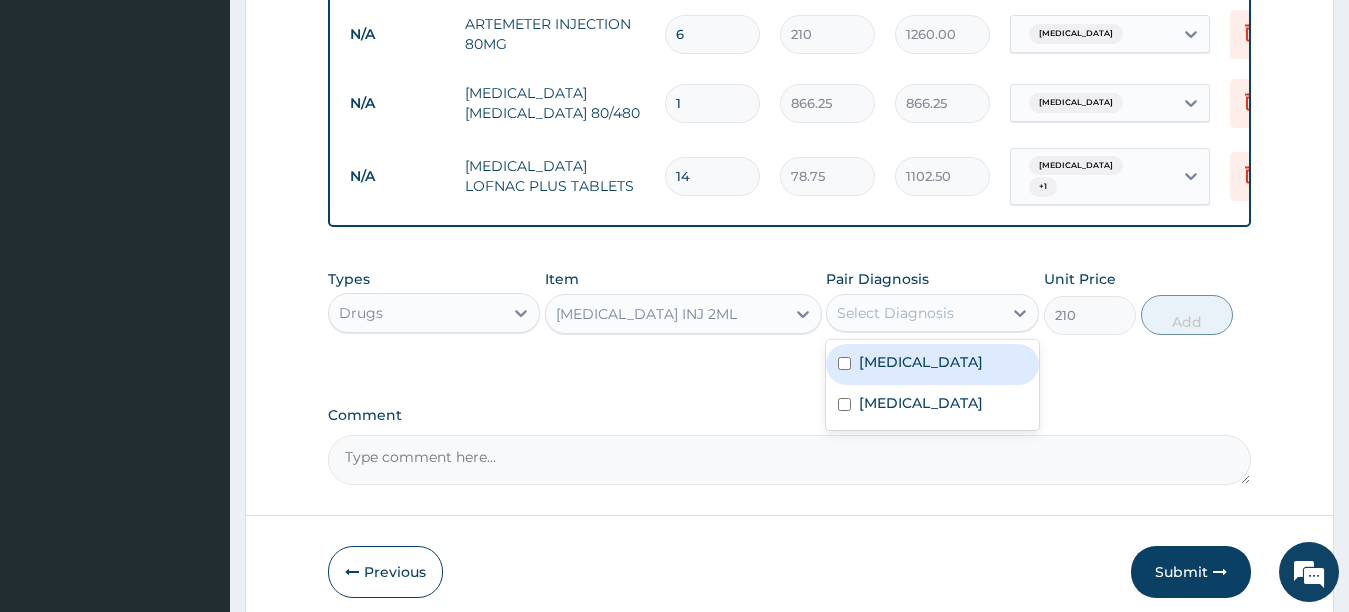 click on "Select Diagnosis" at bounding box center [895, 313] 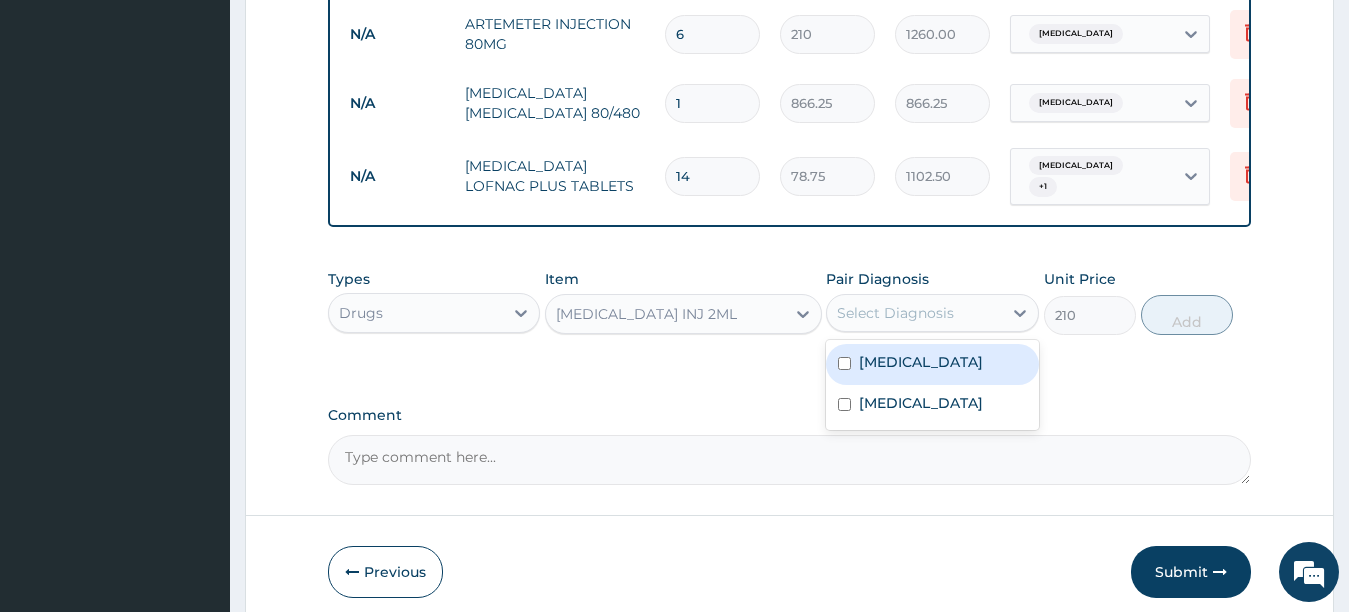 click on "Malaria" at bounding box center [921, 362] 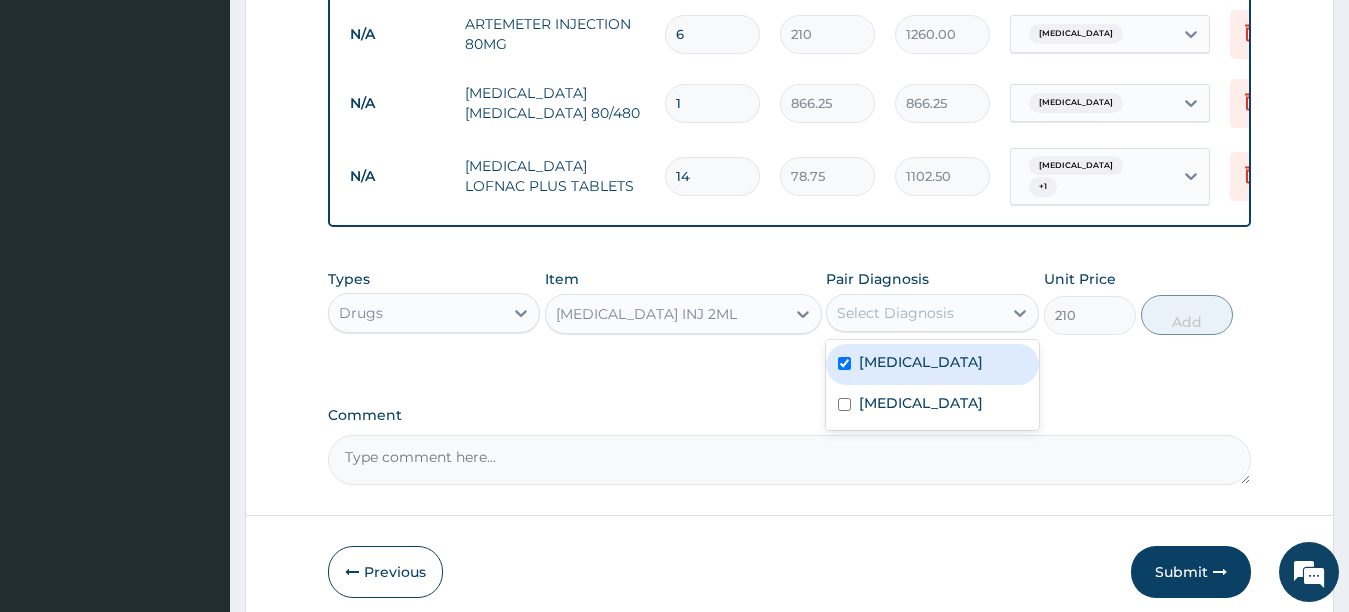 checkbox on "true" 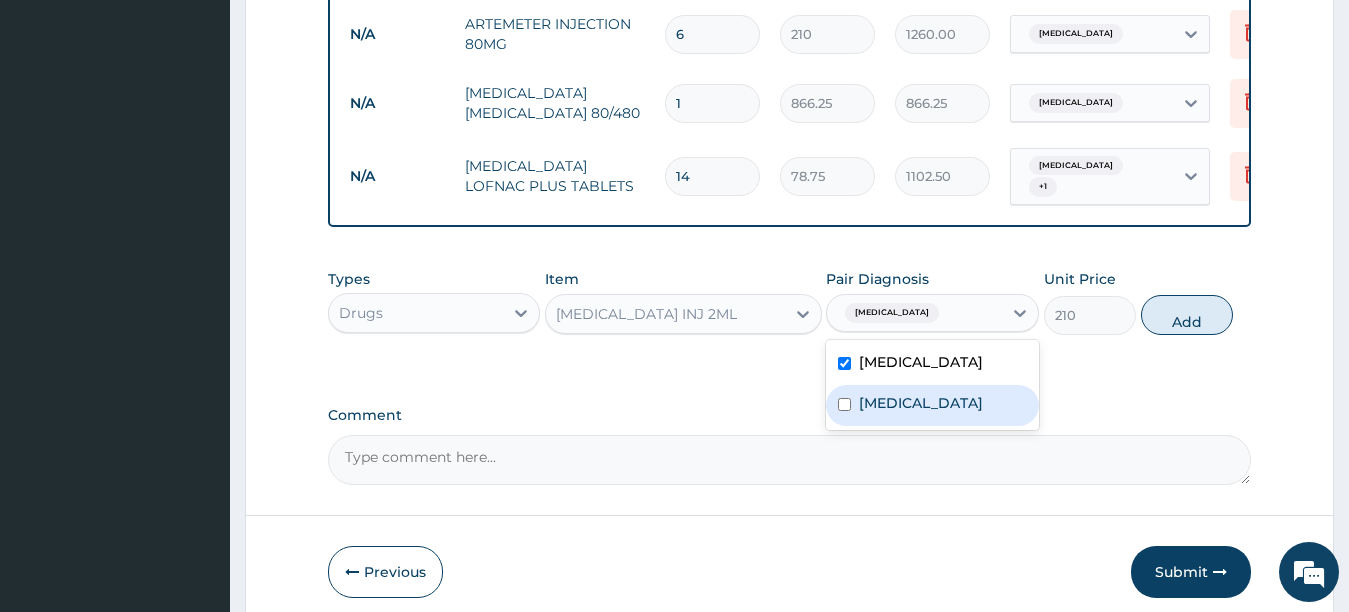 click on "Typhoid fever" at bounding box center [921, 403] 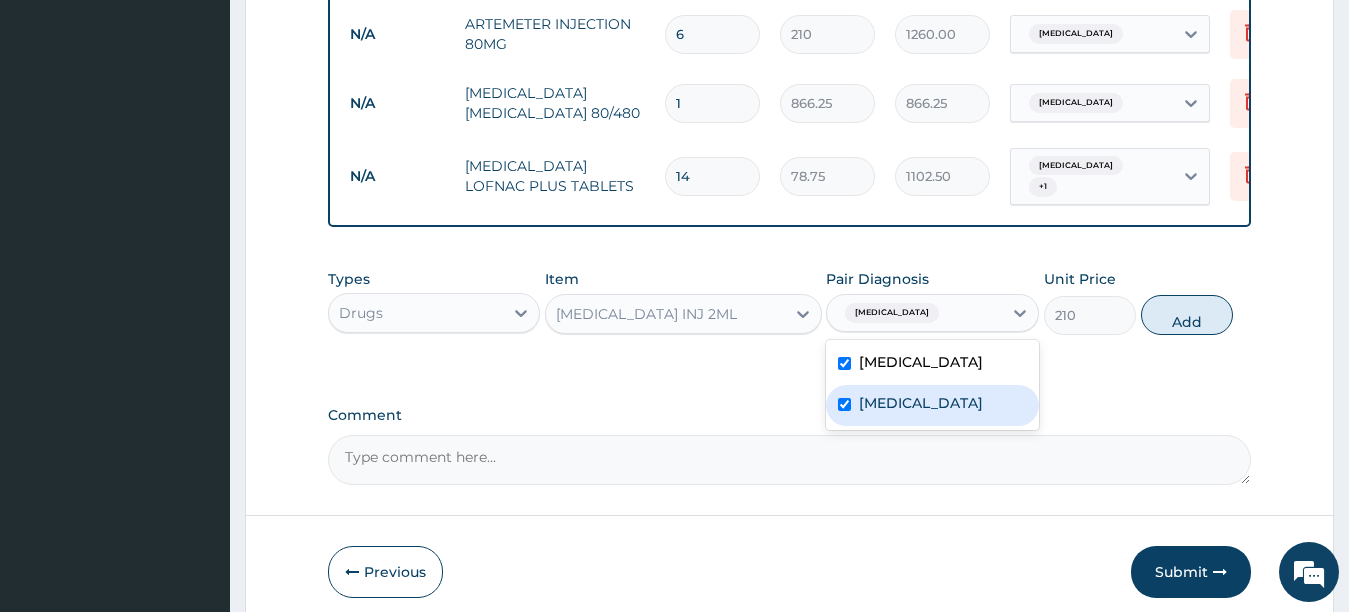 checkbox on "true" 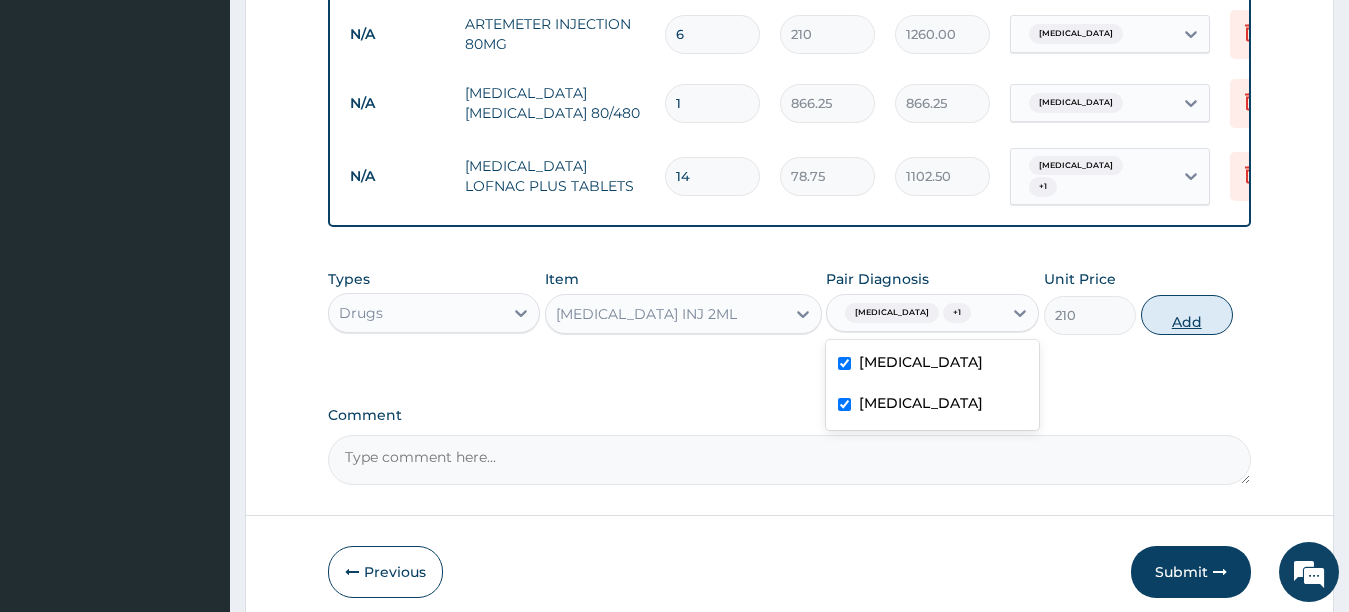 click on "Add" at bounding box center [1187, 315] 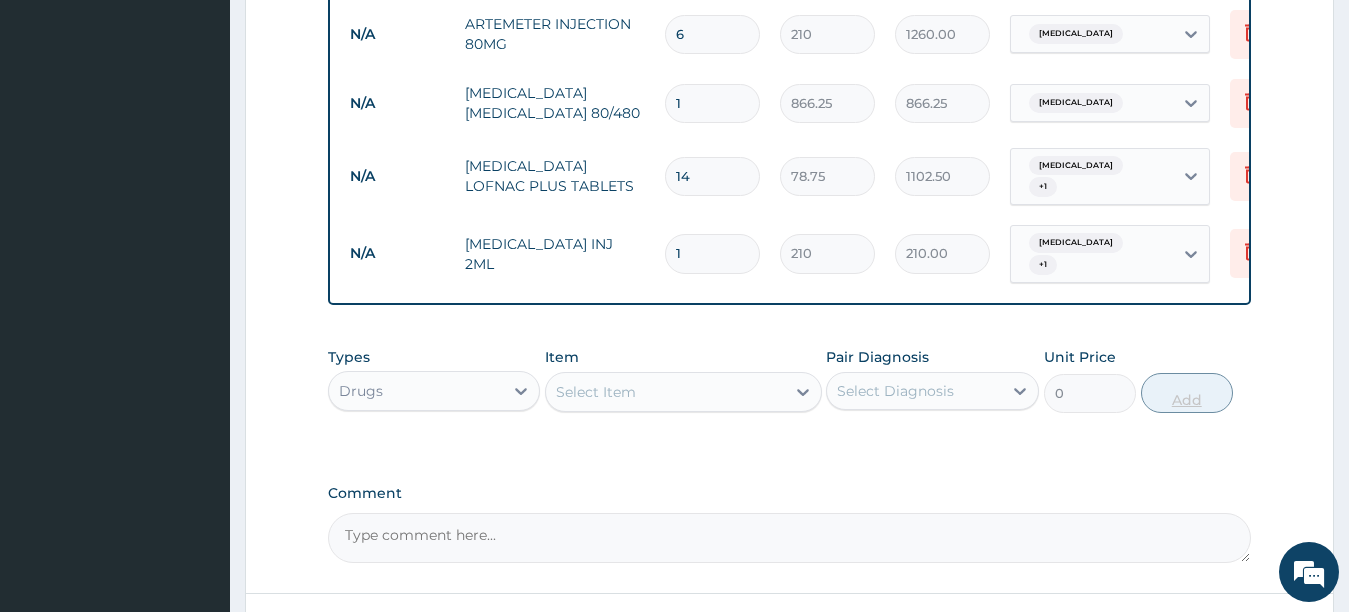 type 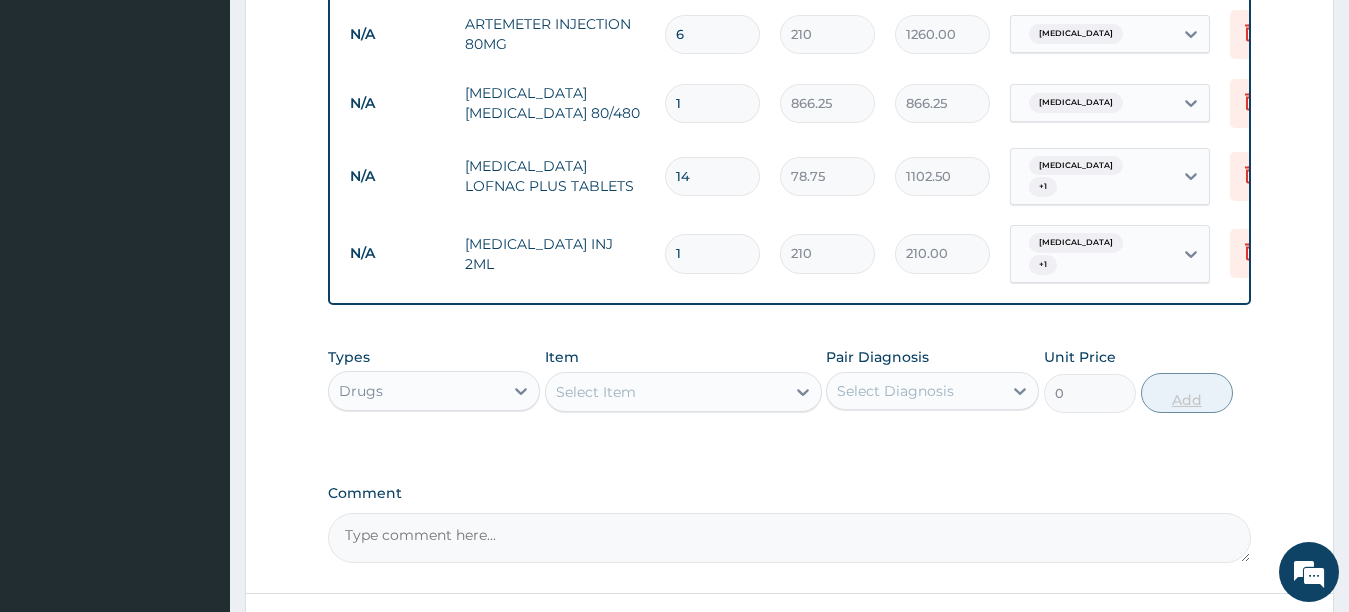 type on "0.00" 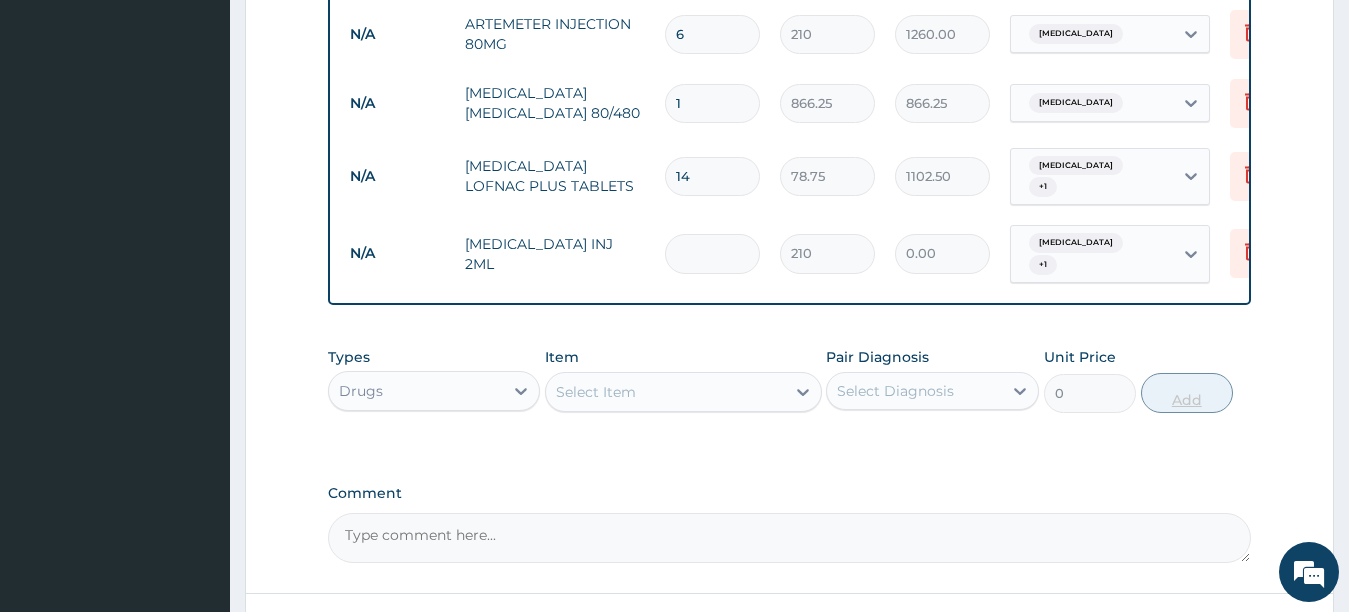 type on "4" 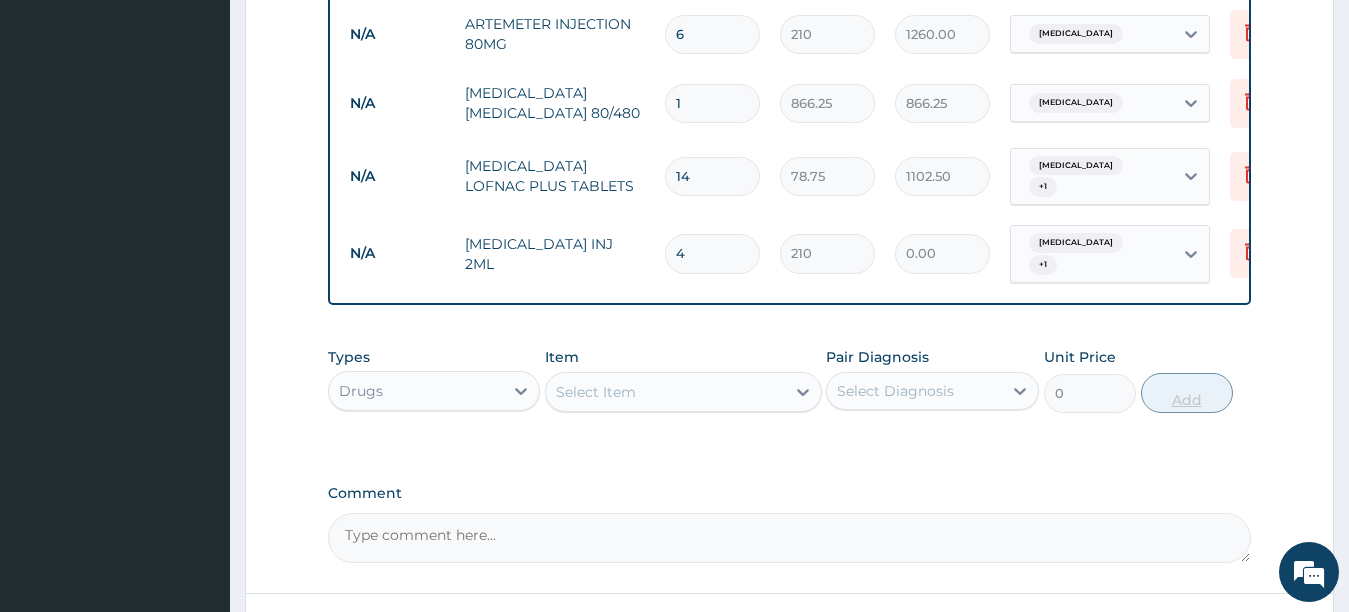 type on "840.00" 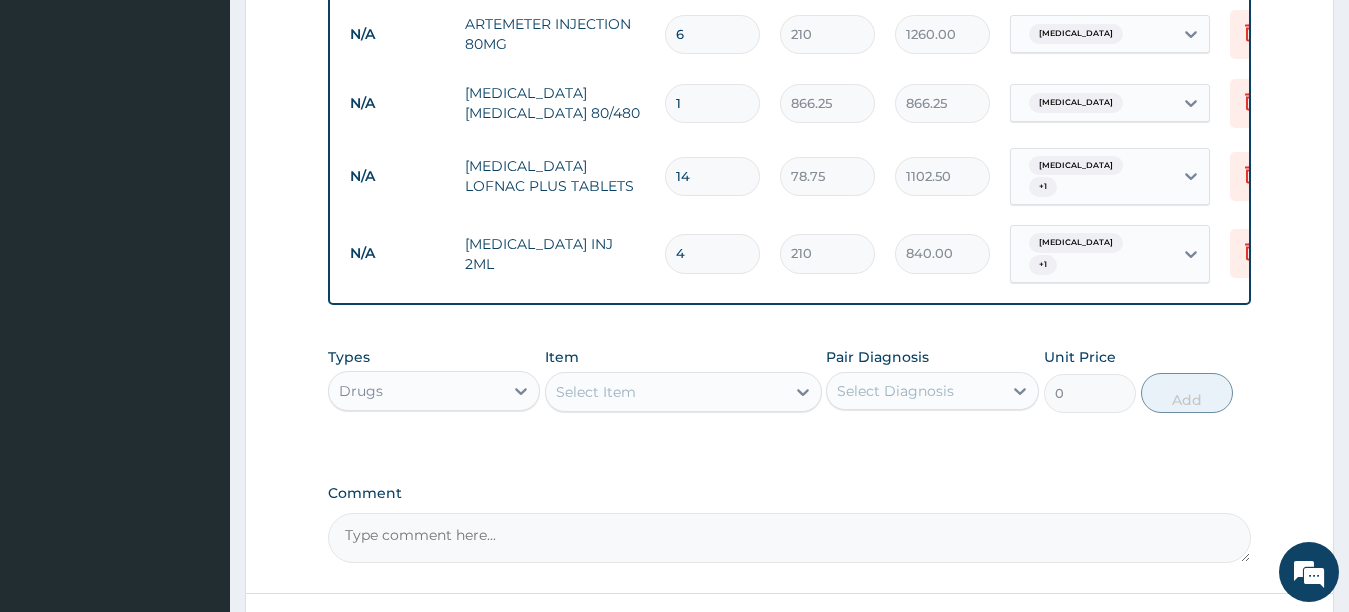 type on "4" 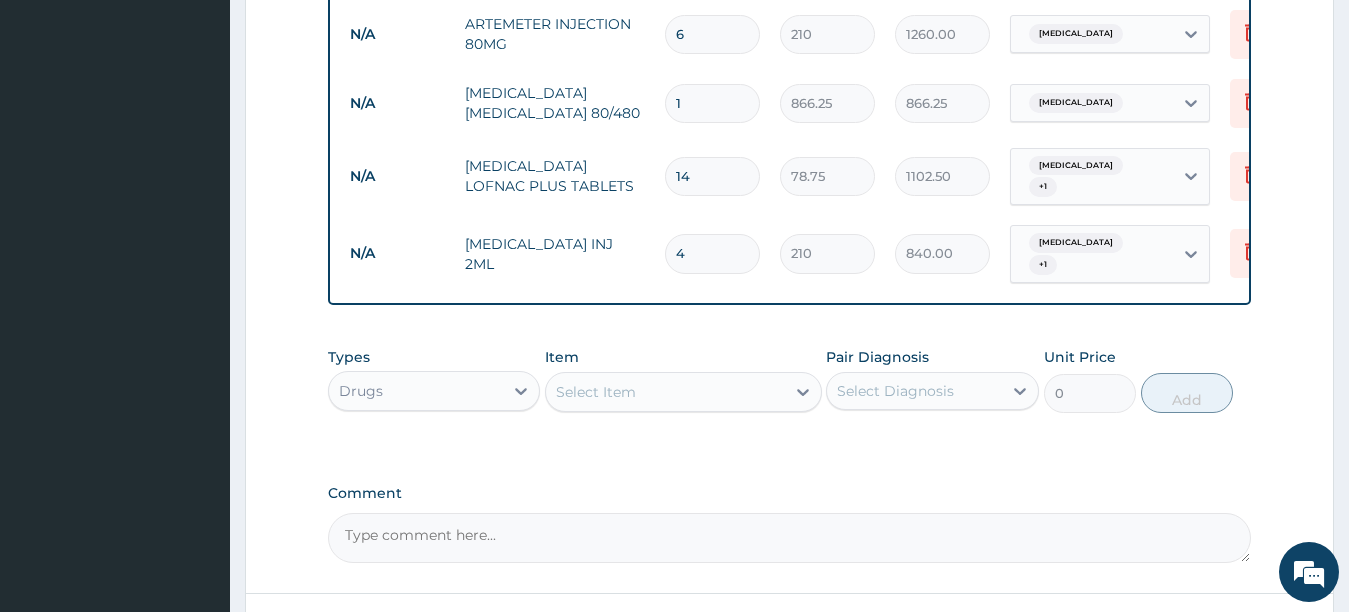 click on "Select Item" at bounding box center [665, 392] 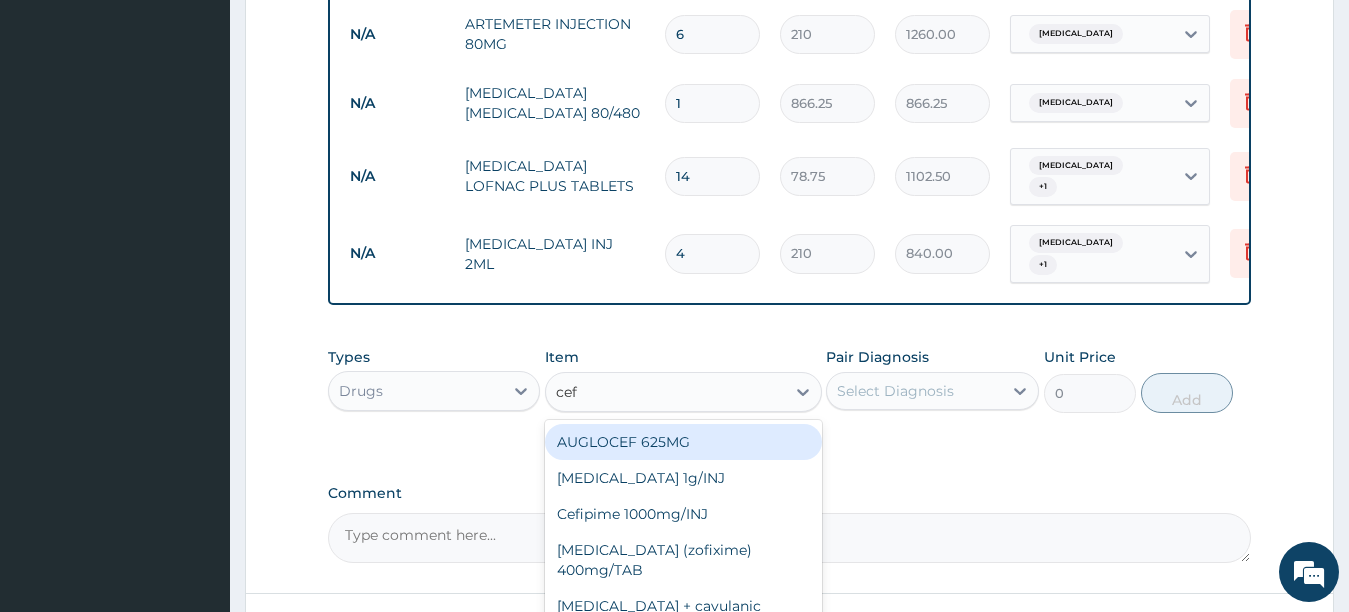 type on "ceft" 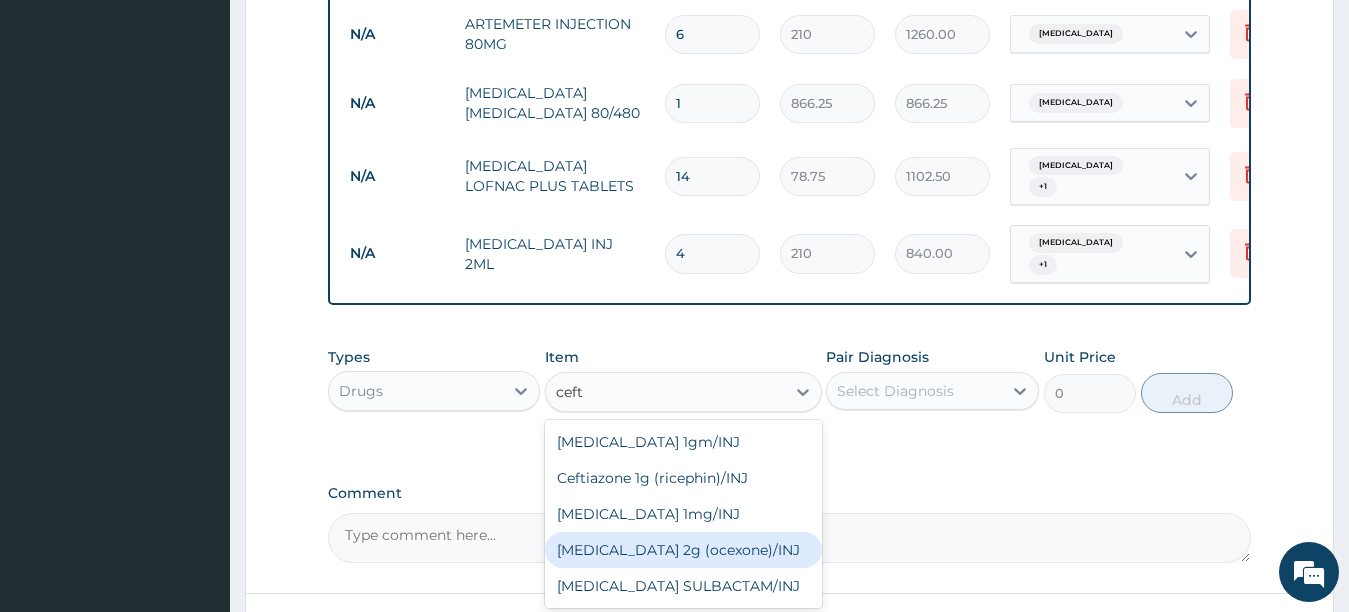 click on "Ceftriaxone 2g (ocexone)/INJ" at bounding box center [683, 550] 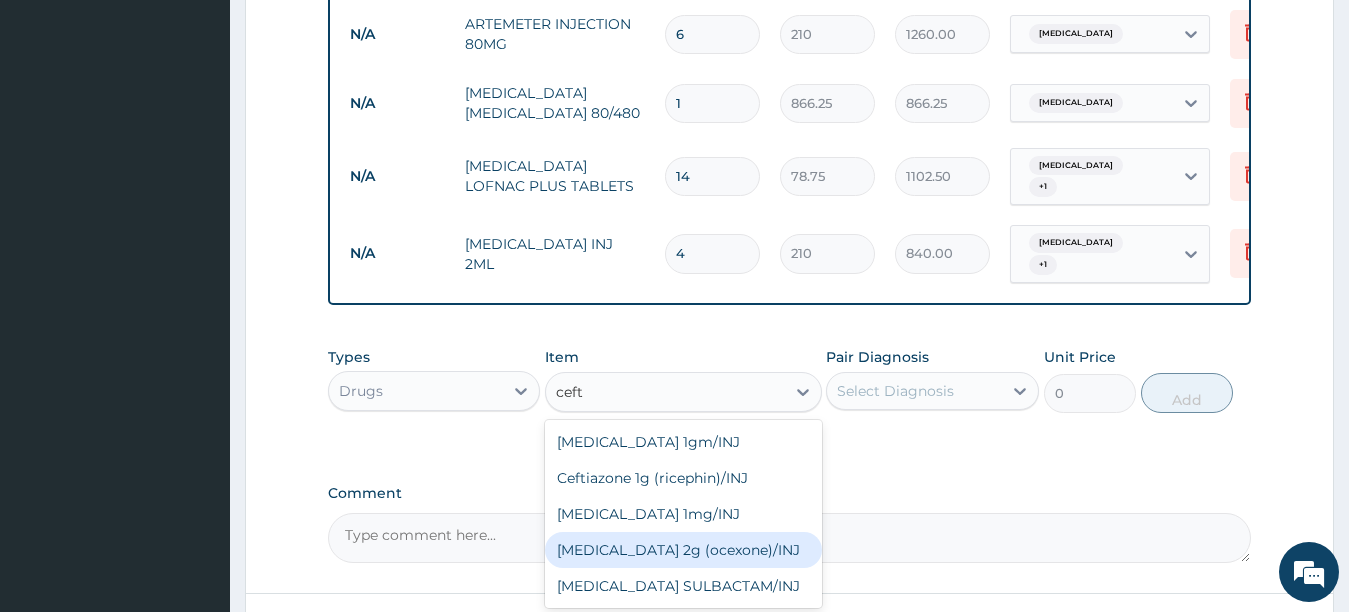 type 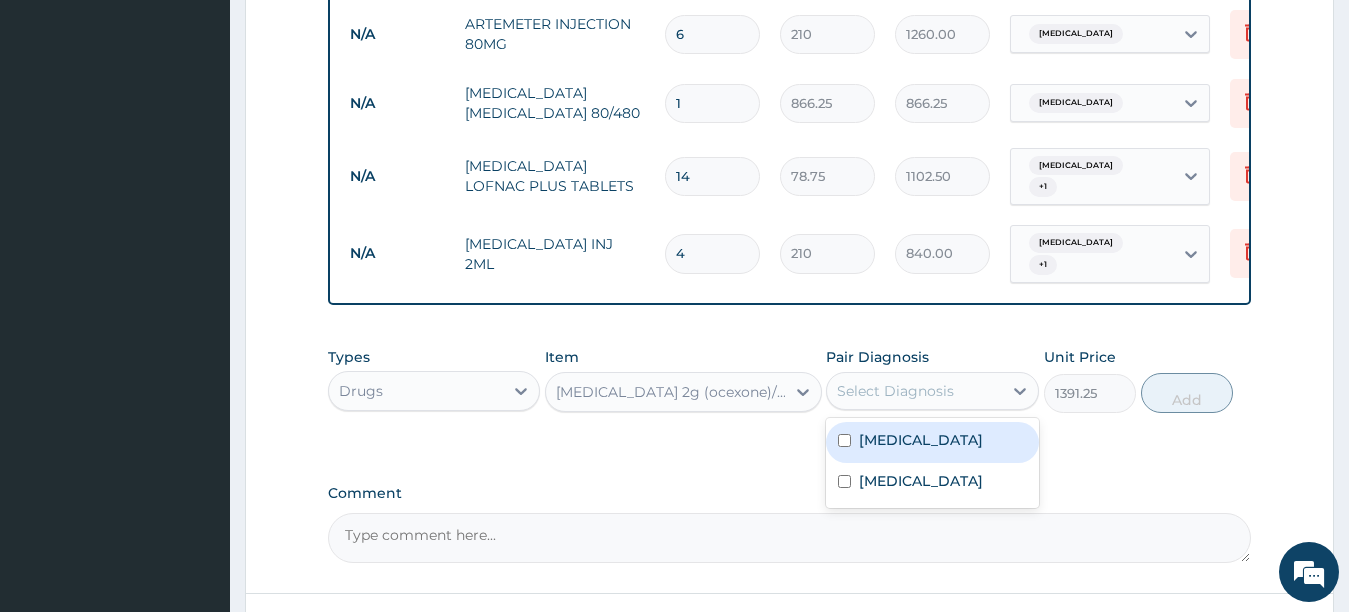 click on "Select Diagnosis" at bounding box center (895, 391) 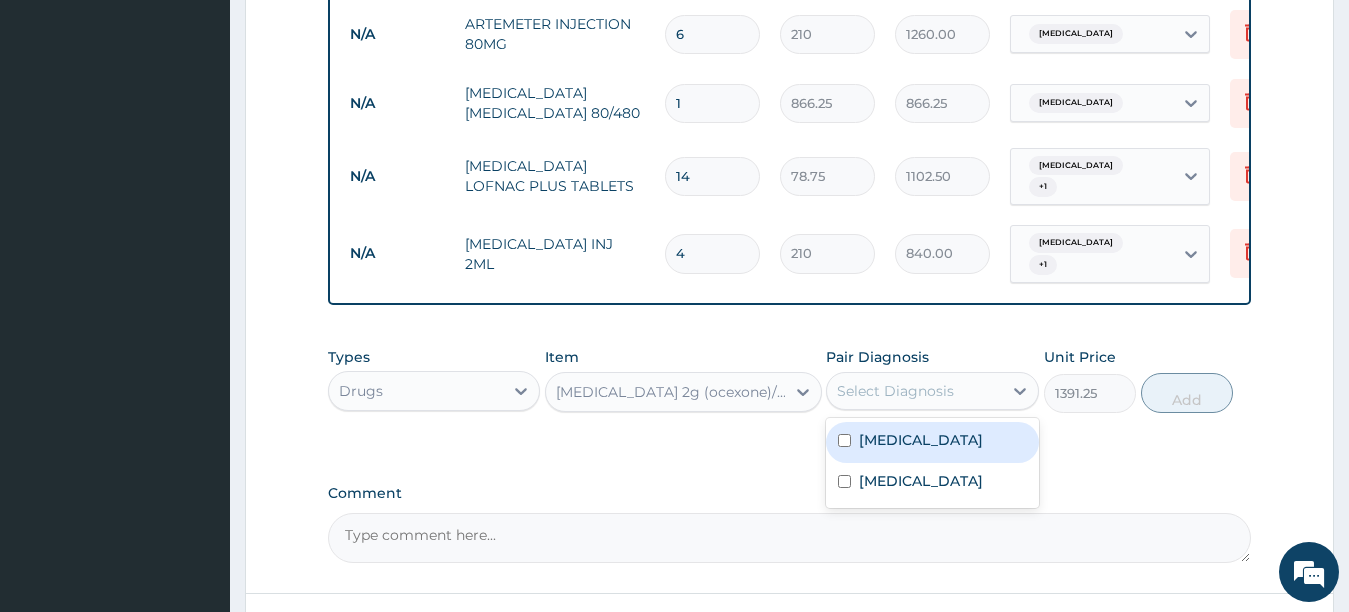 click at bounding box center (844, 440) 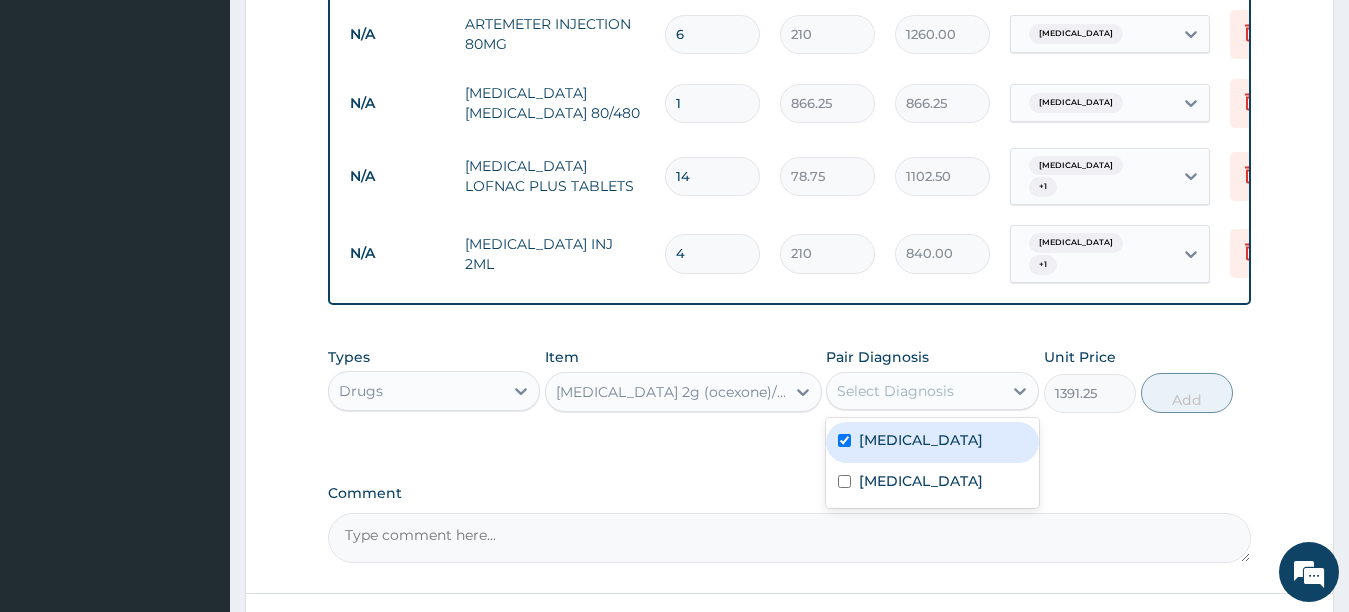 checkbox on "true" 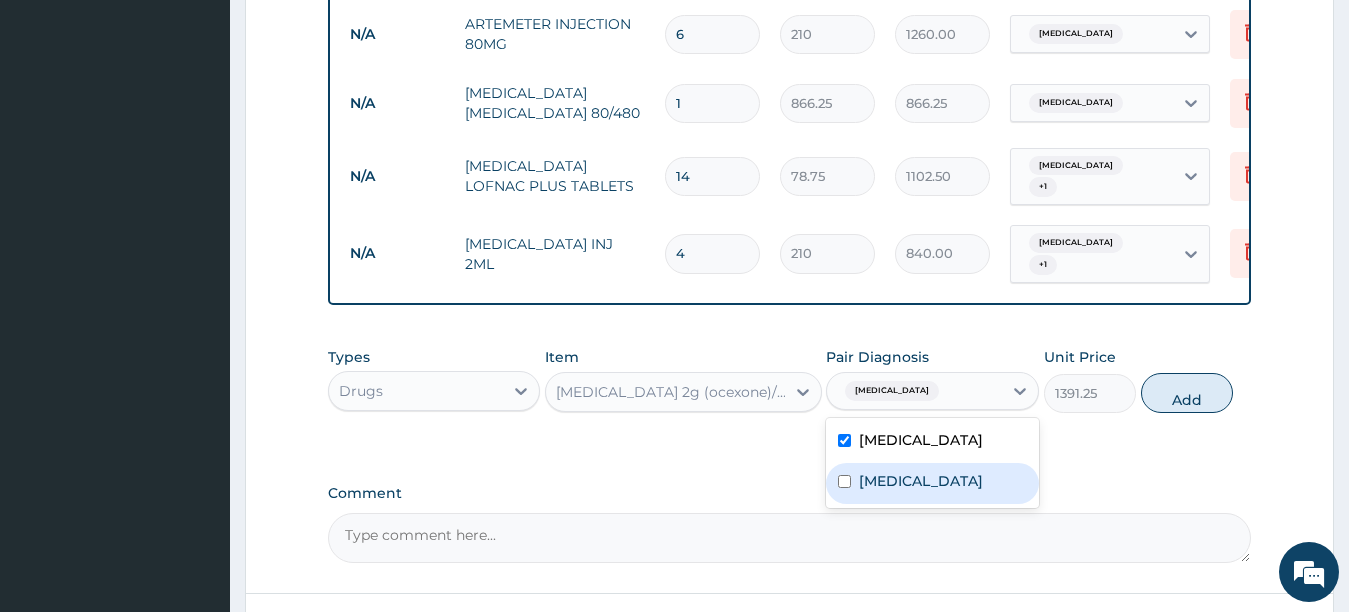 click at bounding box center (844, 481) 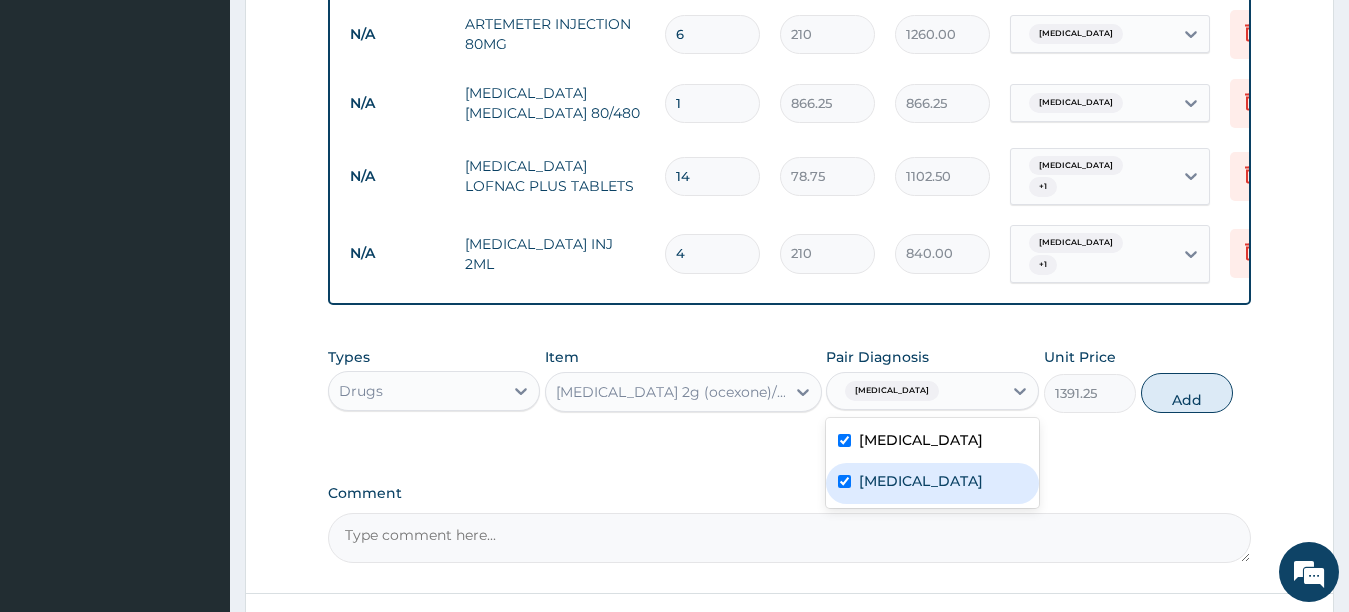 checkbox on "true" 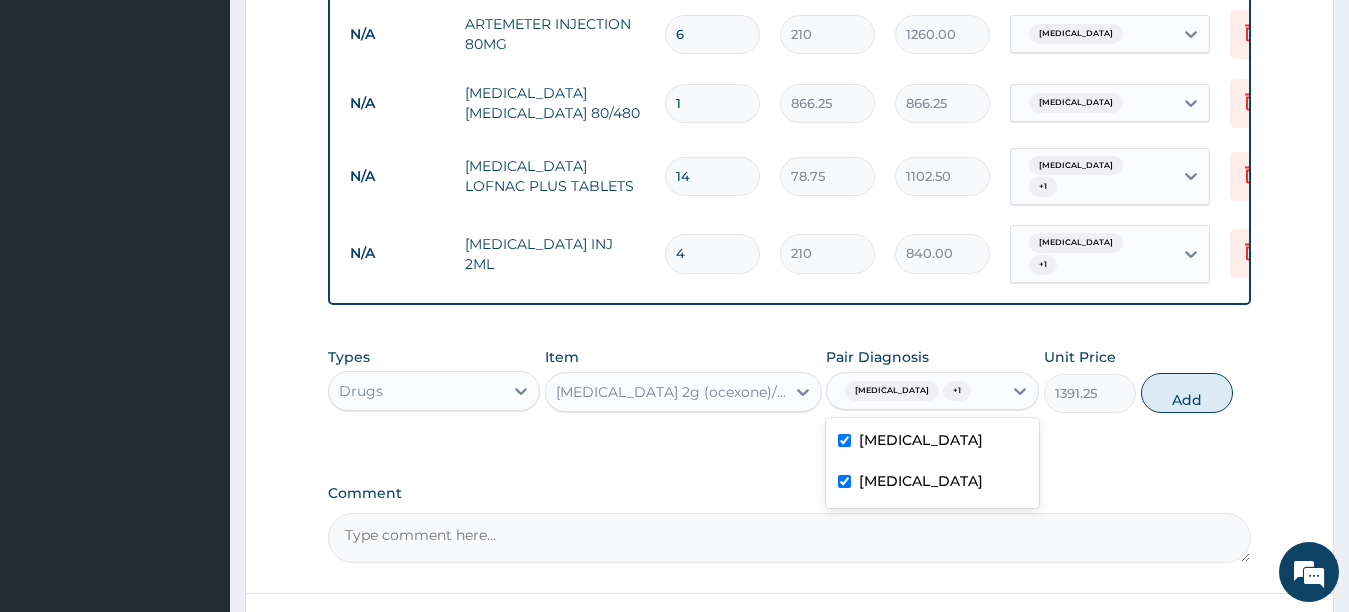 click at bounding box center [844, 440] 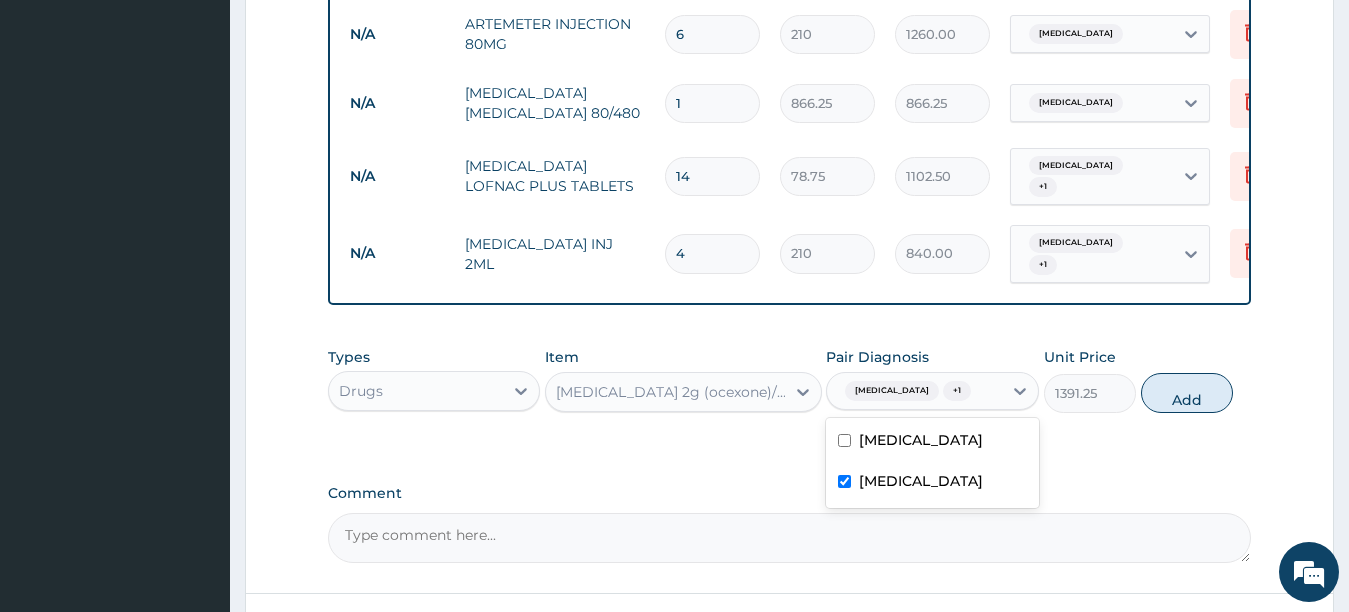 checkbox on "false" 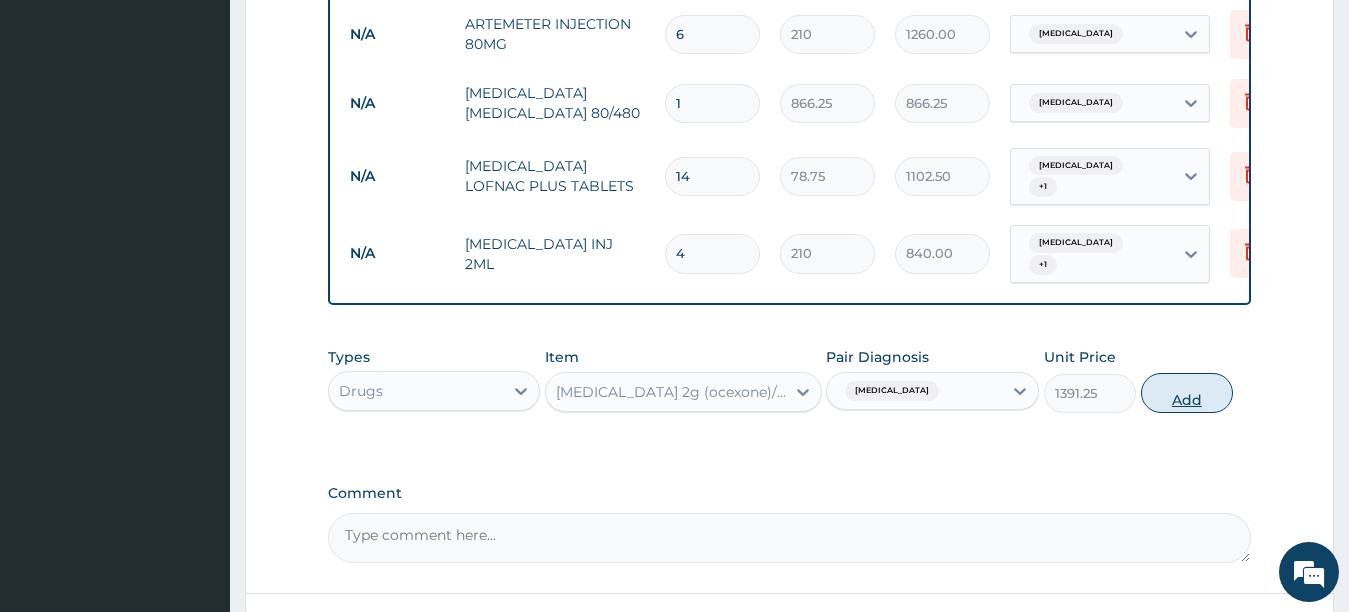 click on "Add" at bounding box center [1187, 393] 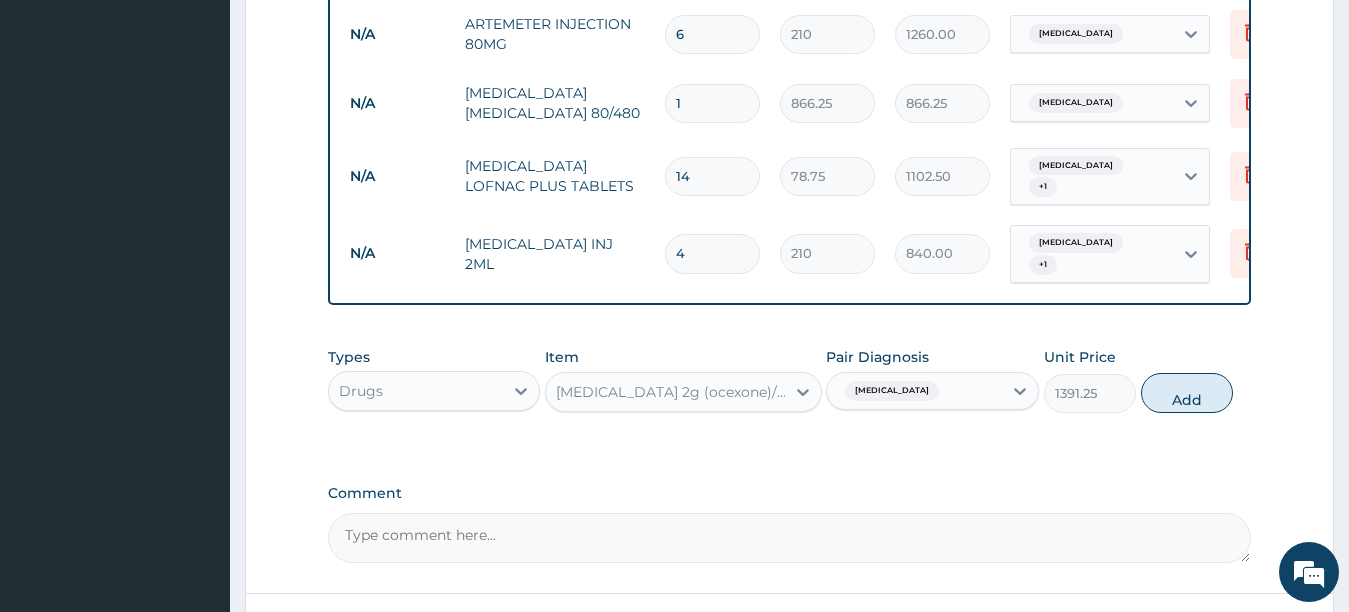 type on "0" 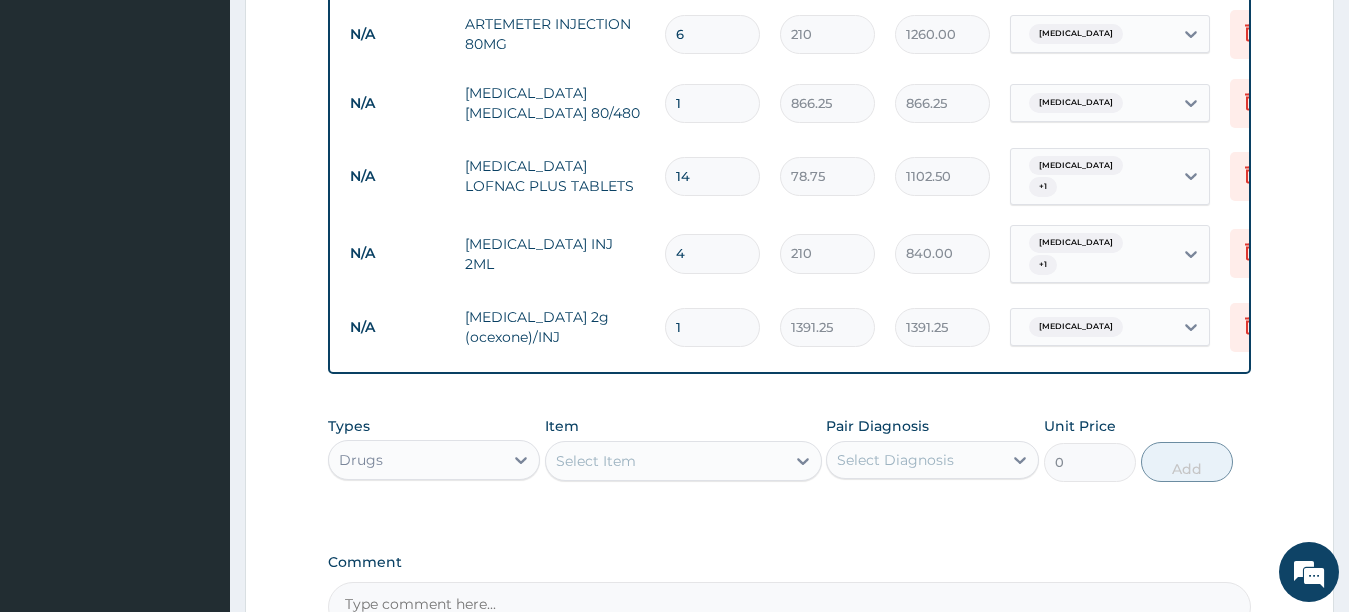 click on "Select Item" at bounding box center (665, 461) 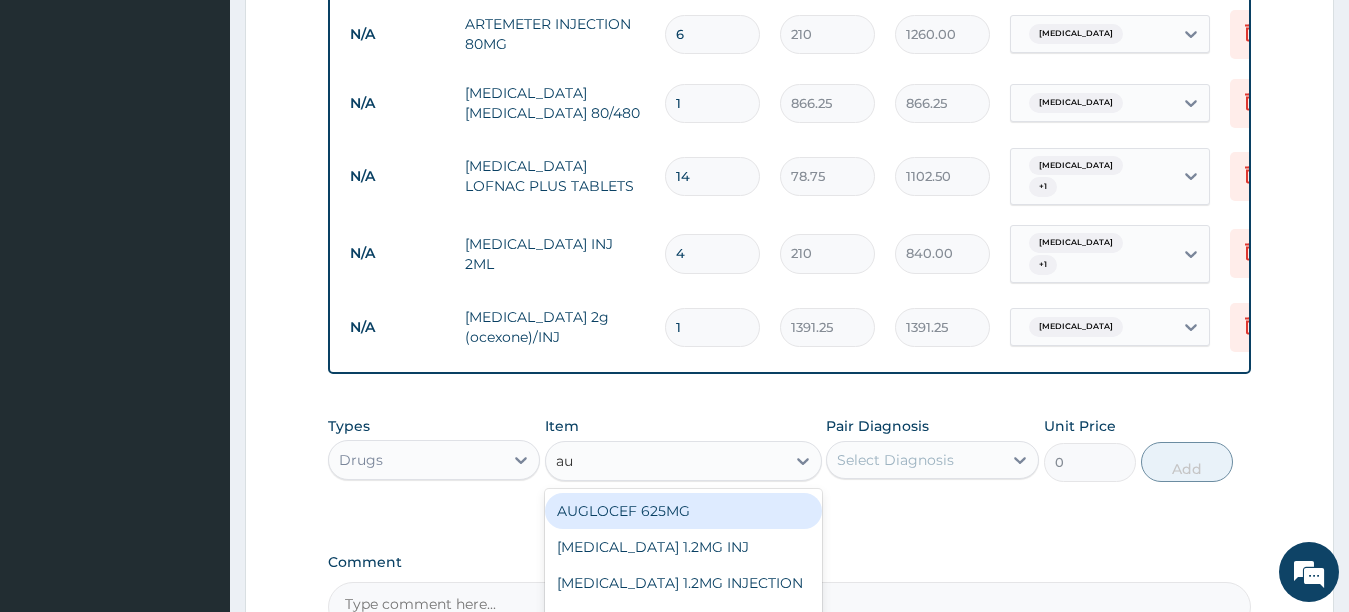 type on "aug" 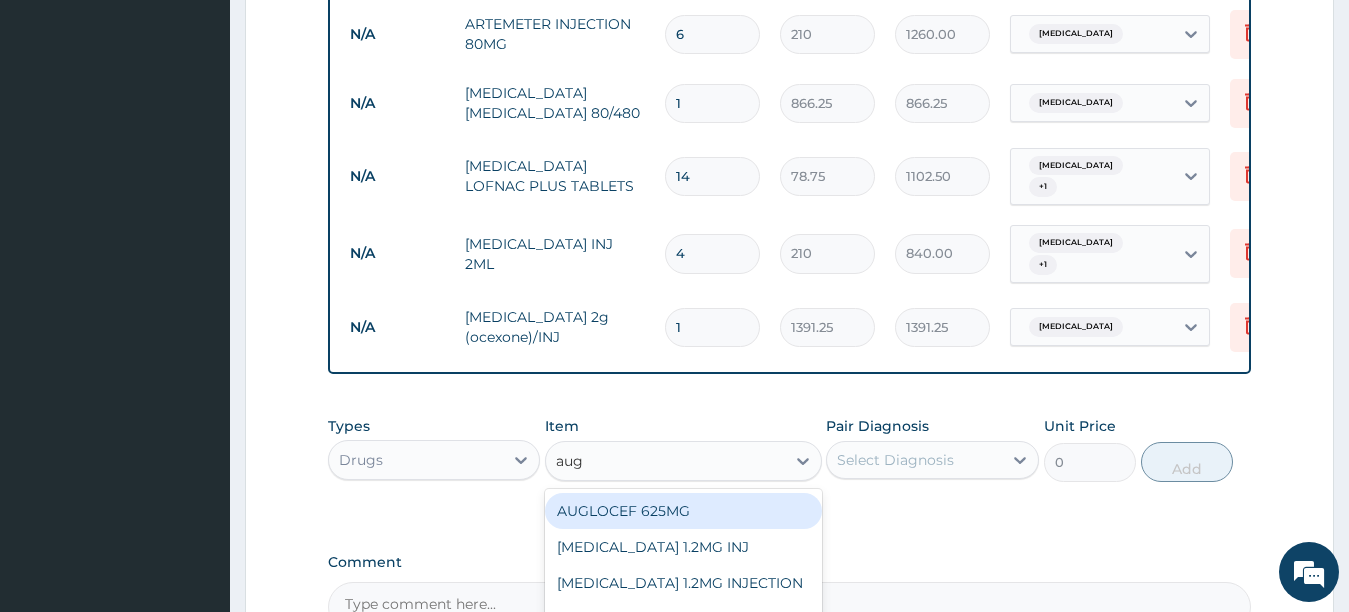 click on "AUGLOCEF 625MG" at bounding box center (683, 511) 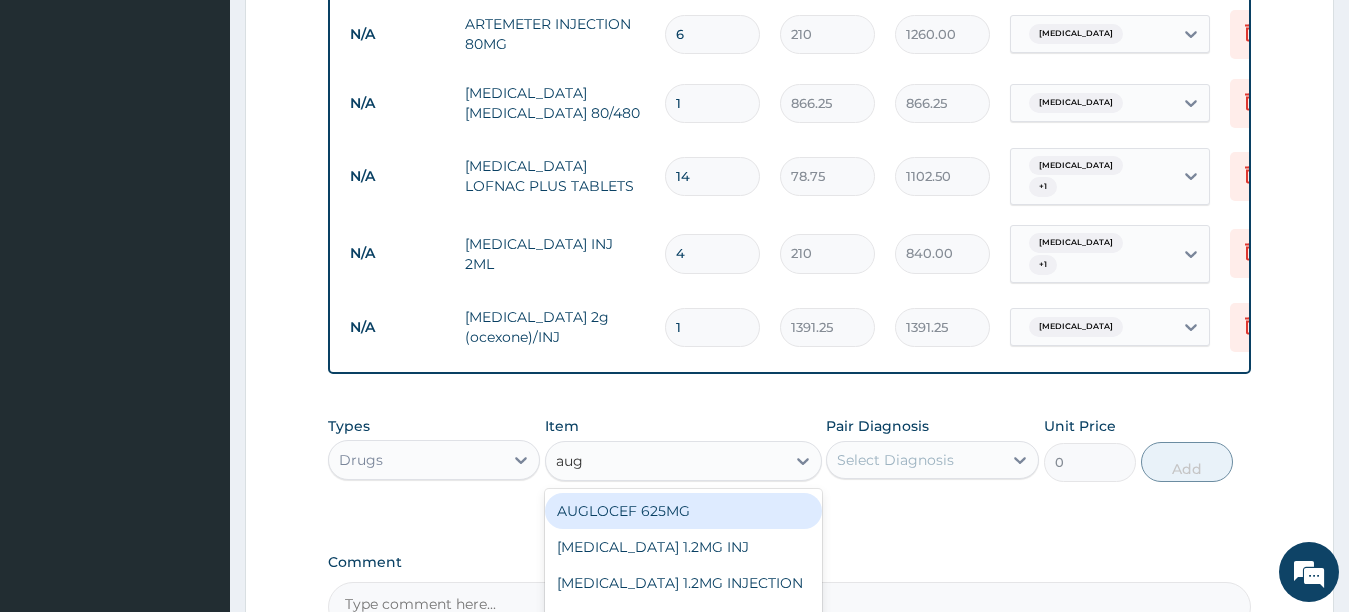 type 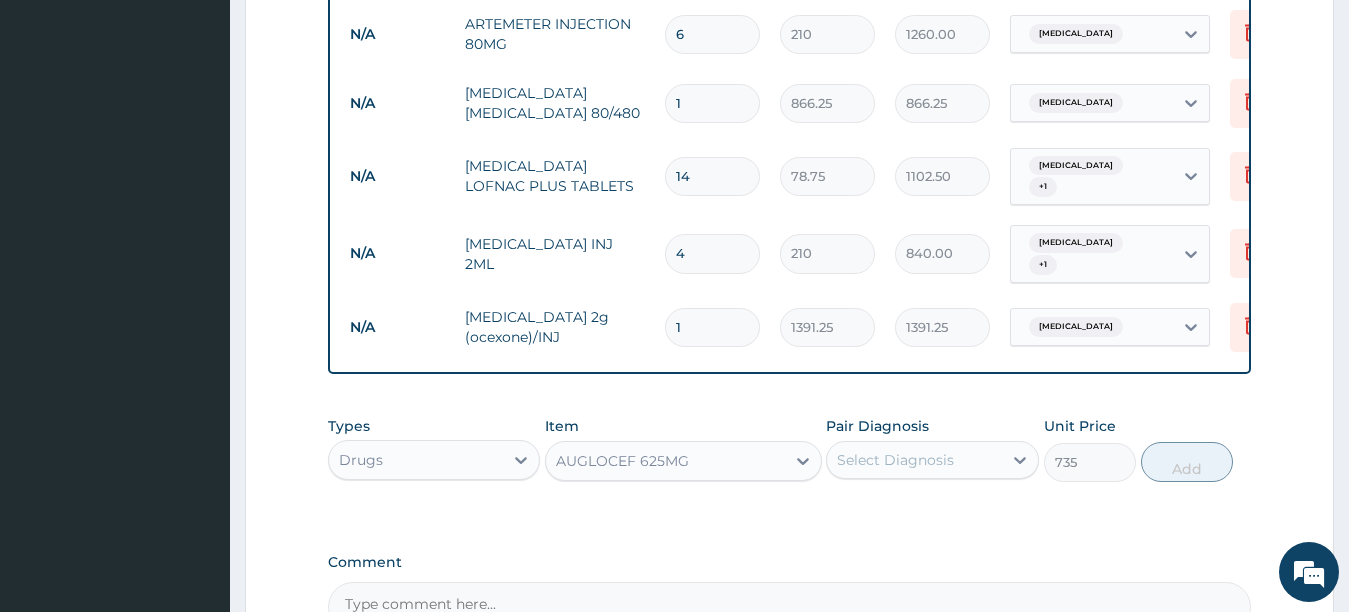 click on "Select Diagnosis" at bounding box center [895, 460] 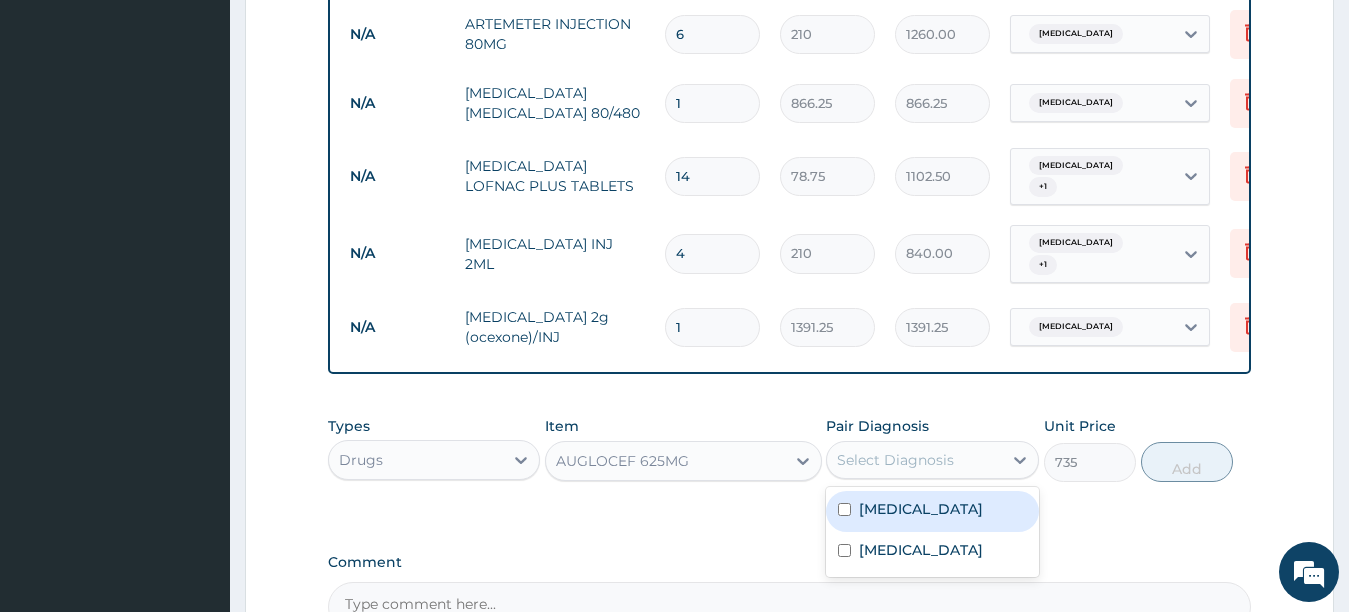 click on "Malaria" at bounding box center (932, 511) 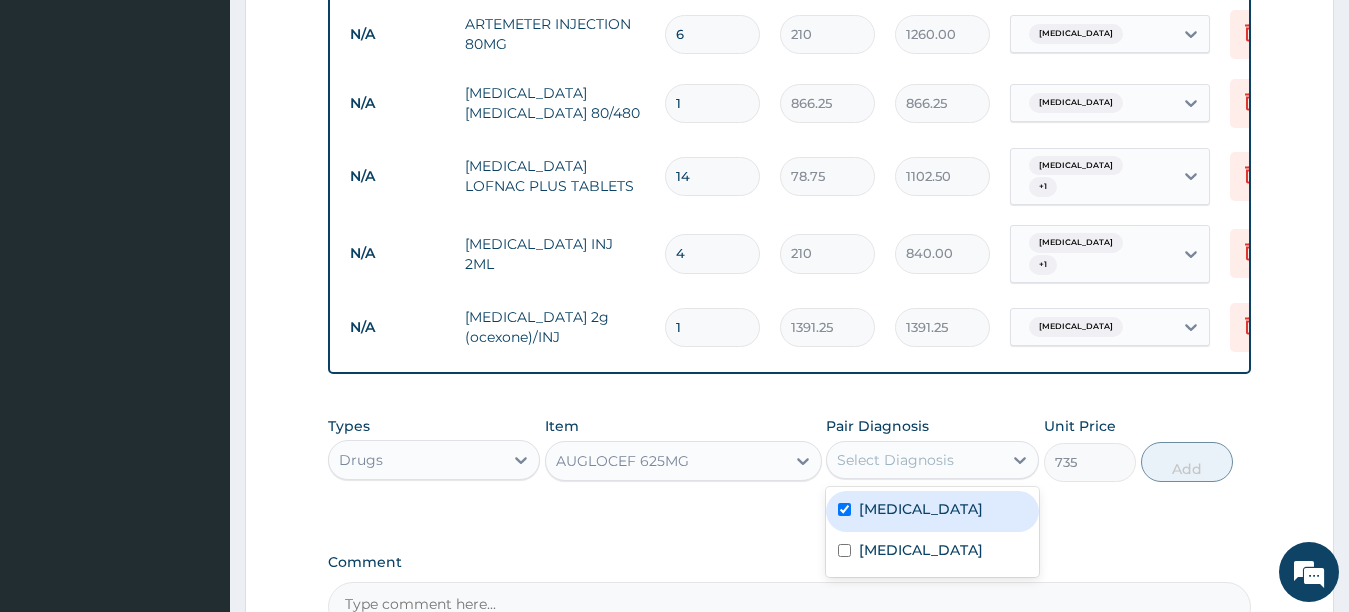 checkbox on "true" 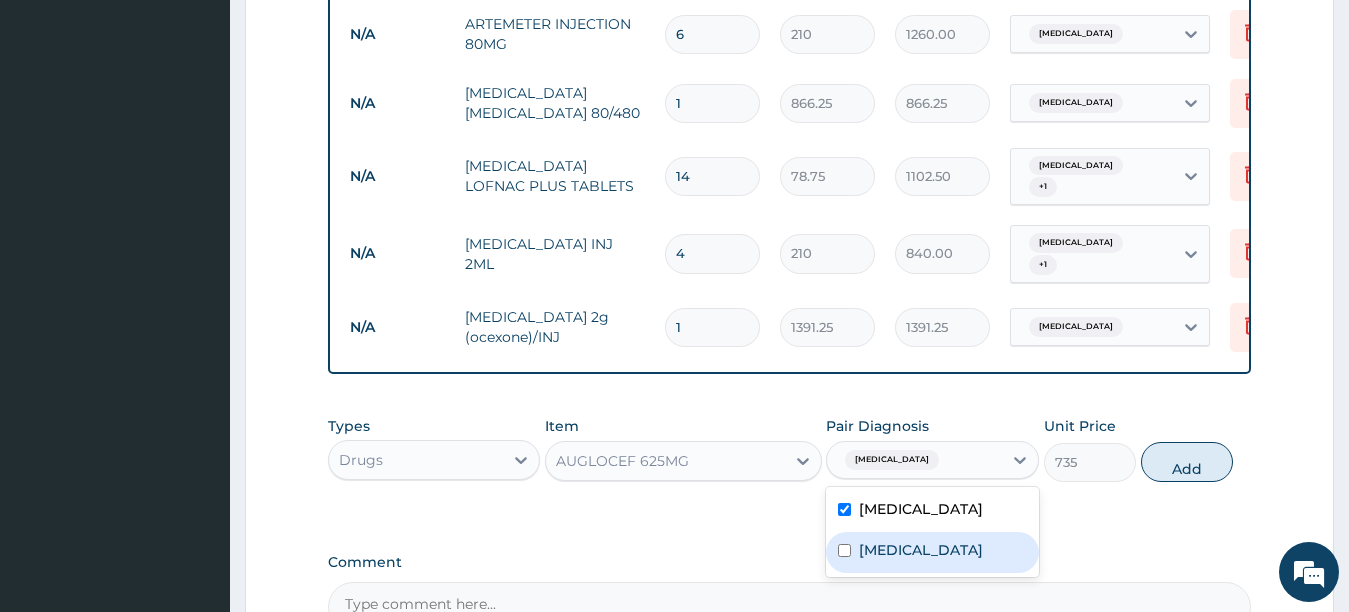click on "Typhoid fever" at bounding box center (921, 550) 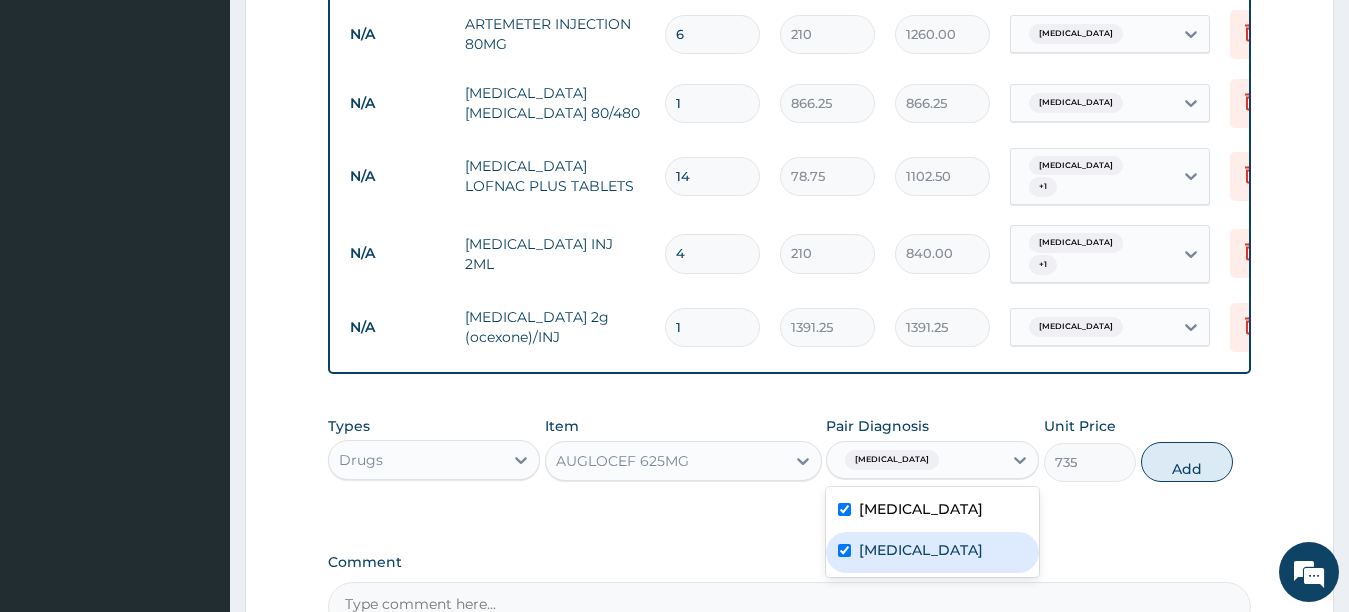 checkbox on "true" 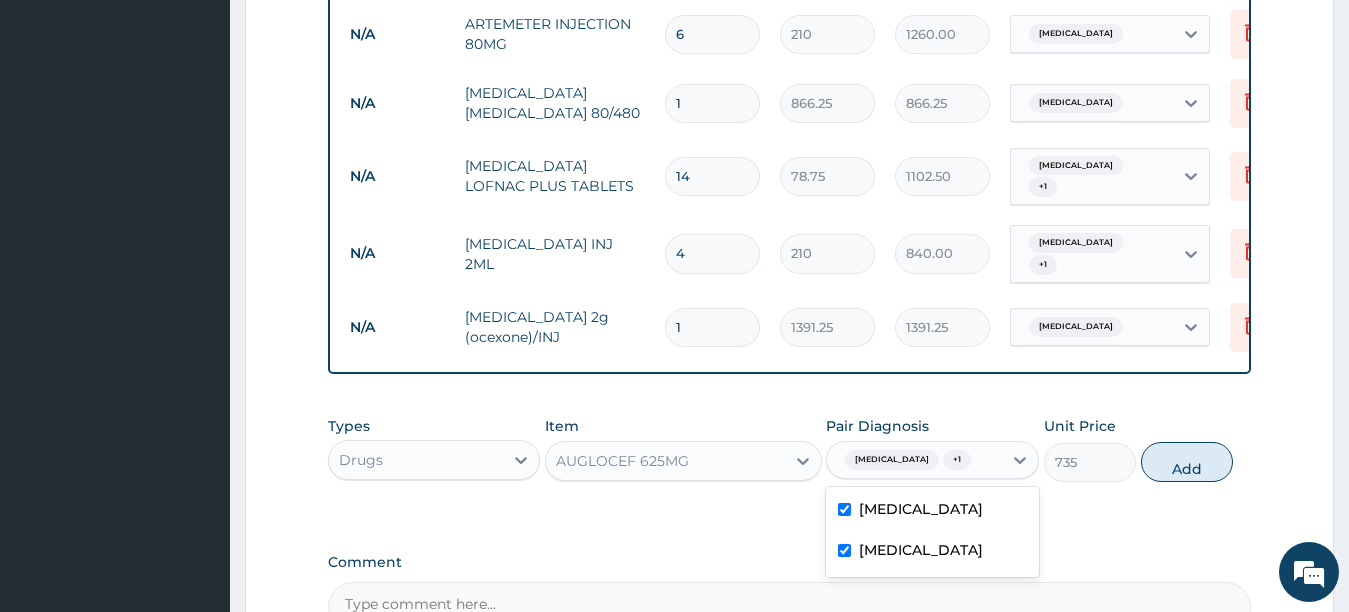click on "Malaria" at bounding box center (921, 509) 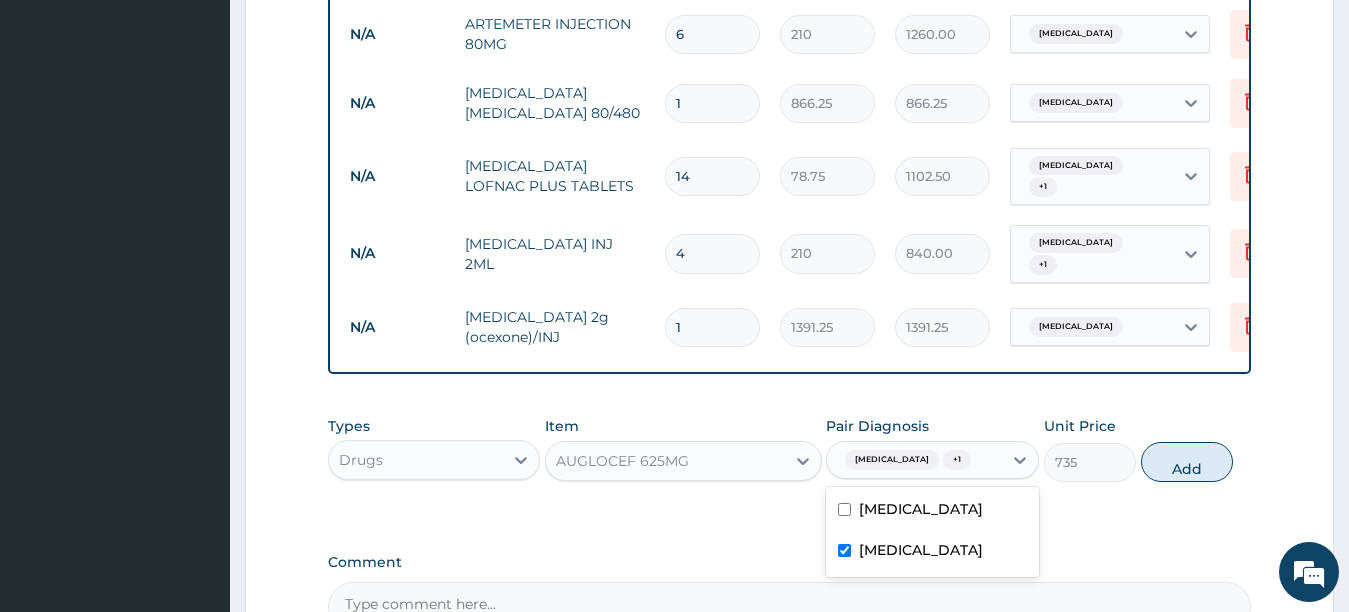 checkbox on "false" 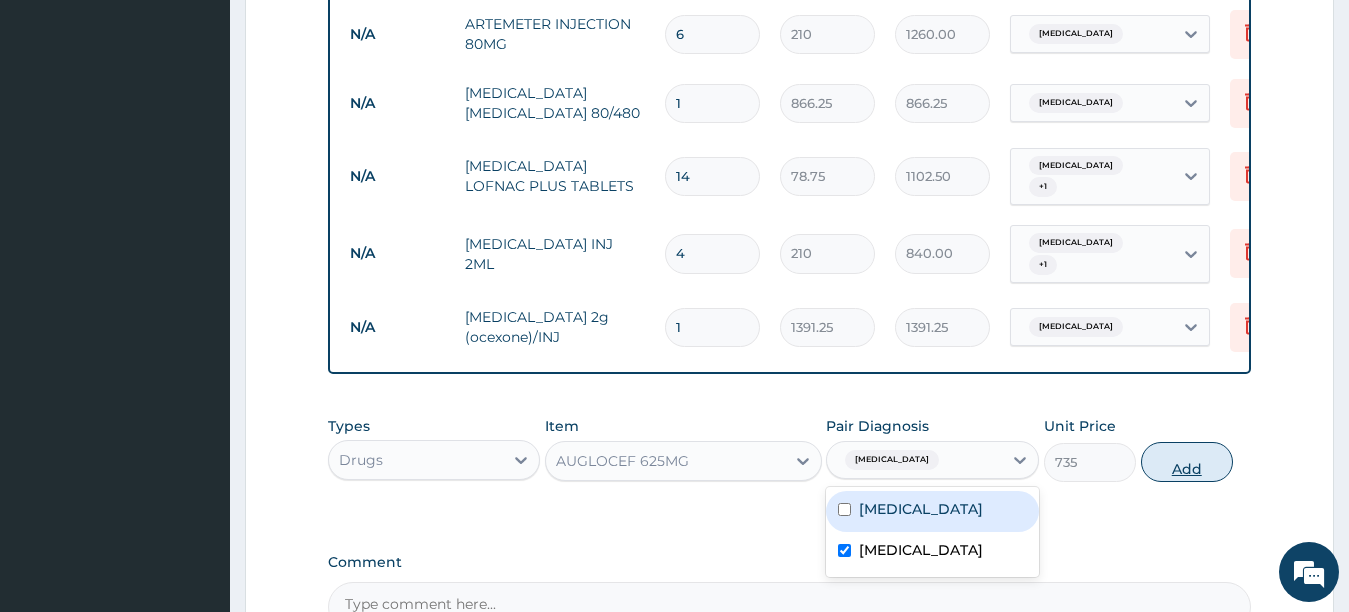 click on "Add" at bounding box center (1187, 462) 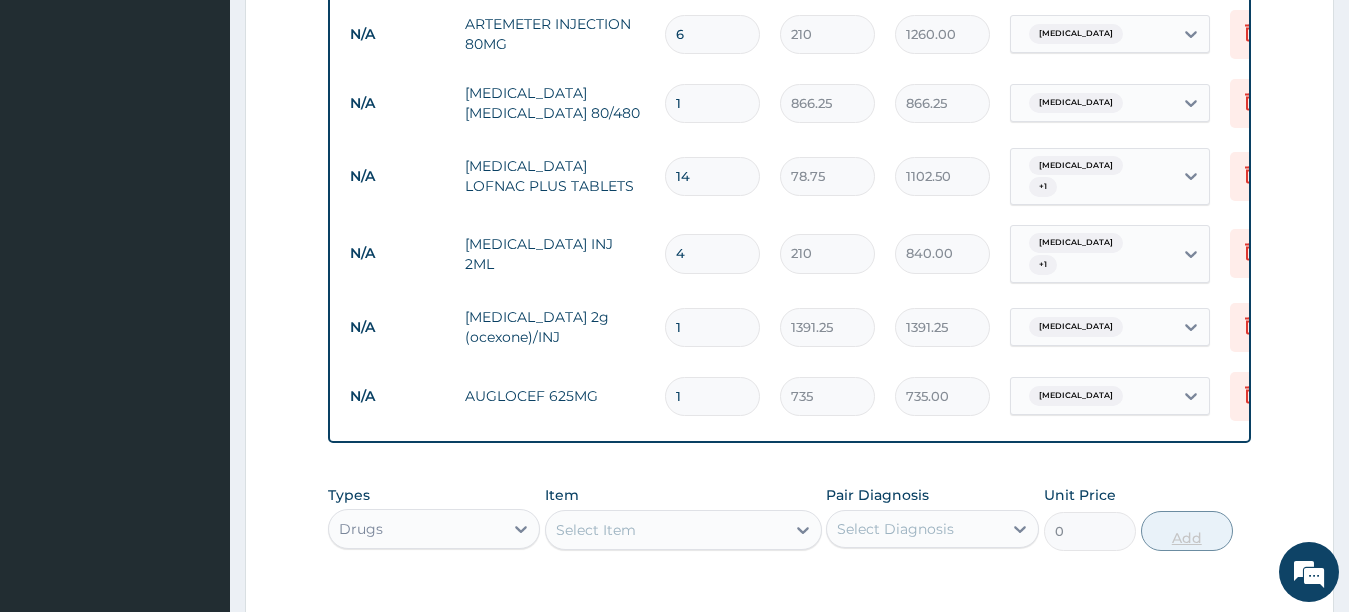 type on "14" 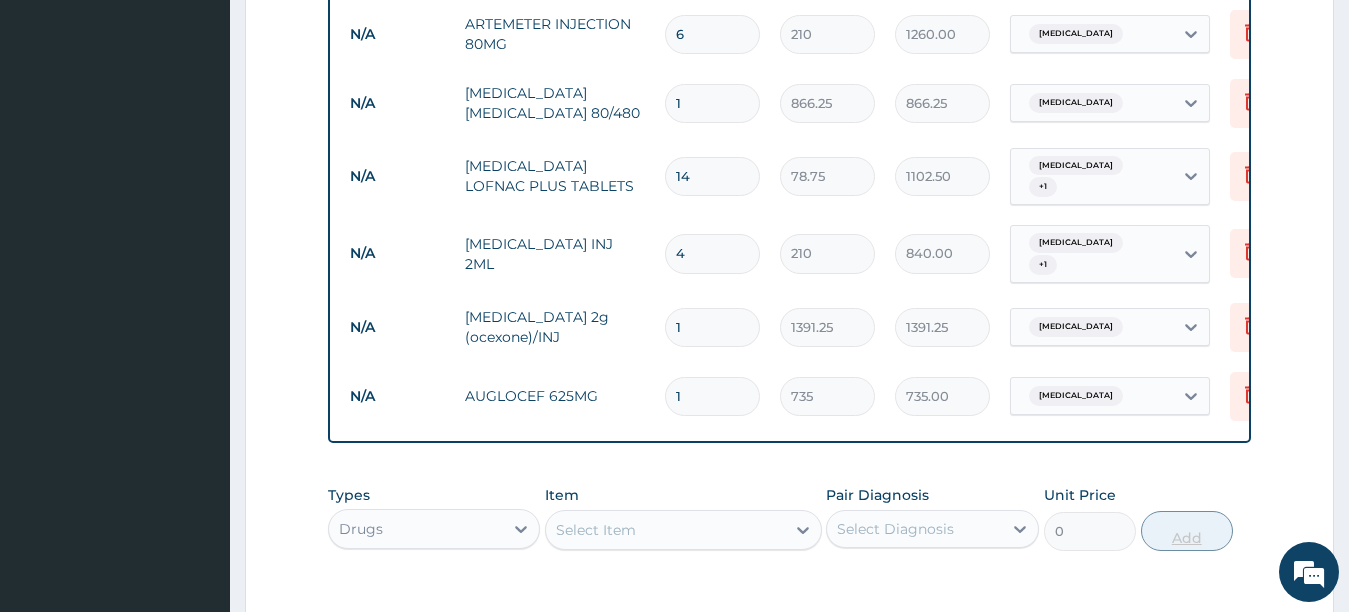 type on "10290.00" 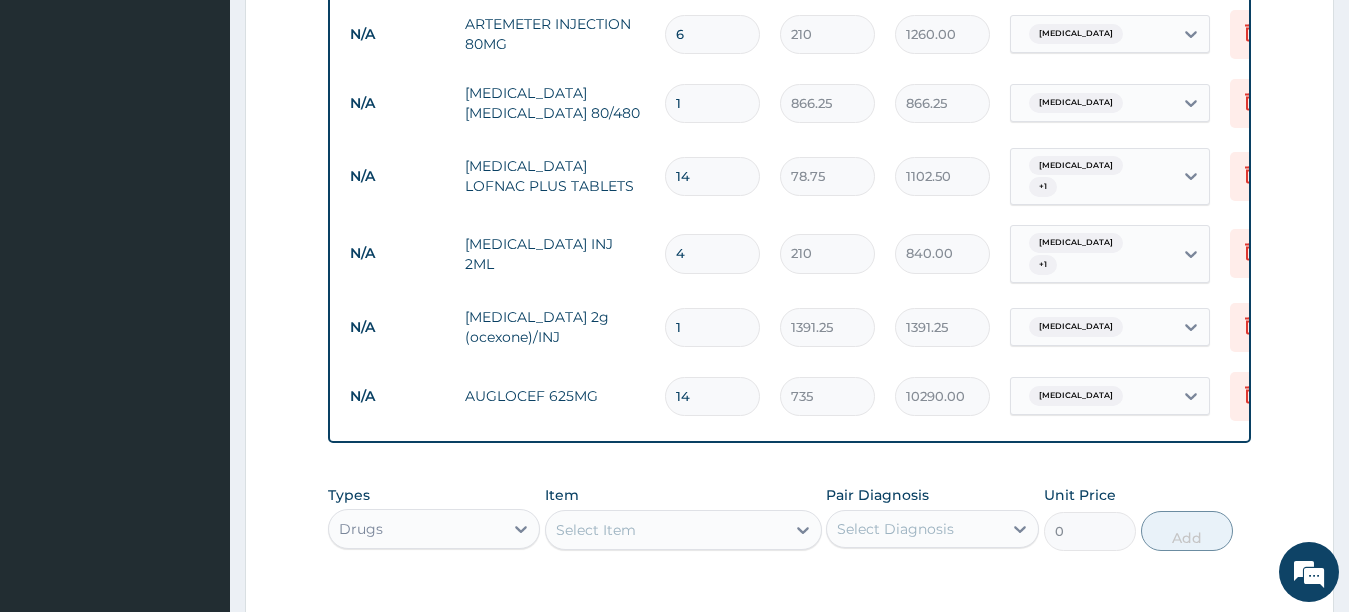 type on "14" 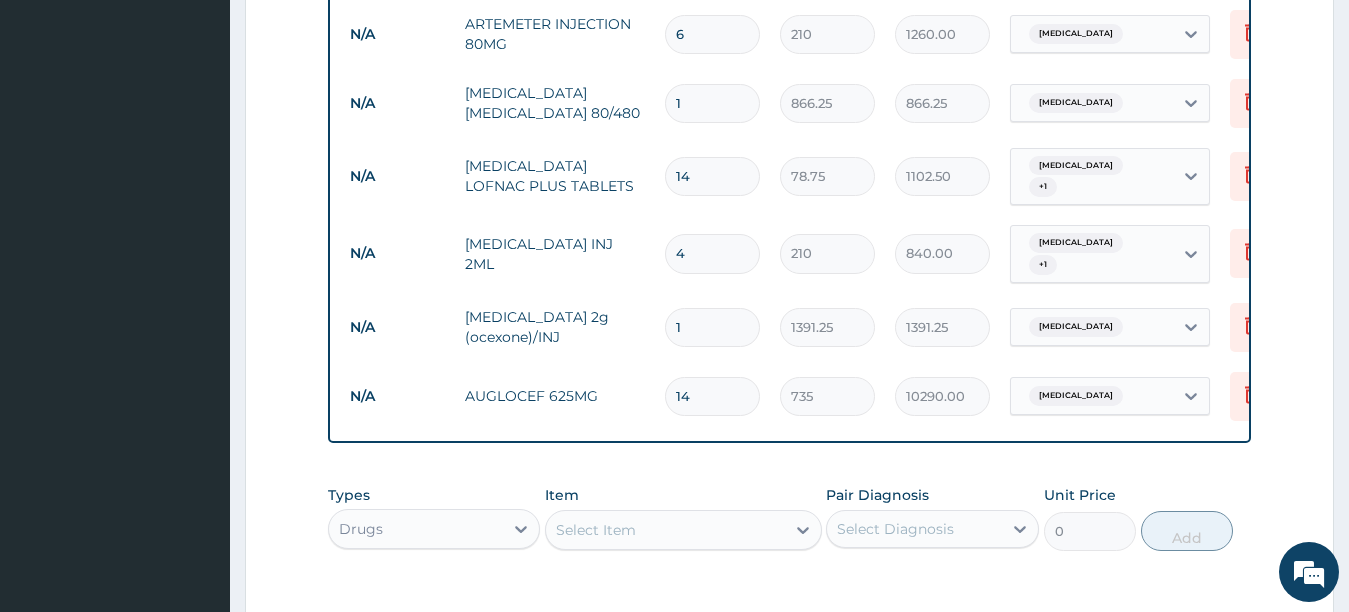 click on "1" at bounding box center (712, 327) 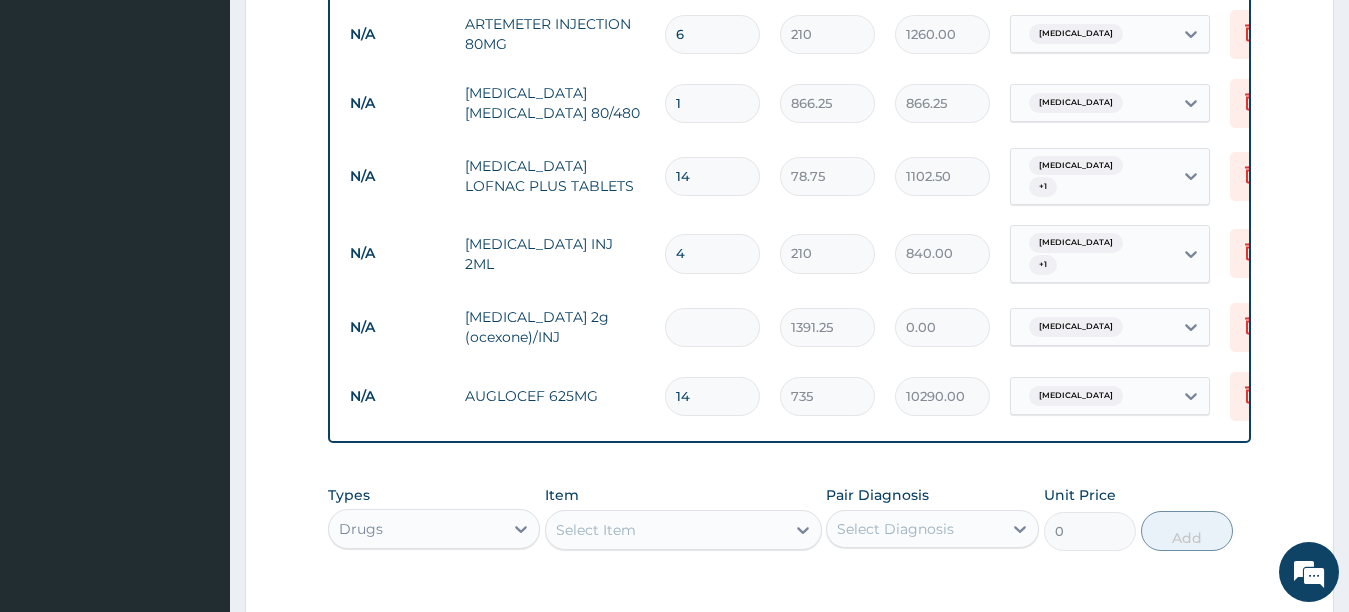 type on "4" 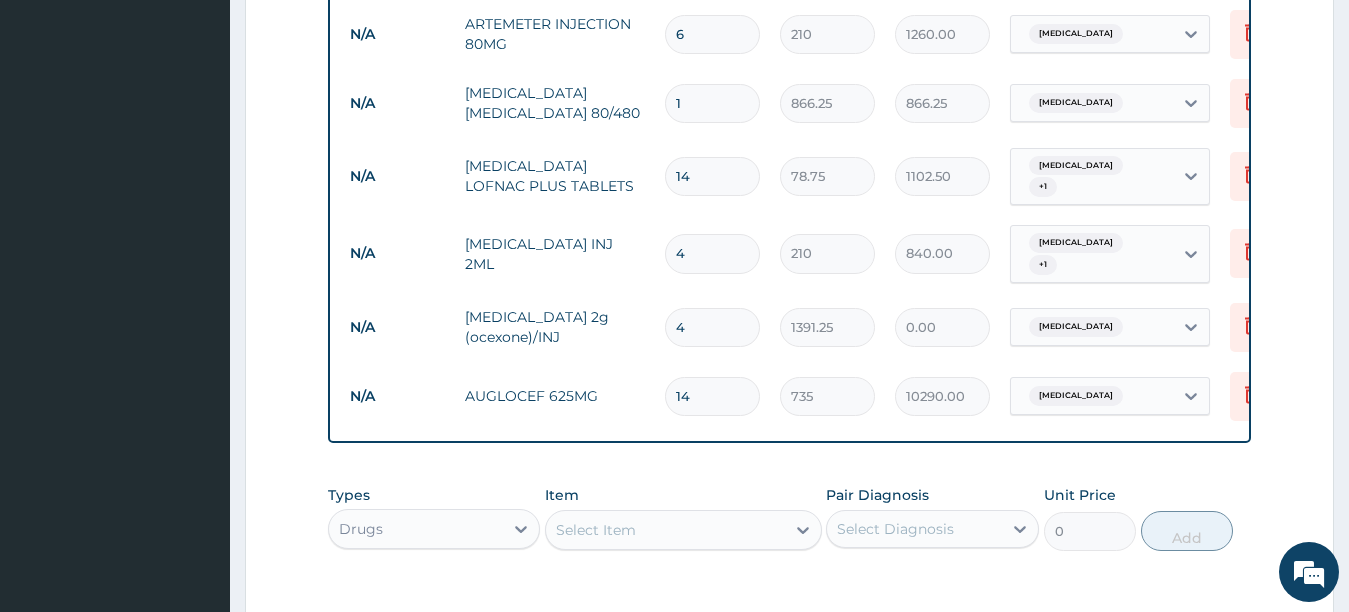 type on "5565.00" 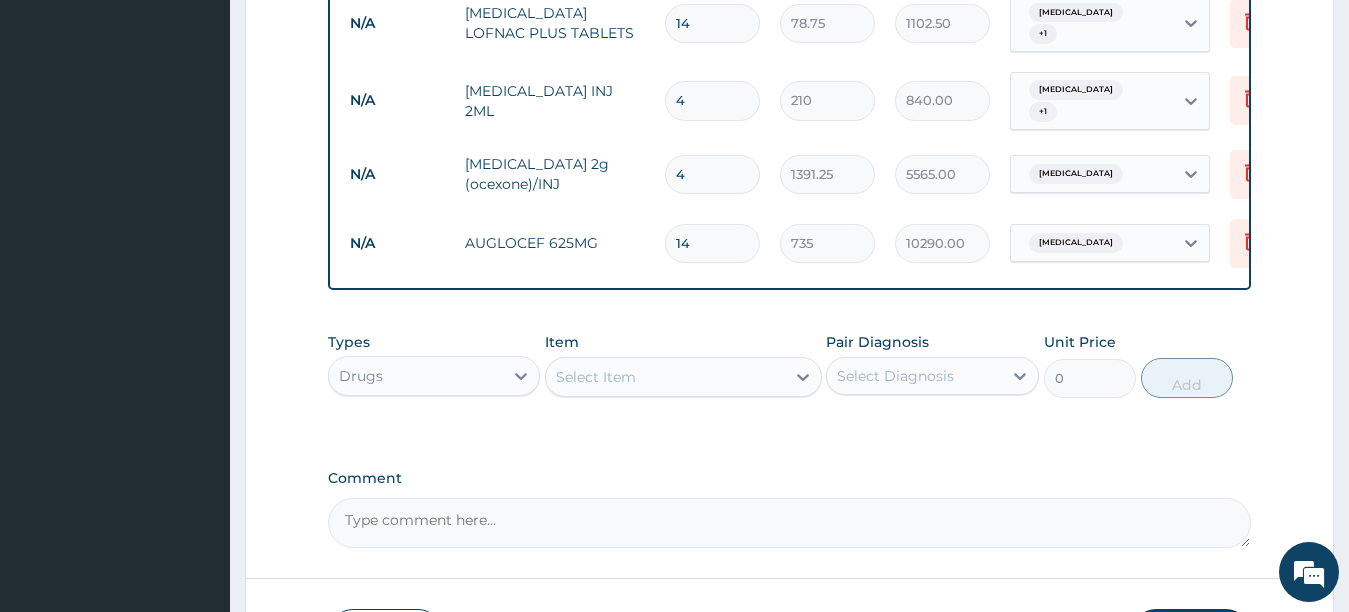 scroll, scrollTop: 1156, scrollLeft: 0, axis: vertical 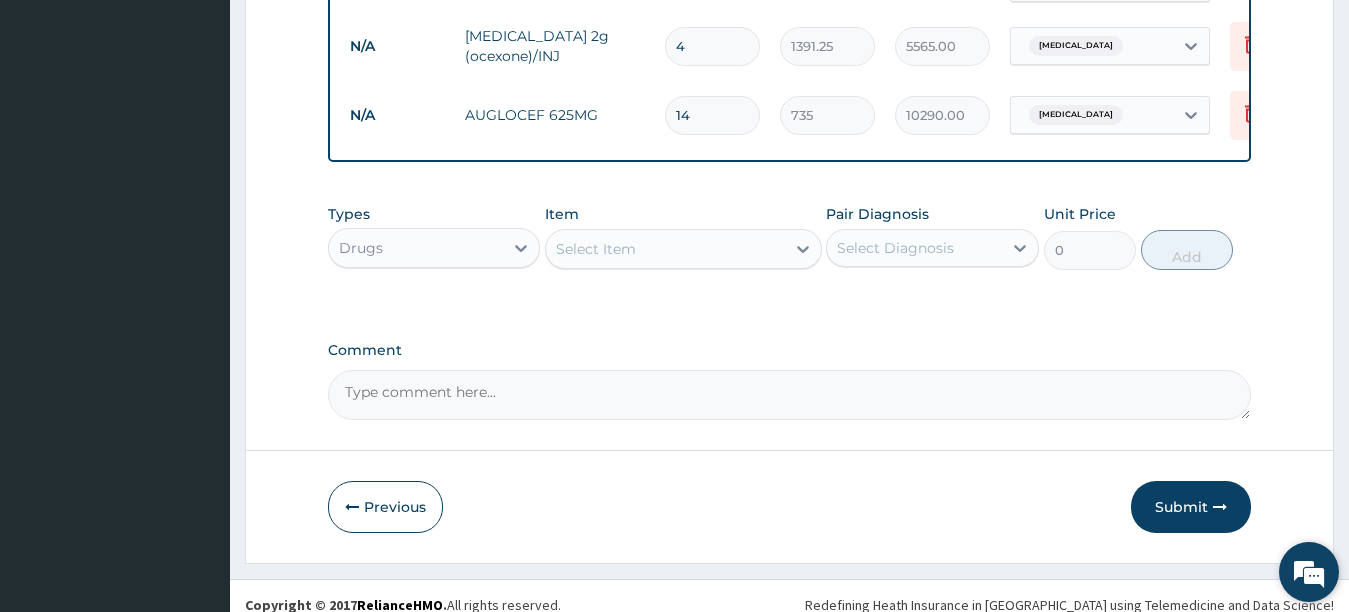 type on "4" 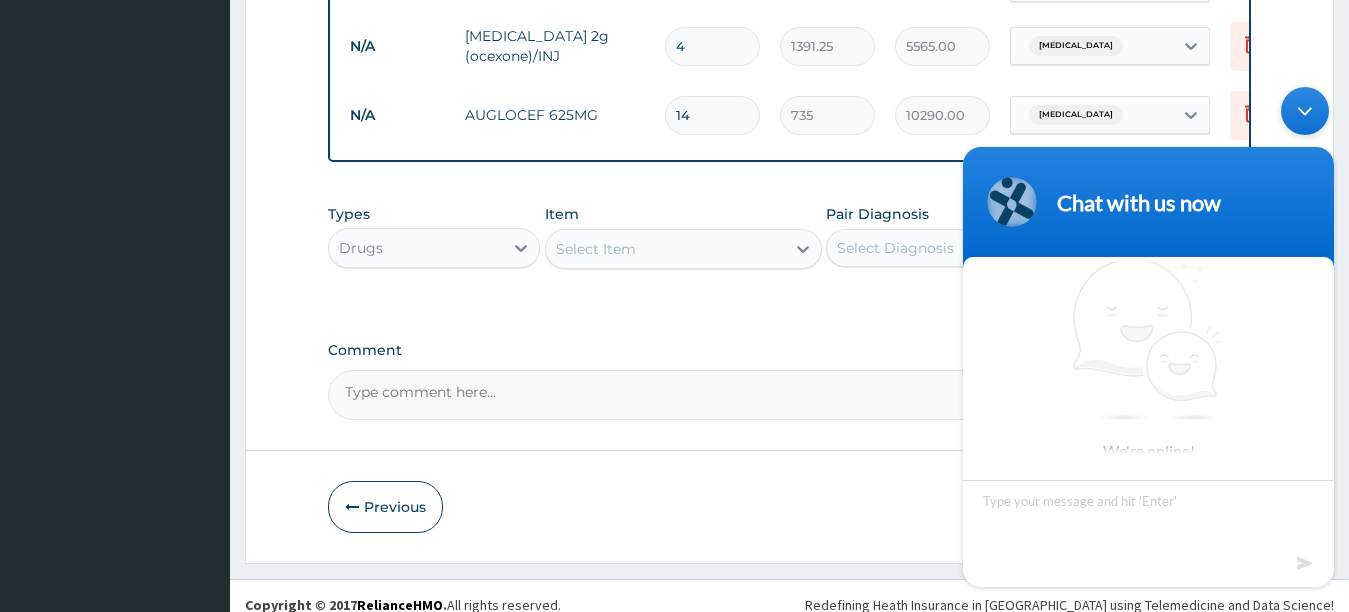 scroll, scrollTop: 5, scrollLeft: 0, axis: vertical 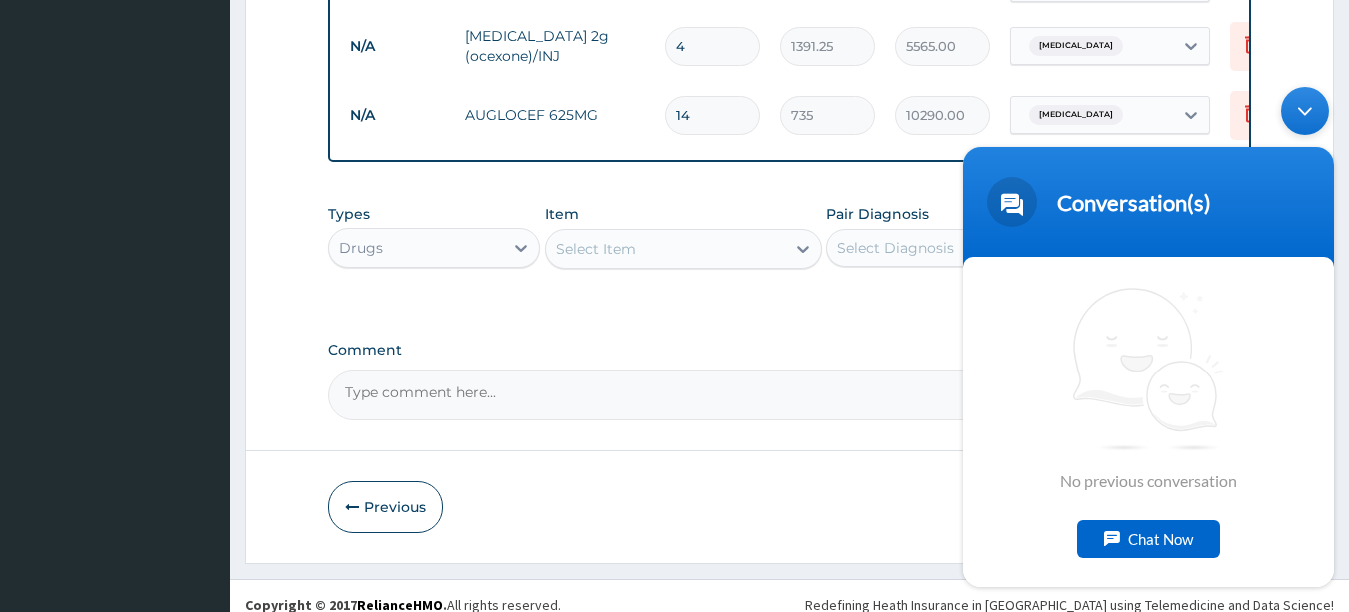 click at bounding box center (1305, 110) 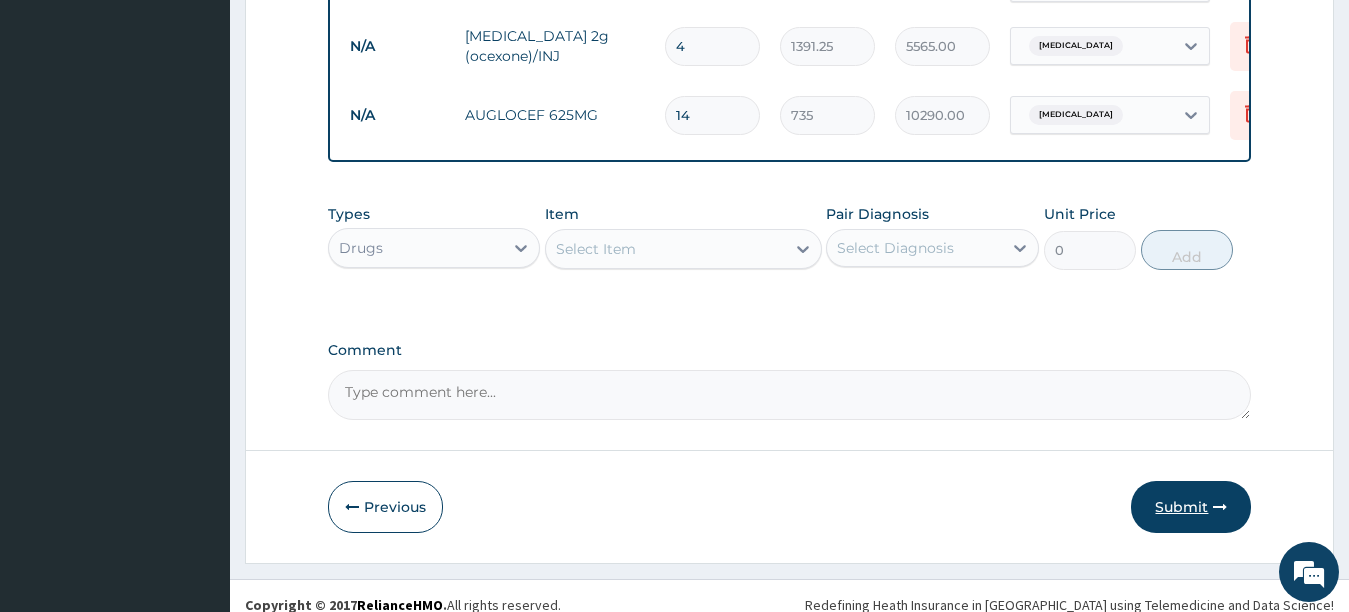 click on "Submit" at bounding box center (1191, 507) 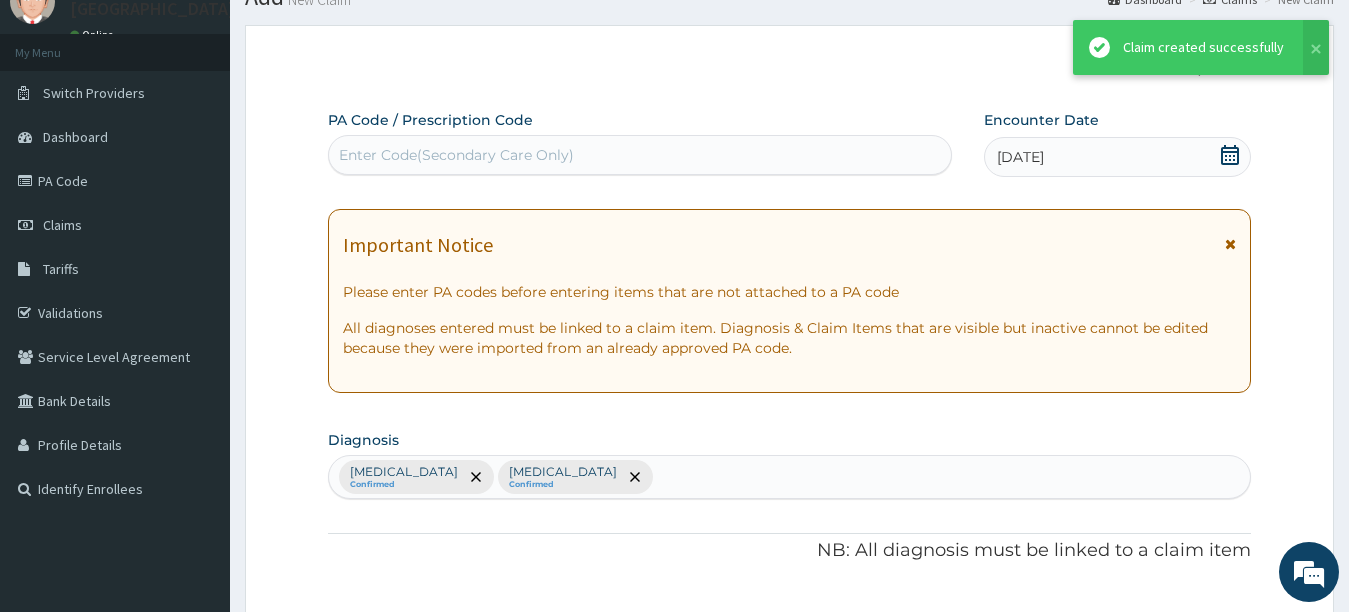 scroll, scrollTop: 1156, scrollLeft: 0, axis: vertical 